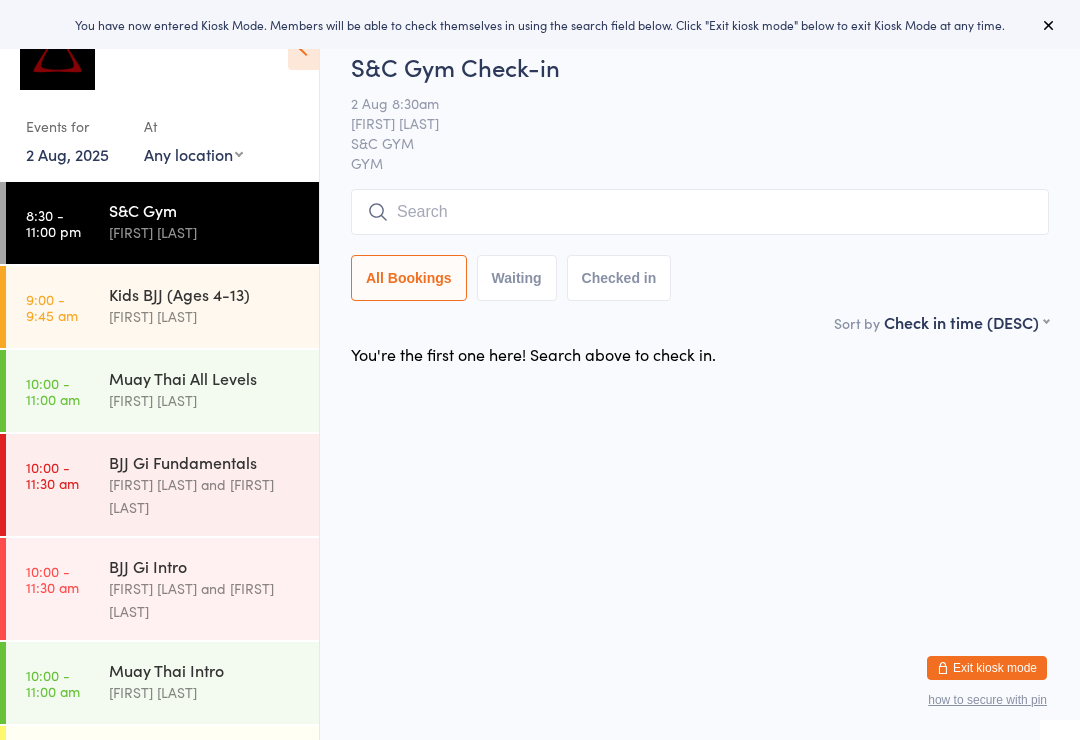scroll, scrollTop: 0, scrollLeft: 0, axis: both 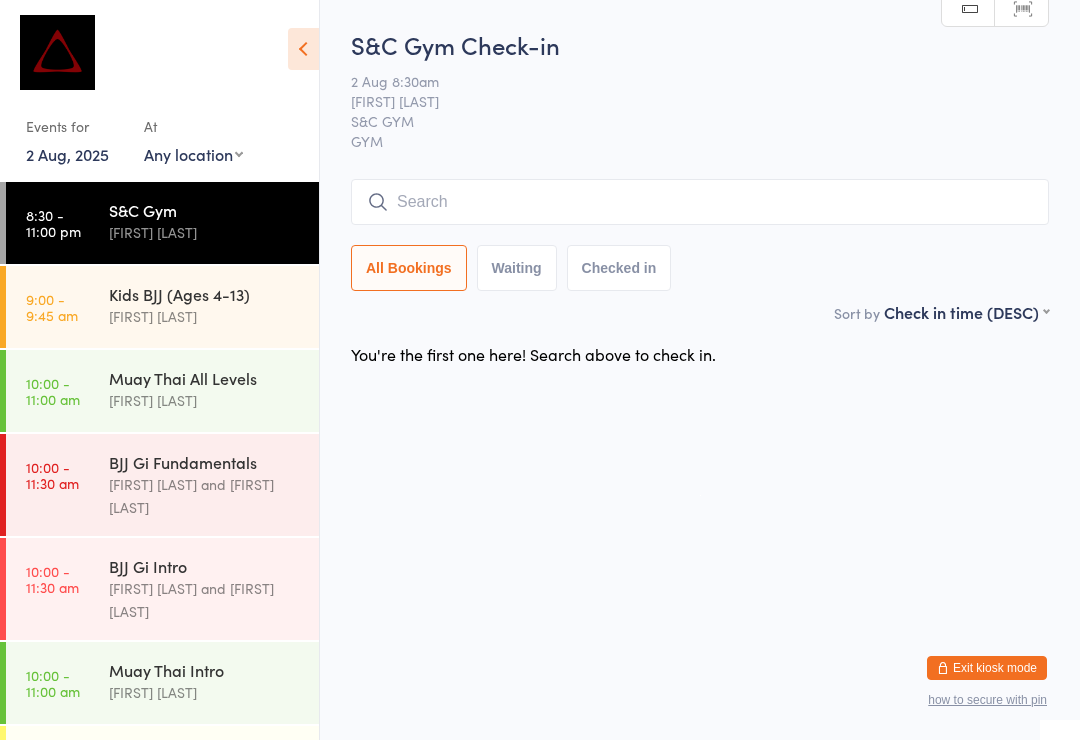 click on "Exit kiosk mode" at bounding box center (987, 668) 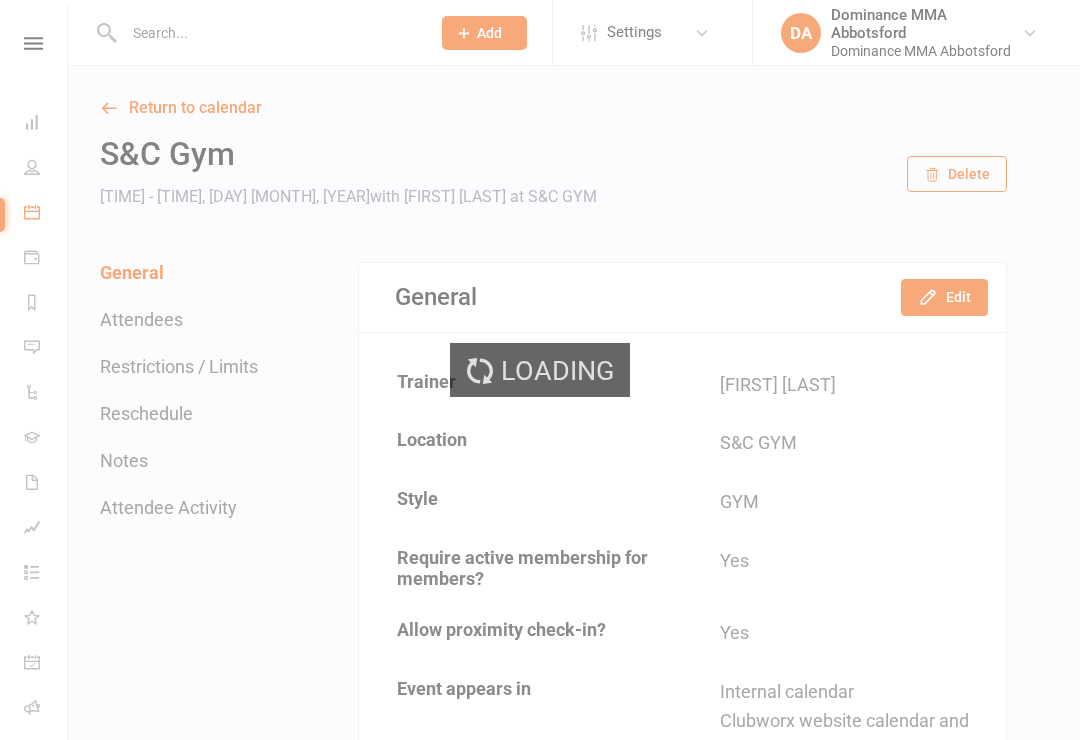 scroll, scrollTop: 0, scrollLeft: 0, axis: both 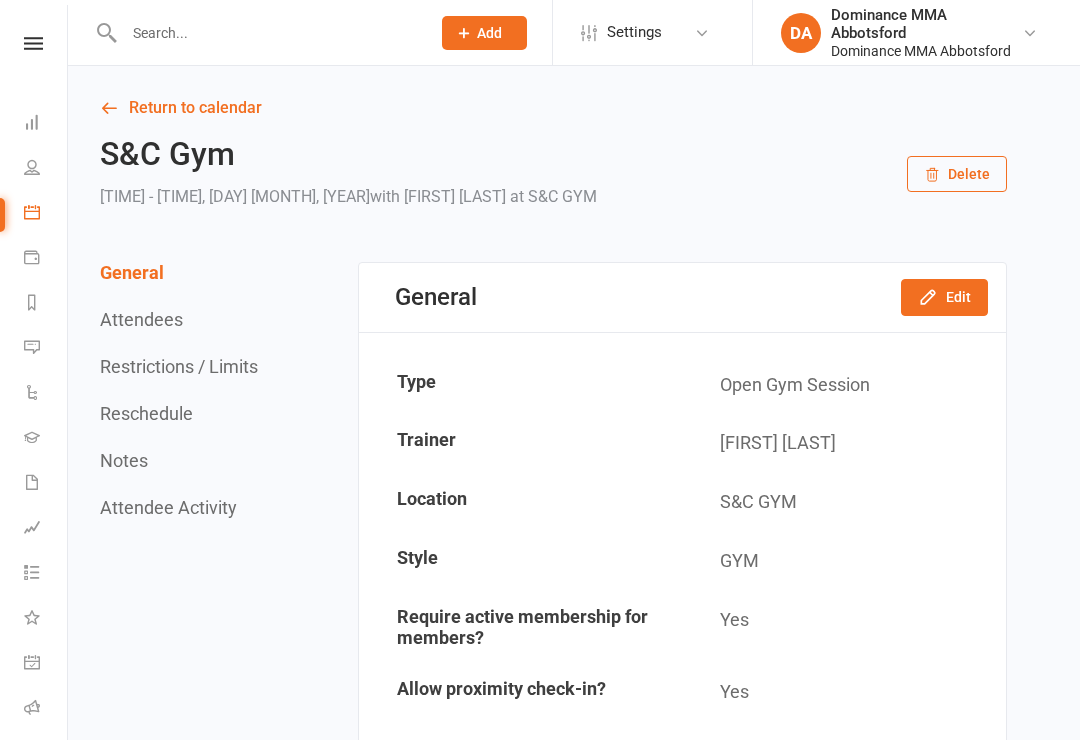 click at bounding box center [267, 33] 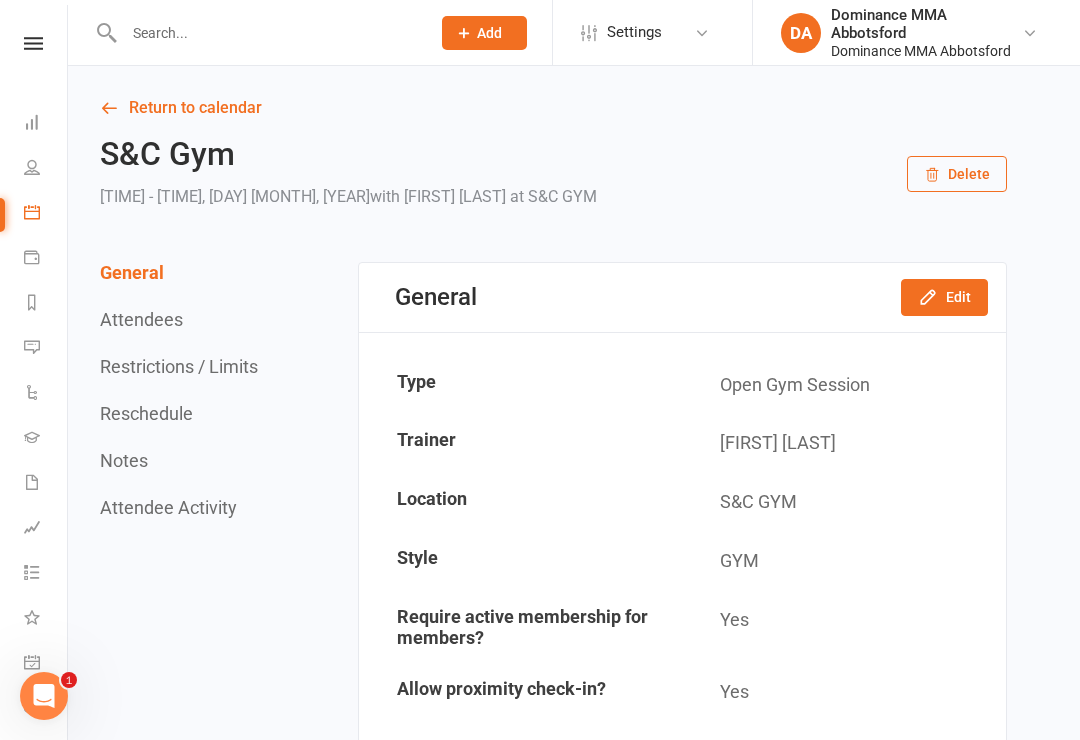 scroll, scrollTop: 0, scrollLeft: 0, axis: both 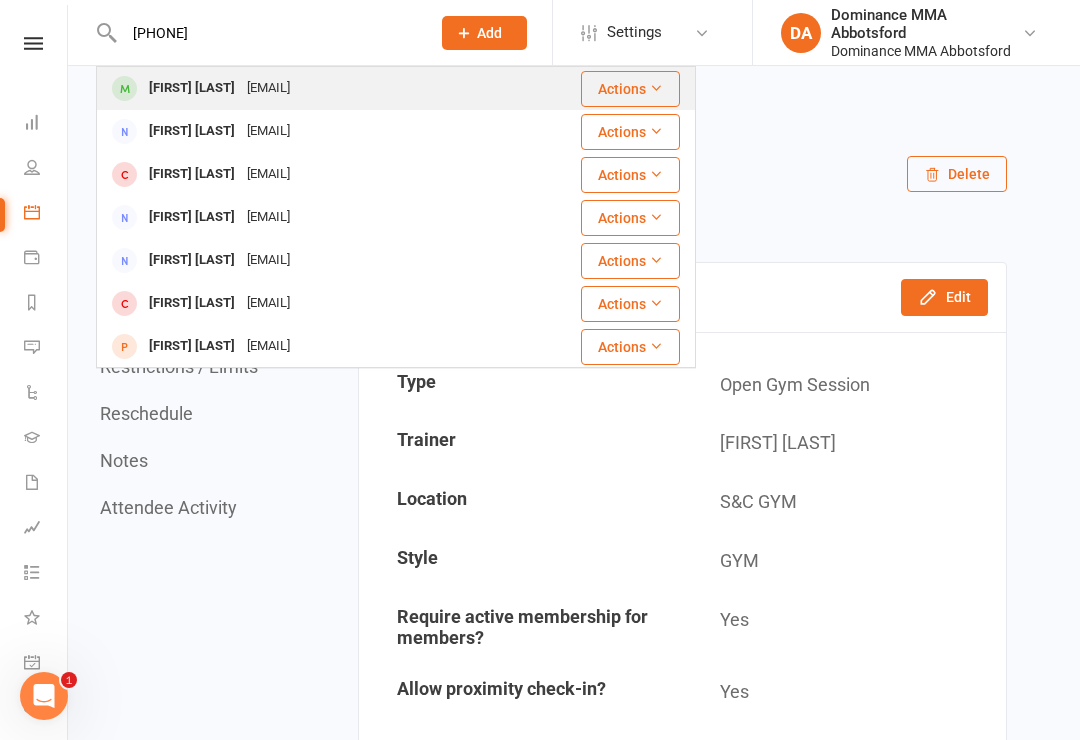 type on "[PHONE]" 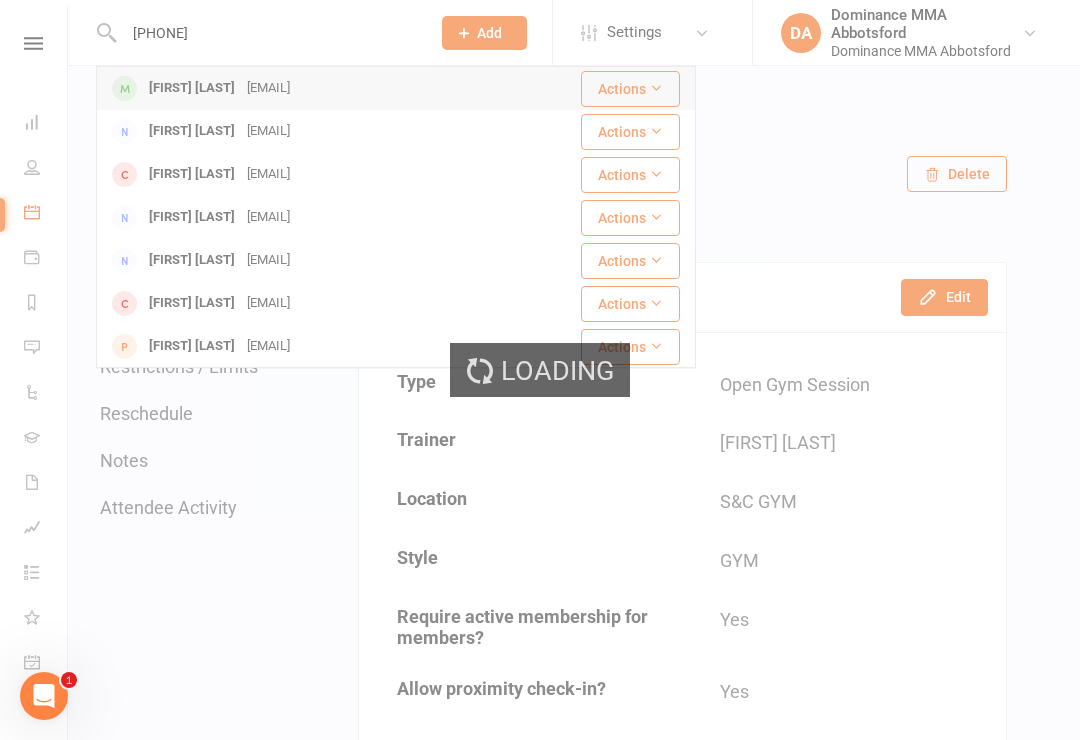 type 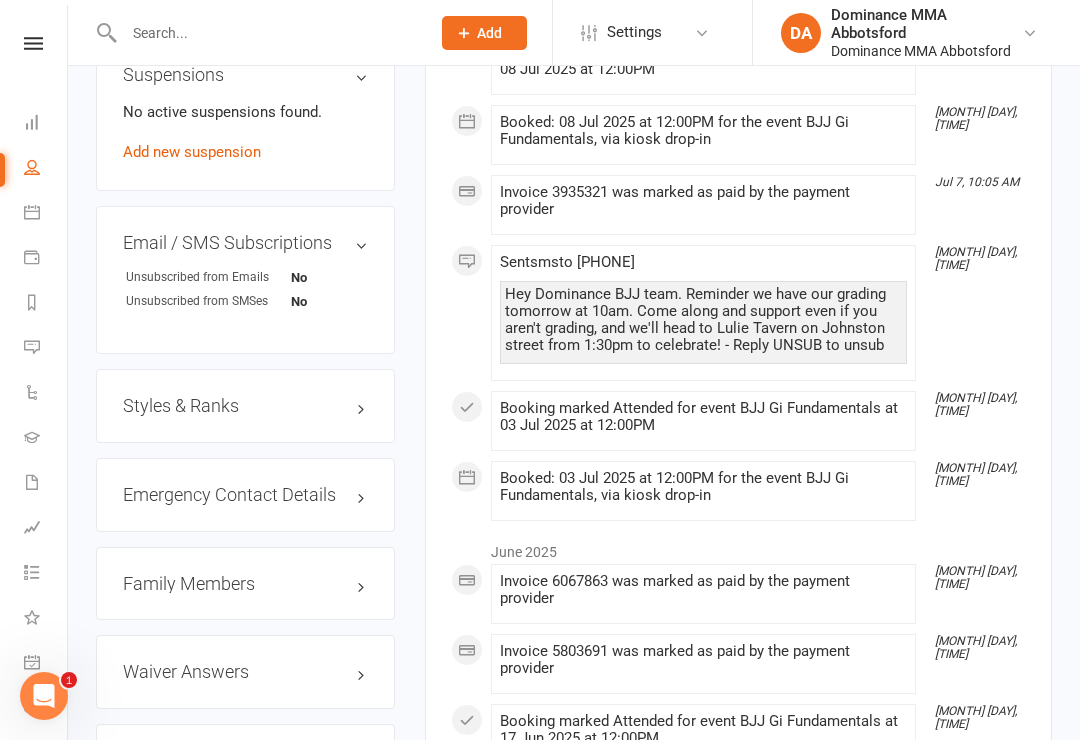 click on "Family Members" at bounding box center [245, 584] 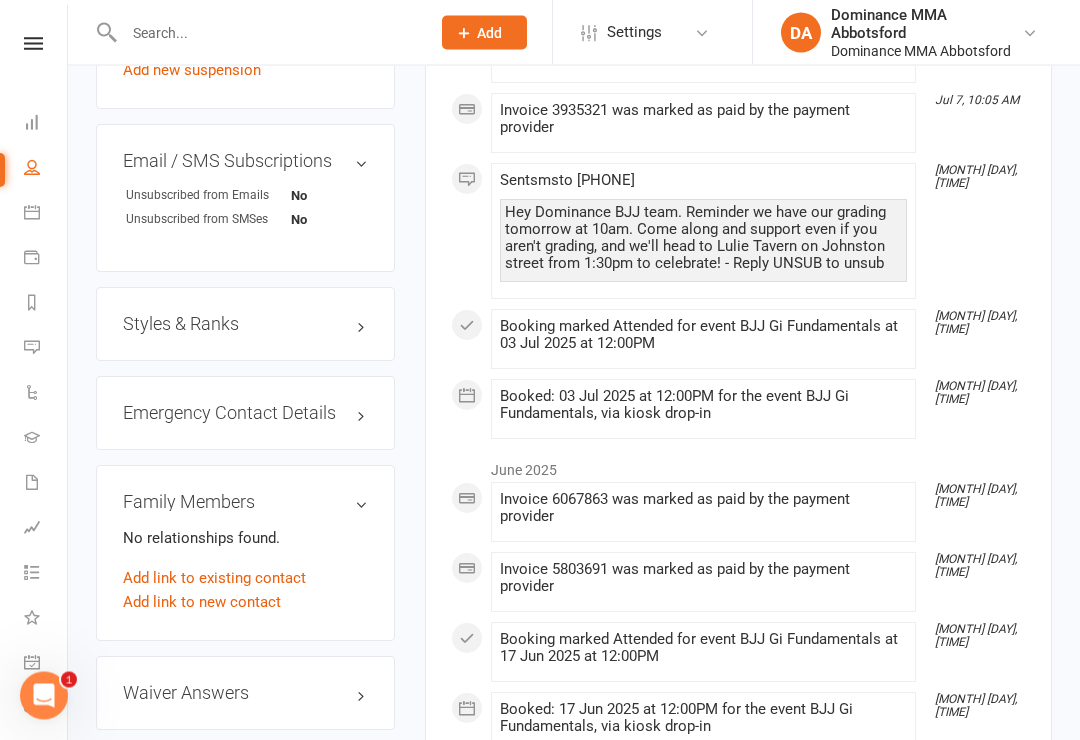 scroll, scrollTop: 1393, scrollLeft: 0, axis: vertical 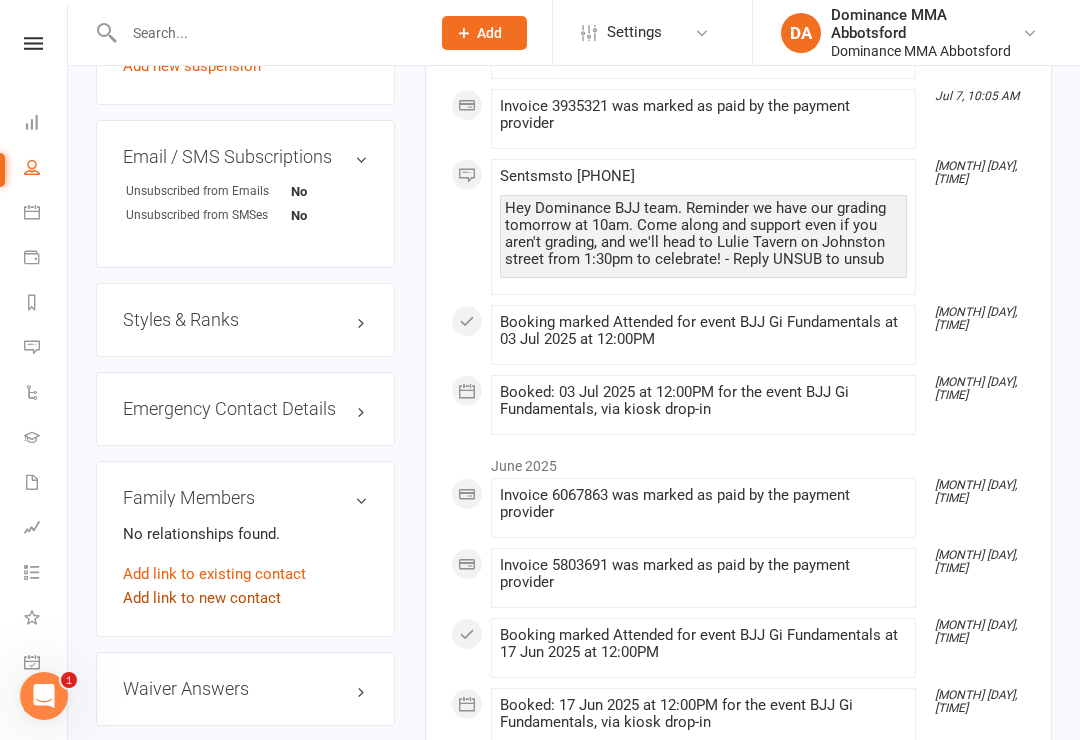 click on "Add link to new contact" at bounding box center [202, 598] 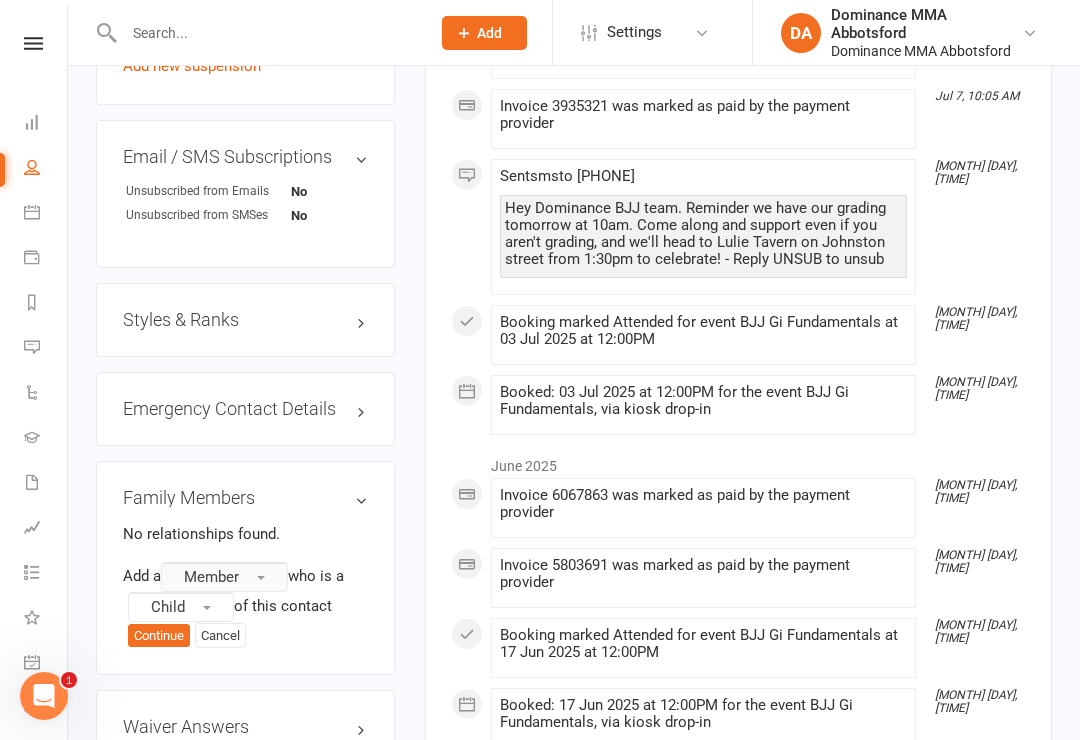 click on "Member" at bounding box center [224, 577] 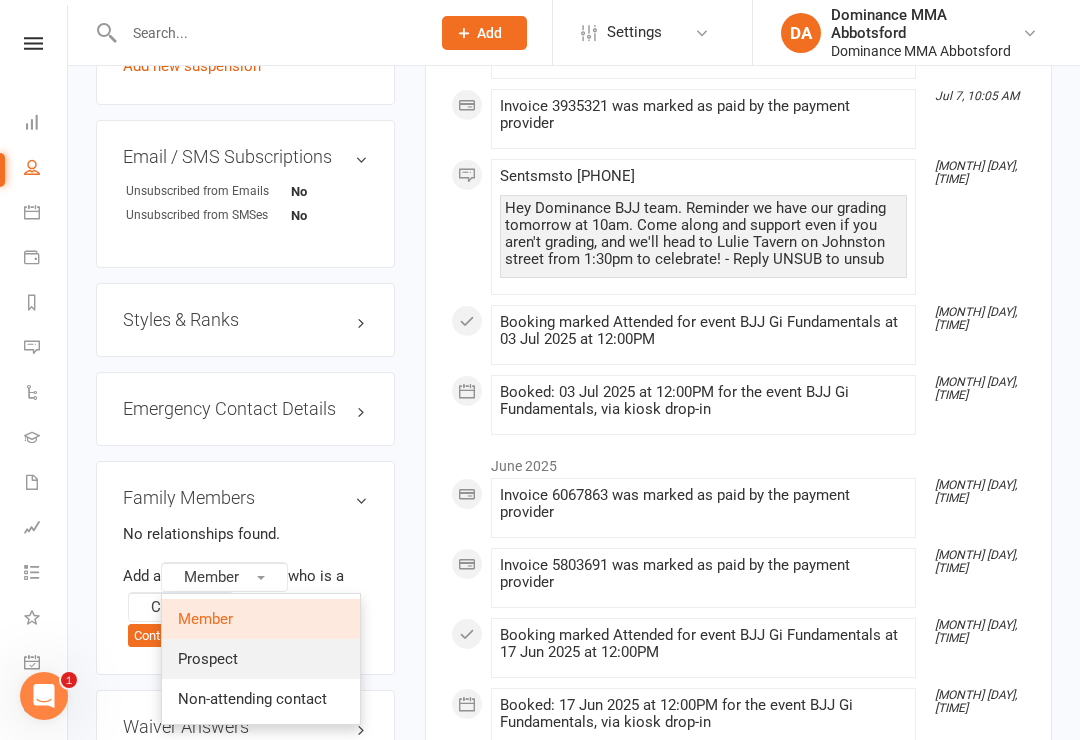 click on "Prospect" at bounding box center [261, 659] 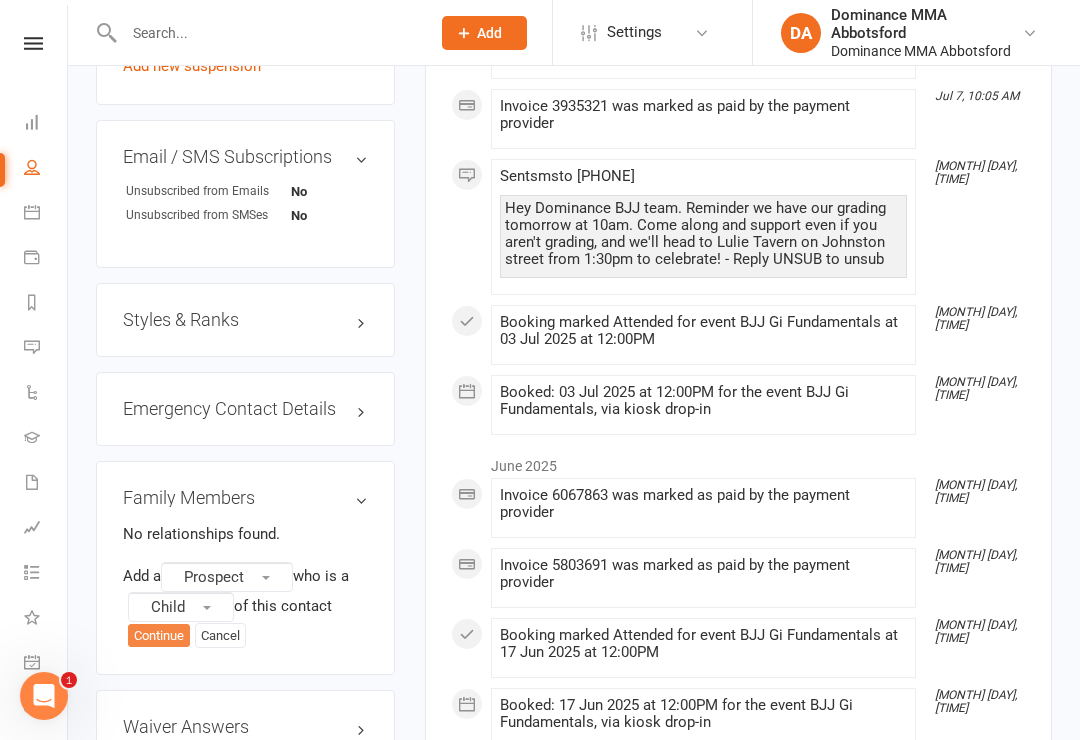 click on "Continue" at bounding box center (159, 636) 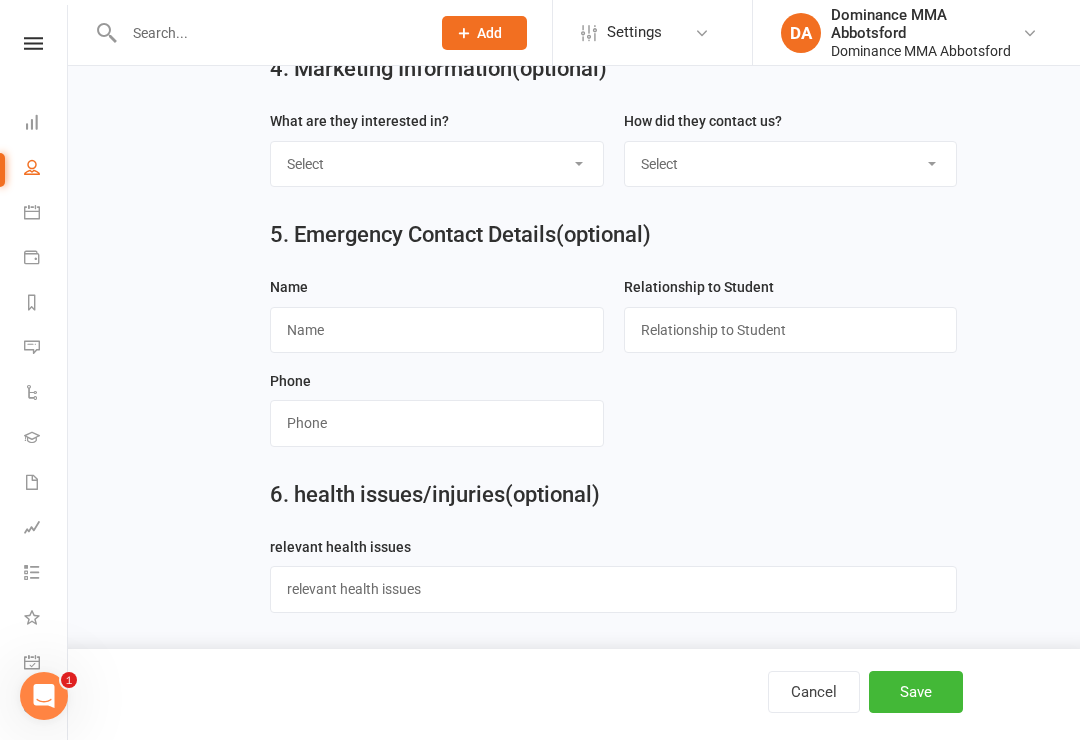scroll, scrollTop: 0, scrollLeft: 0, axis: both 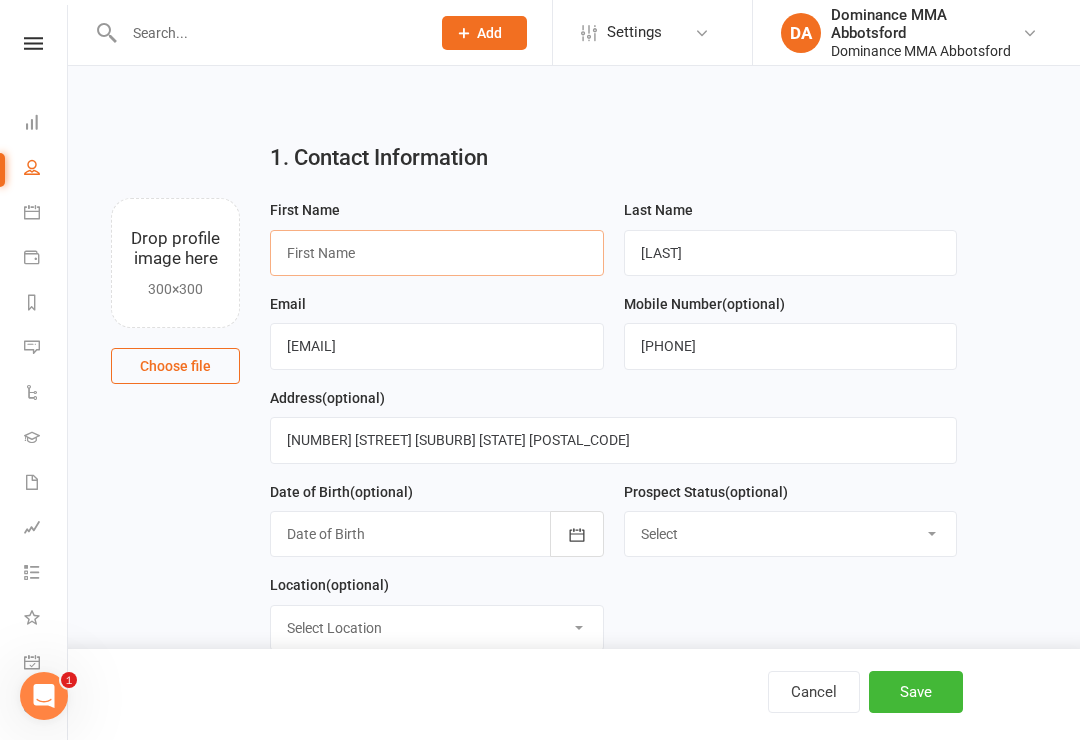 click at bounding box center (437, 253) 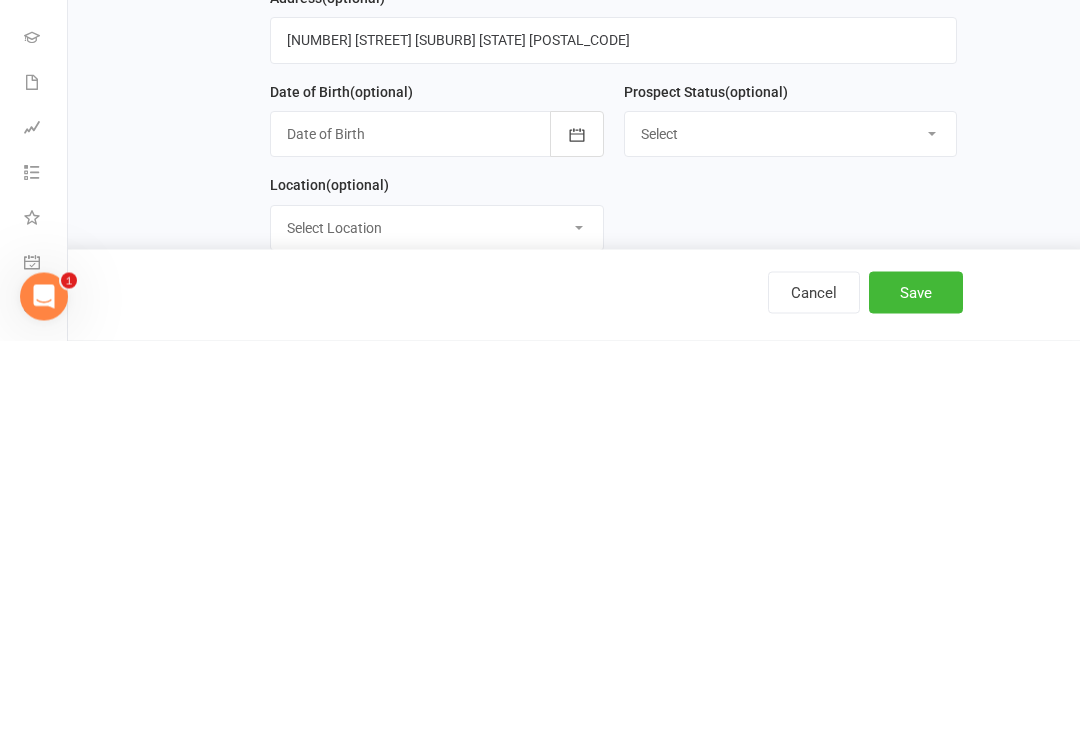 scroll, scrollTop: 16, scrollLeft: 0, axis: vertical 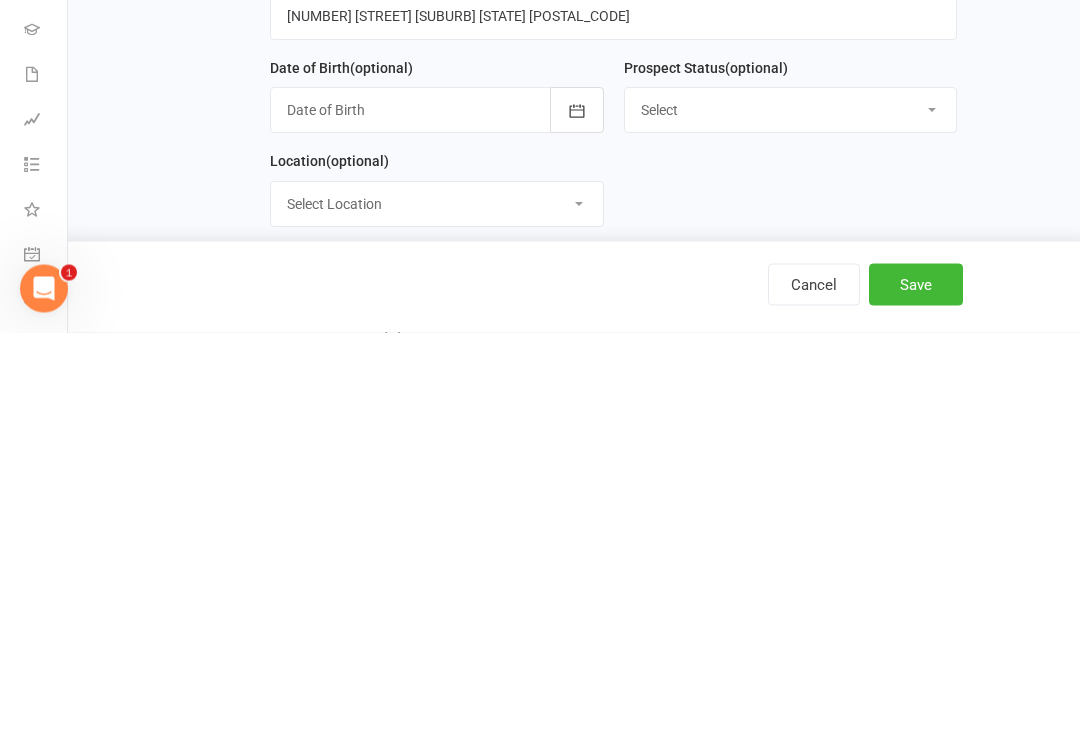 type on "[LAST]" 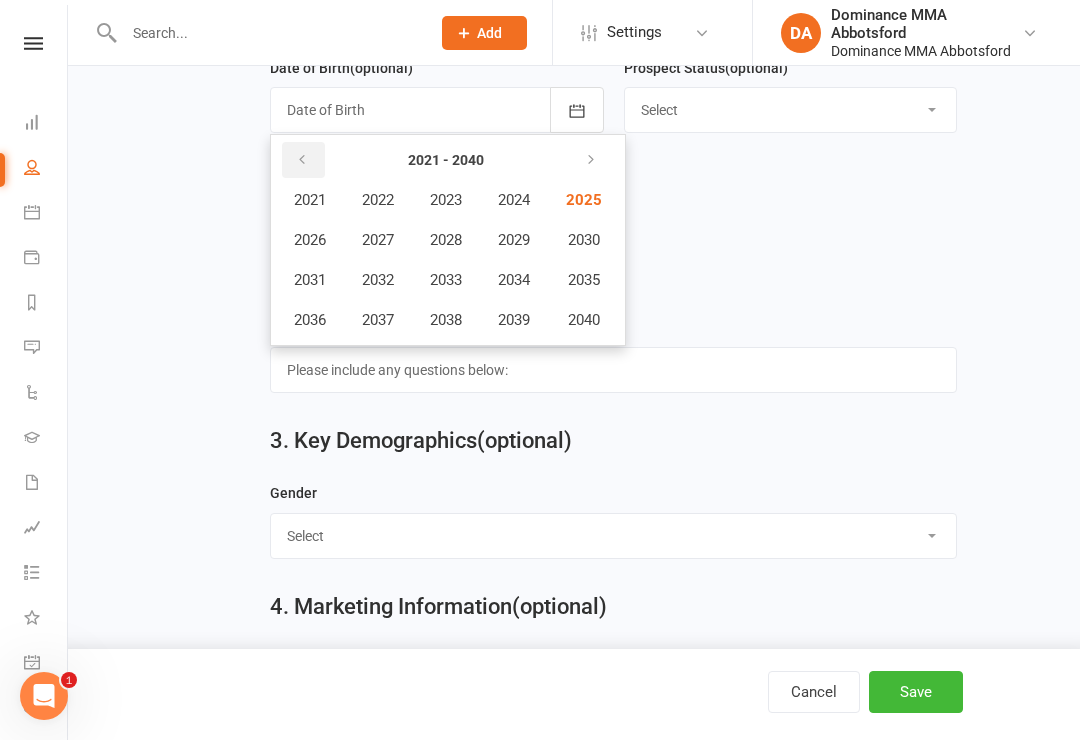 click at bounding box center [303, 160] 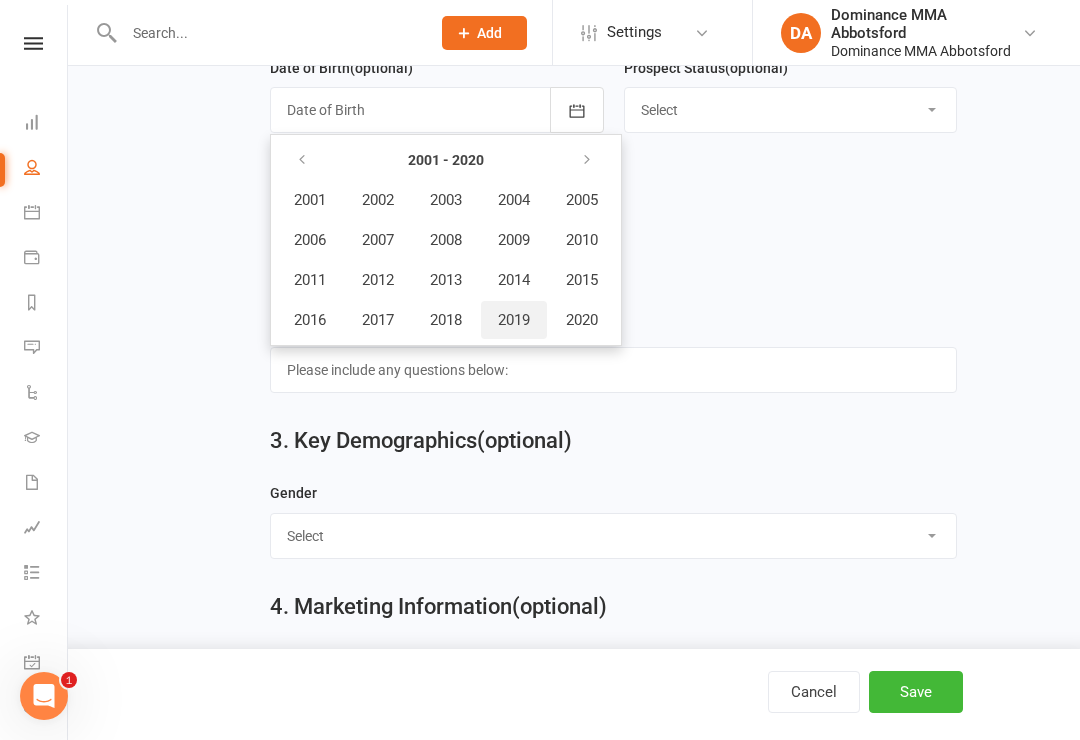 click on "2019" at bounding box center (514, 320) 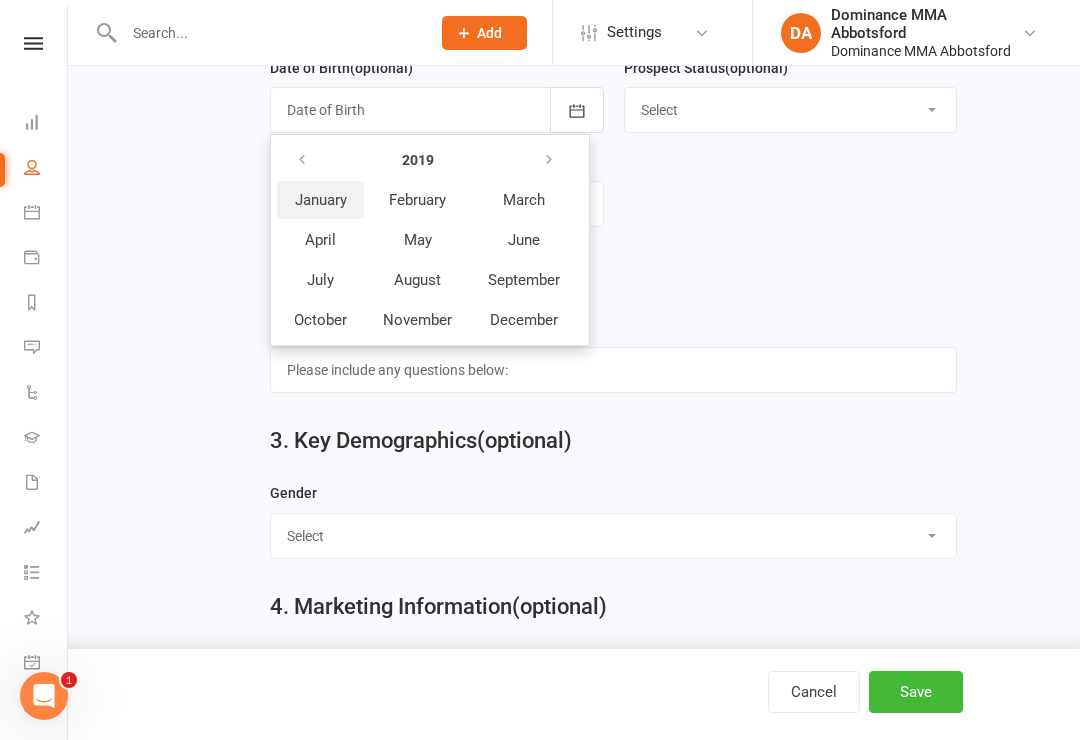 click on "January" at bounding box center [321, 200] 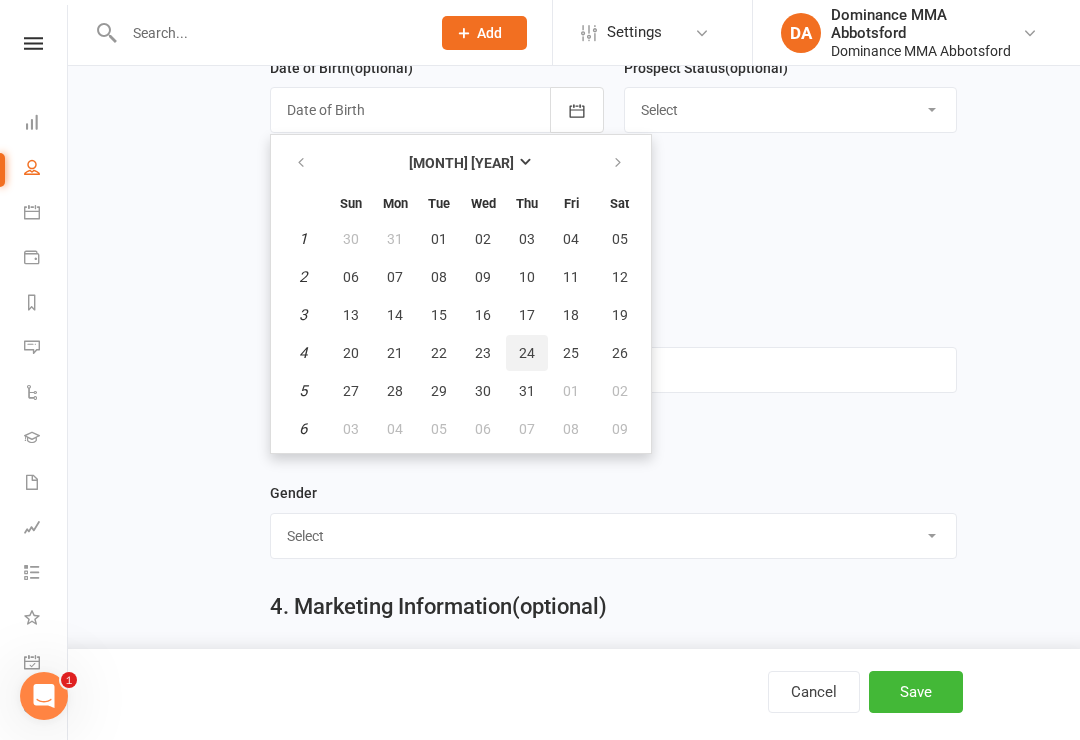 click on "24" at bounding box center (527, 353) 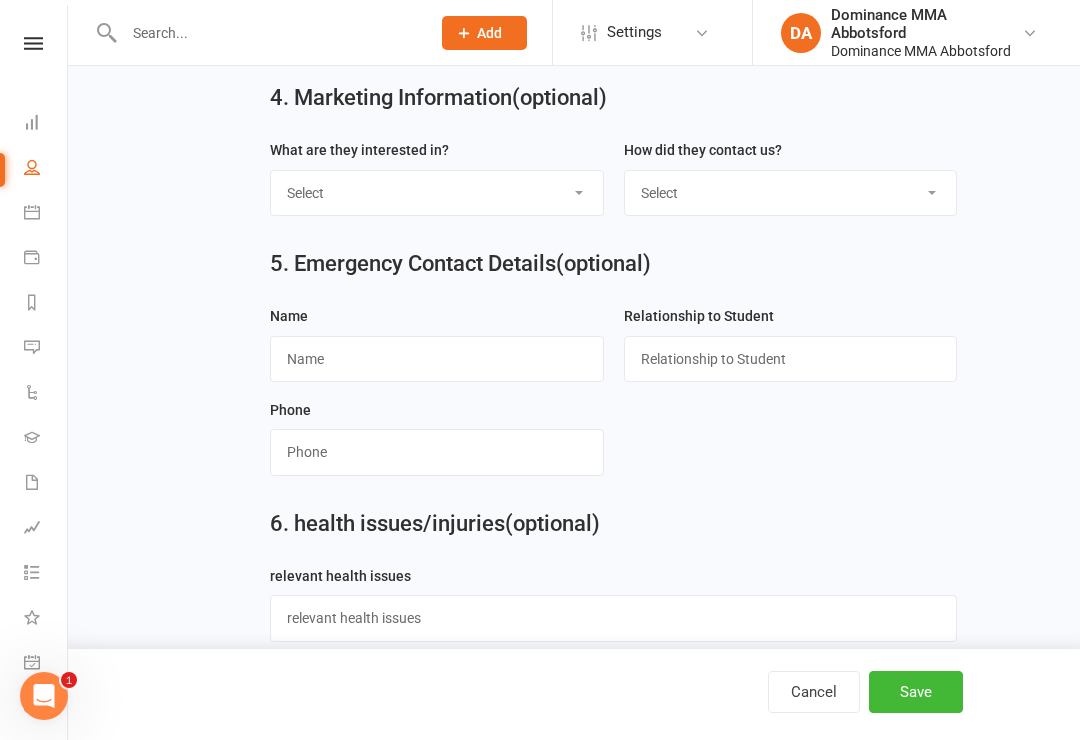 scroll, scrollTop: 953, scrollLeft: 0, axis: vertical 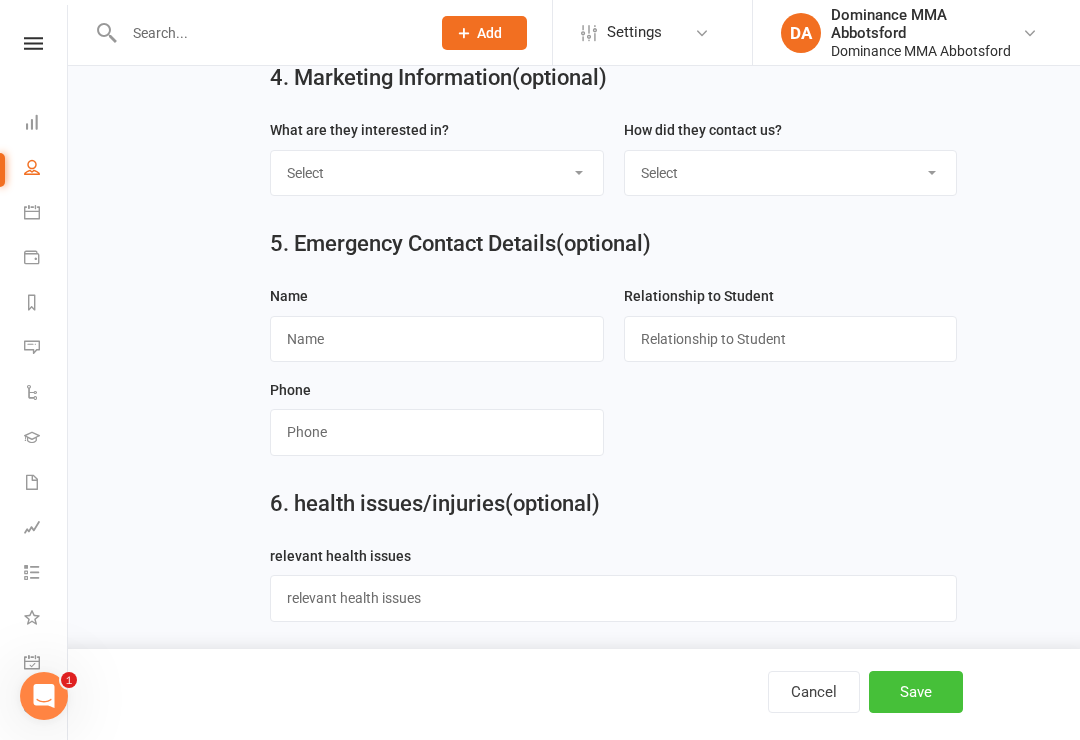 click on "Save" at bounding box center [916, 692] 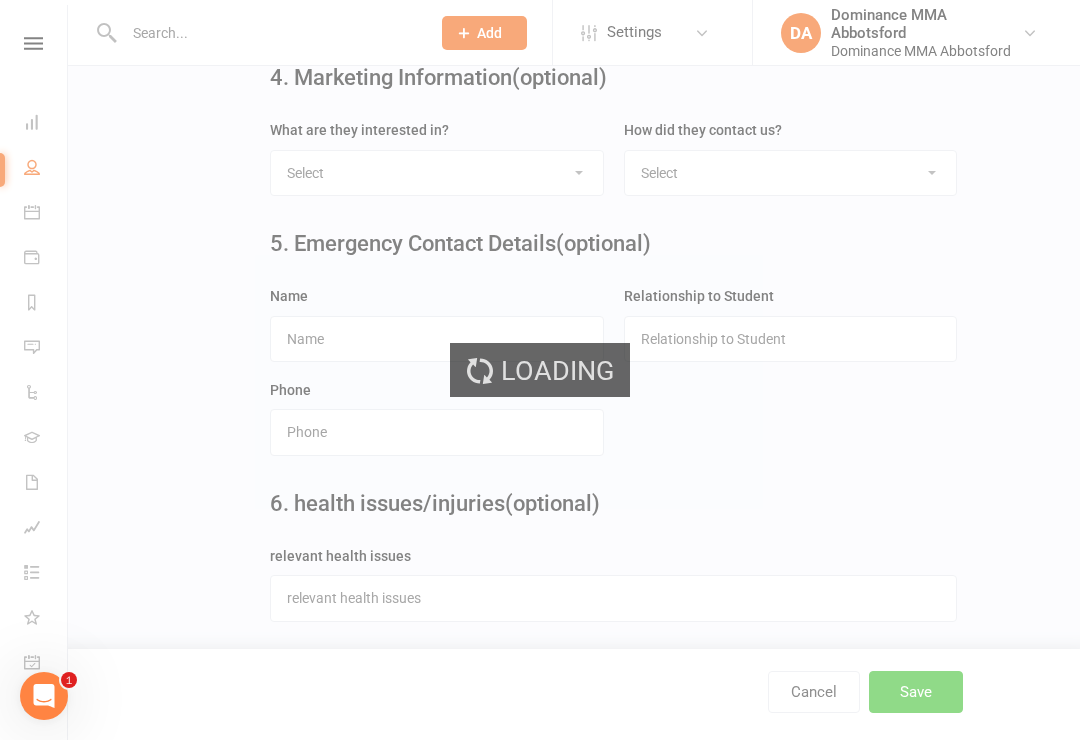 scroll, scrollTop: 0, scrollLeft: 0, axis: both 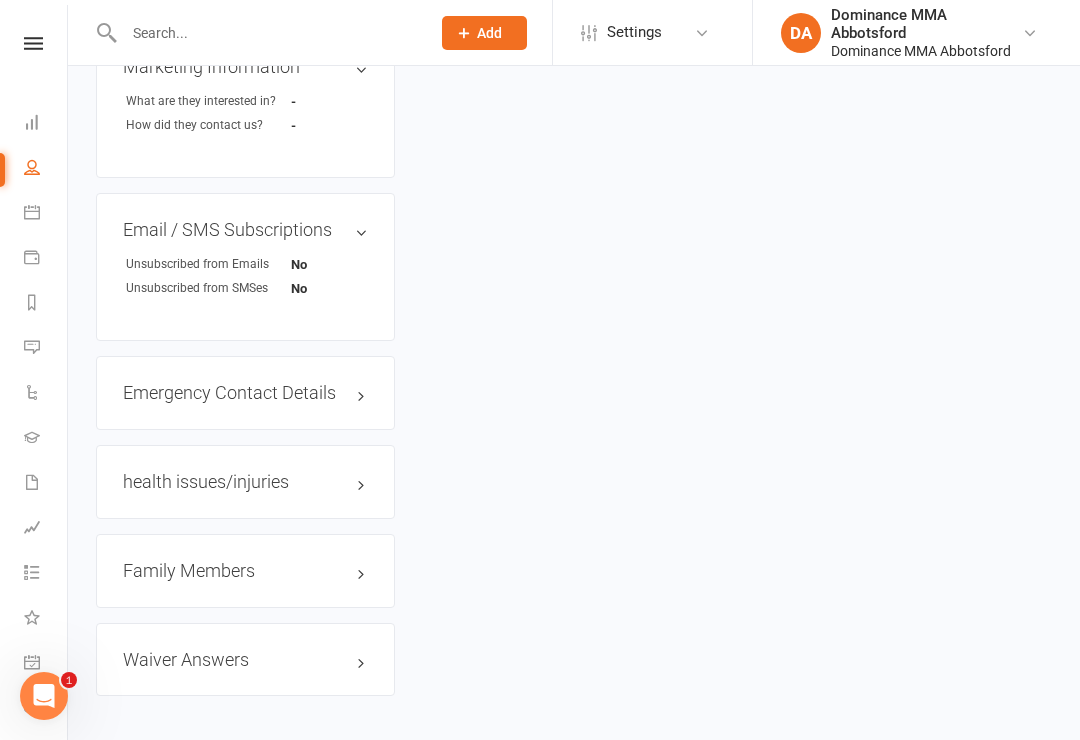 click on "Family Members" at bounding box center [245, 571] 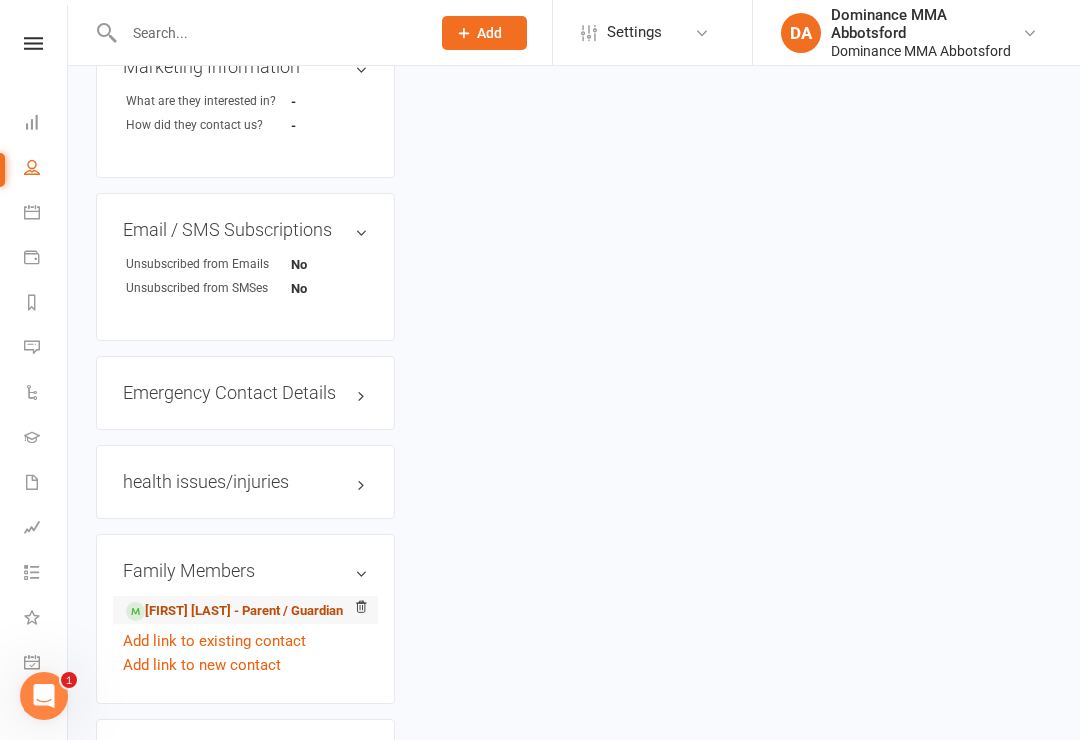 click on "[FIRST] [LAST] - Parent / Guardian" at bounding box center (234, 611) 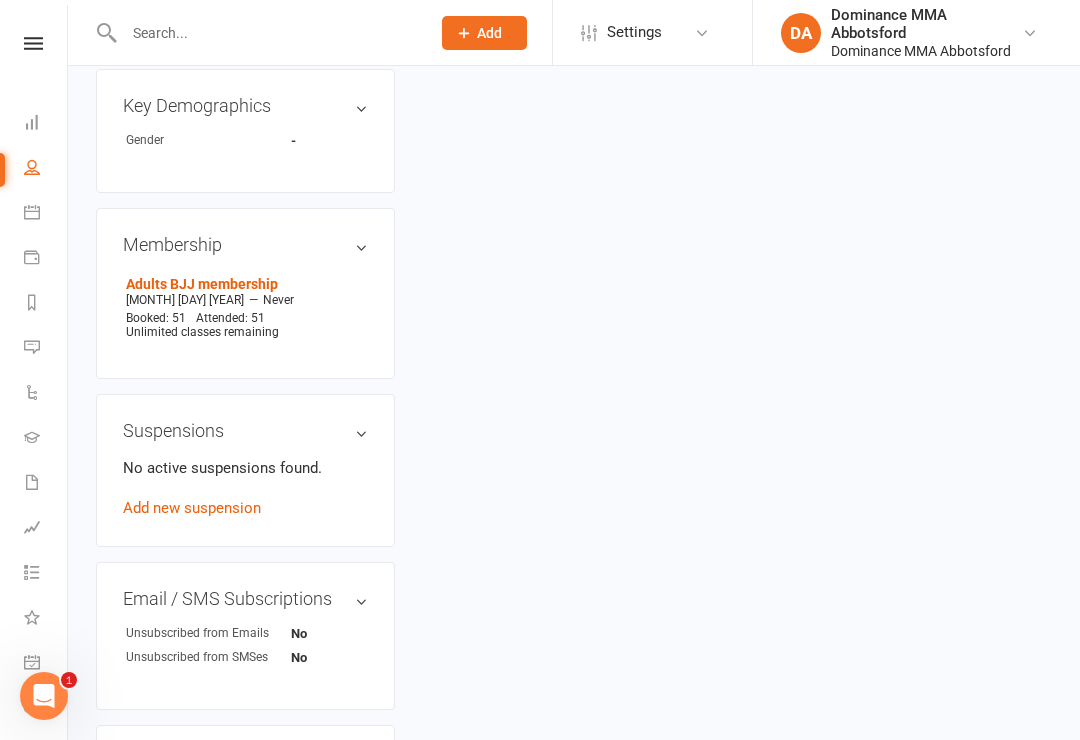 scroll, scrollTop: 0, scrollLeft: 0, axis: both 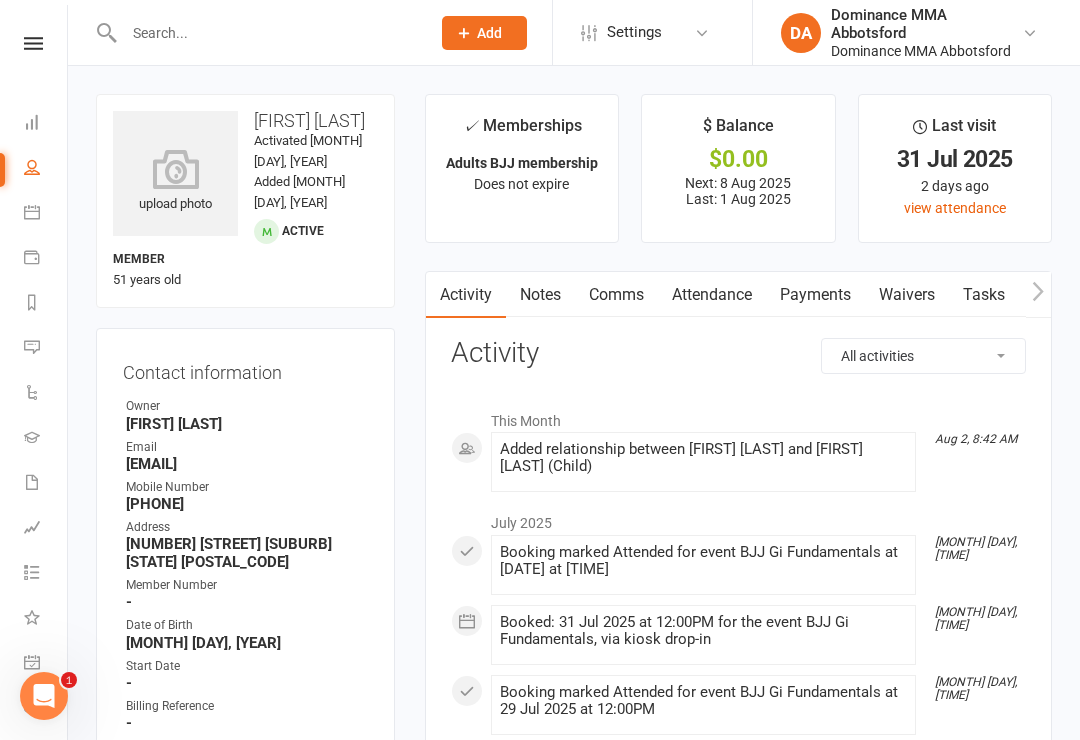 click on "Waivers" at bounding box center [907, 295] 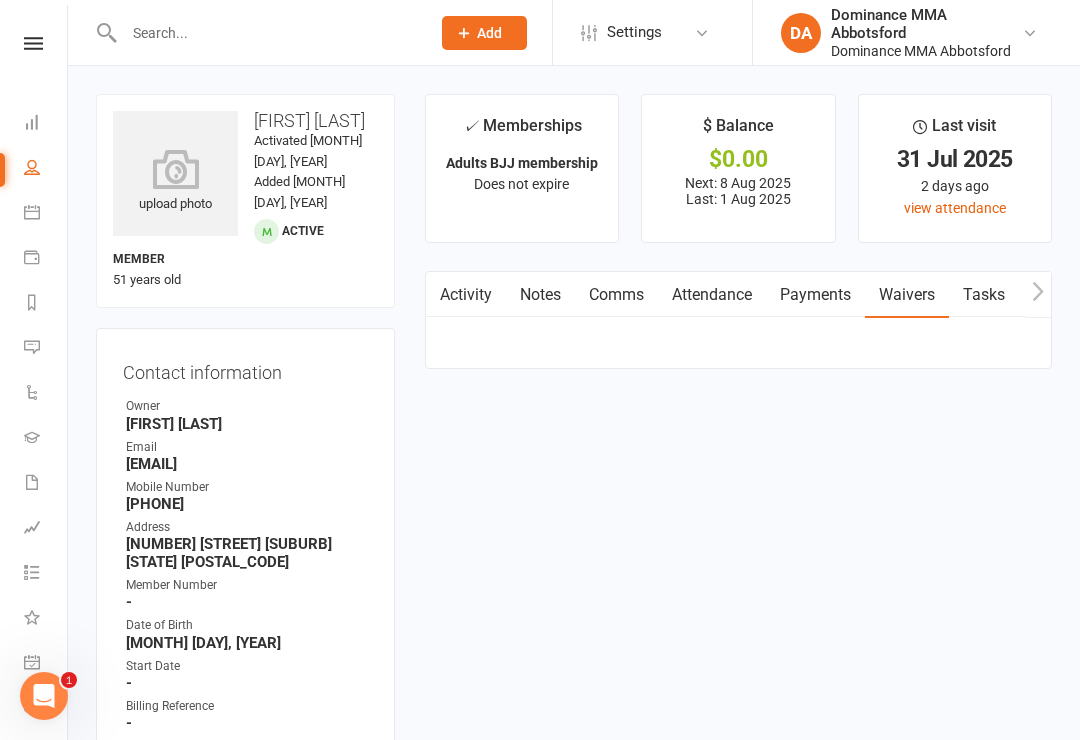scroll, scrollTop: 31, scrollLeft: 0, axis: vertical 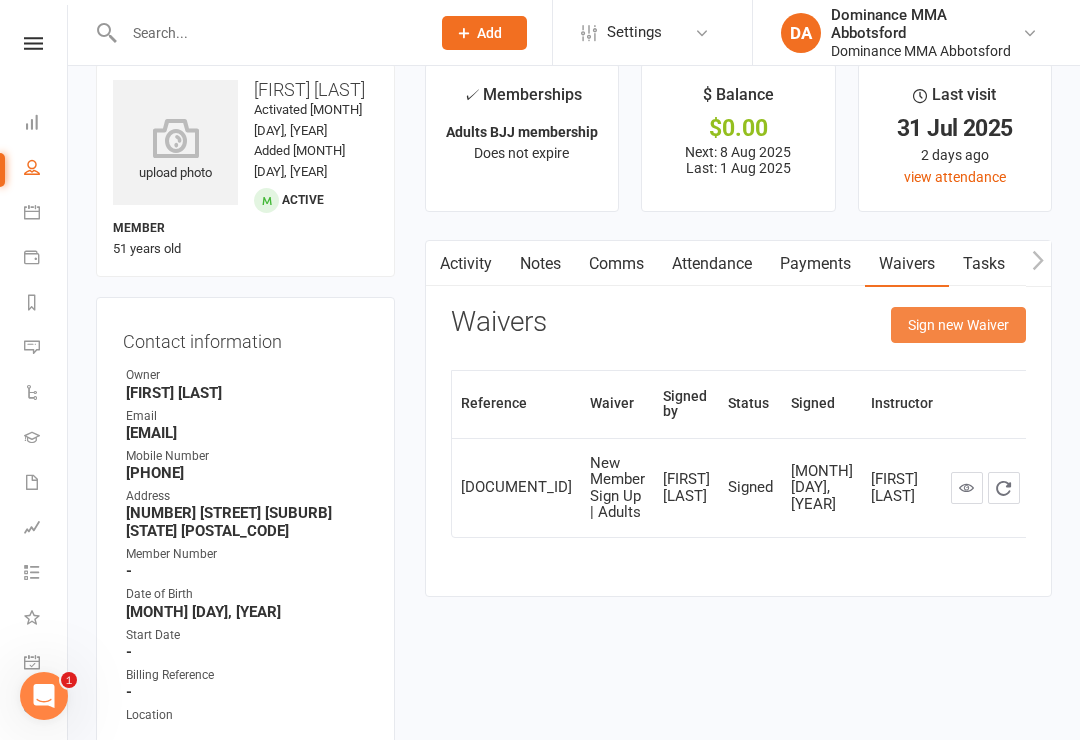 click on "Sign new Waiver" at bounding box center [958, 325] 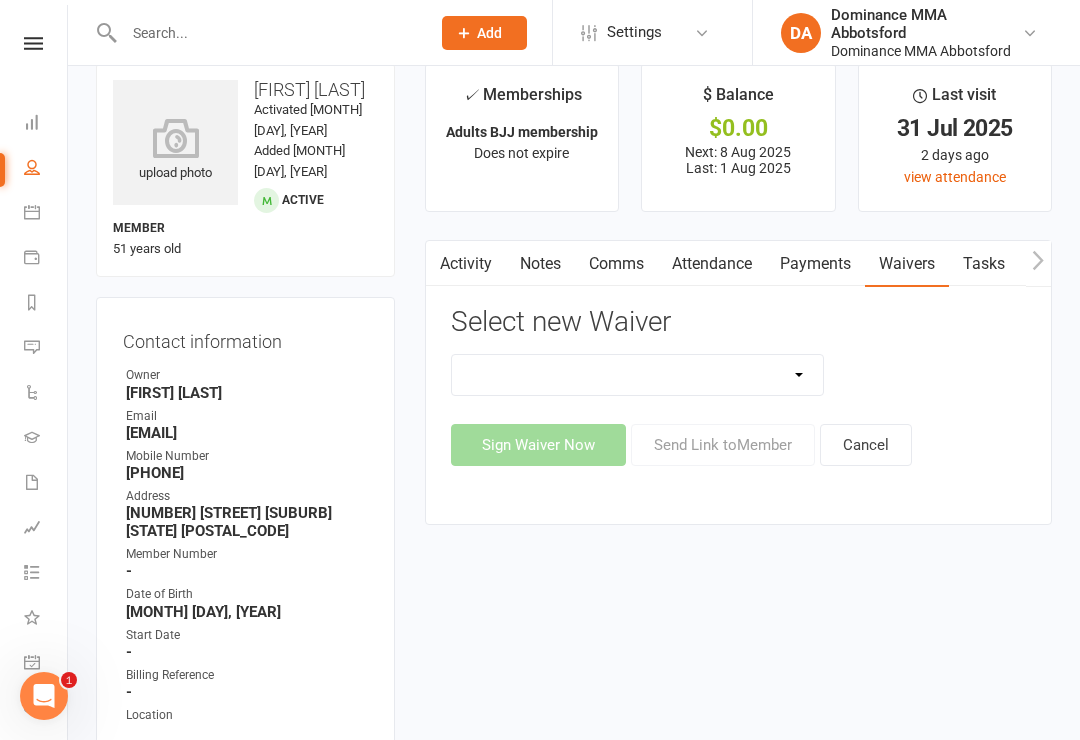 click on "Member | Cancellation | Adults Member | Injury Report Form (FOH staff use only) Member | Suspension | Adults New Member Agreement Form | Adults Paid in Full | 10% New Member Agreement Form | Adults Paid in Full | F.I.F.O 1/2 Time New Member Agreement Form | Foundation S&C Paid in Full | 10% New Member Agreement Form | Kids/Teens Paid in Full | 10% New Member Sign Up | Adults New Member Sign Up | Adults | 10th Birthday Special New Member Sign Up | Adults | $120 Off Special New Member Sign Up | Adults | Once Per Week New Member Sign Up | Kids/Teens New Member Sign Up | Kids/Teens | 10th Birthday Special New Member Sign Up | Kids/Teens | Once Per Week New Member Sign up | S&C Gym FOUNDATION | 10th Birthday Participation Consent Form Participation Consent Form | S&C Gym Trial Prospect | Injury Report Form (FOH staff use only)" at bounding box center [638, 375] 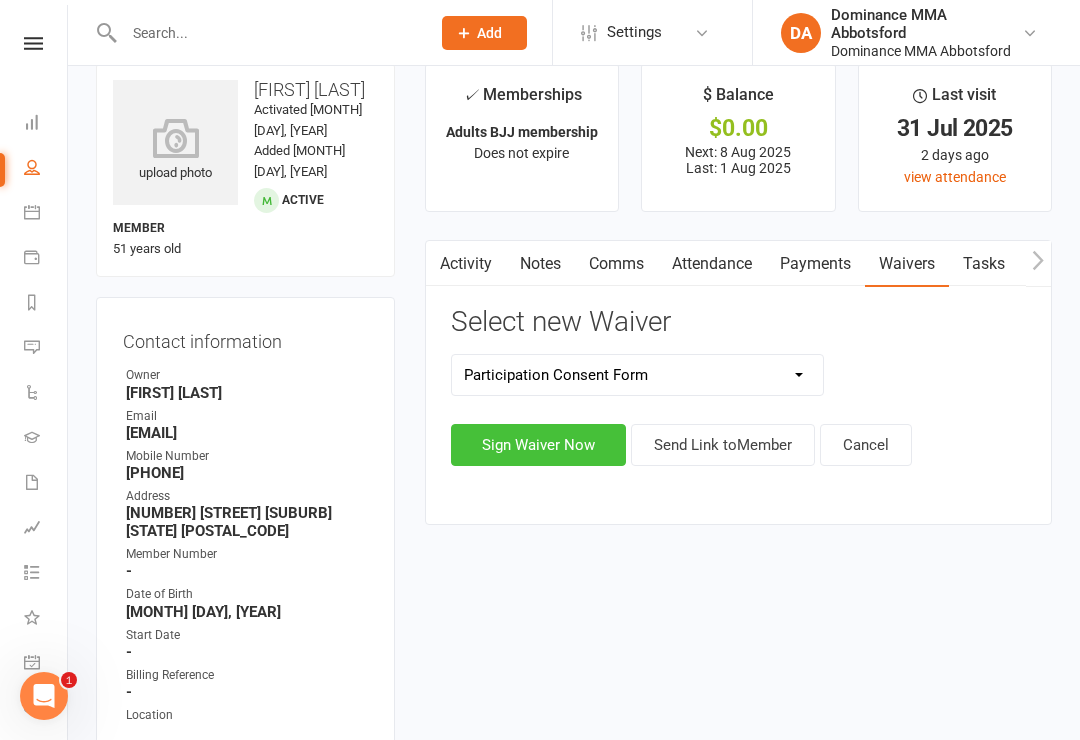 click on "Sign Waiver Now" at bounding box center (538, 445) 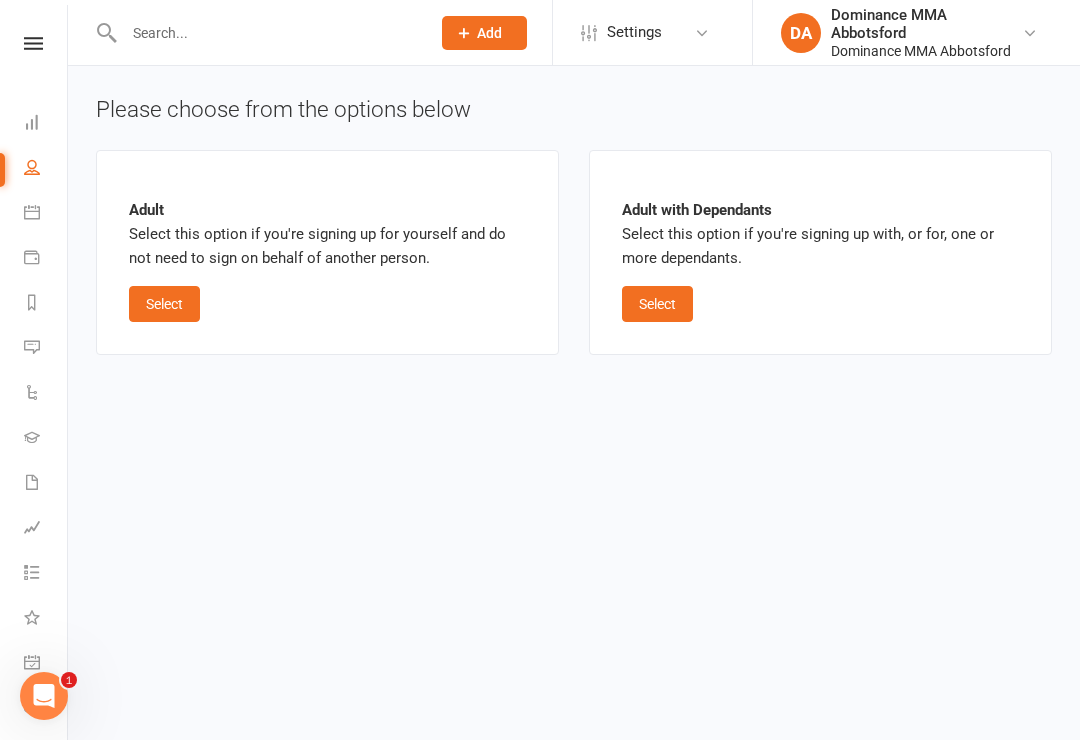 scroll, scrollTop: 0, scrollLeft: 0, axis: both 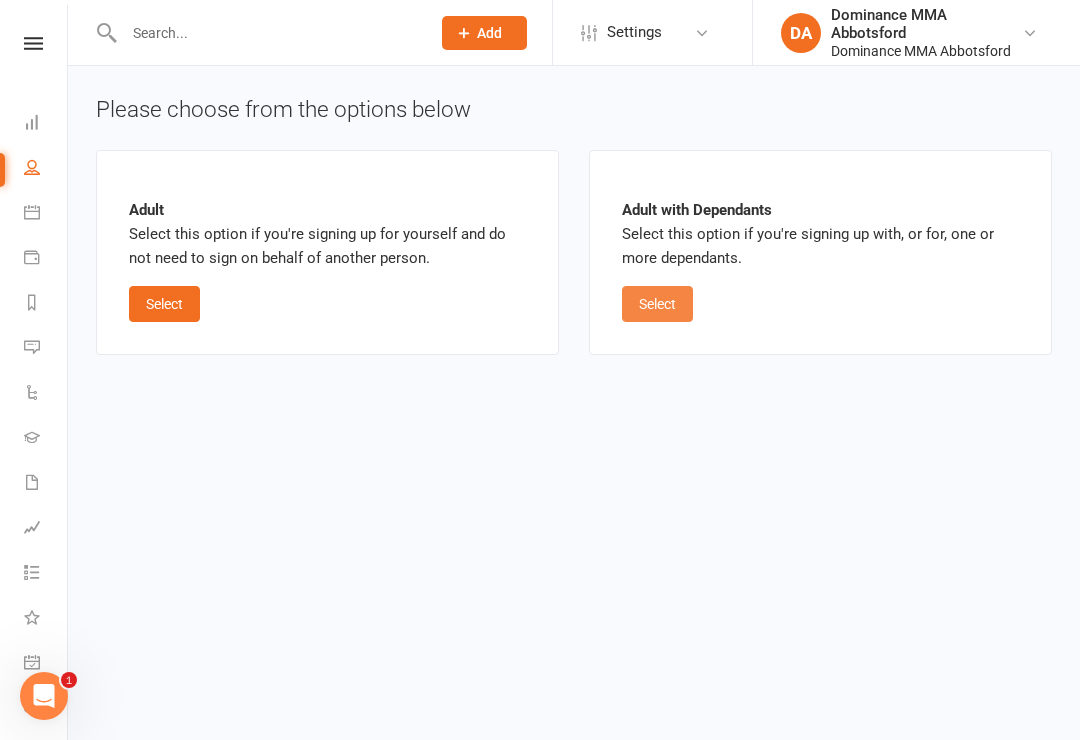 click on "Select" at bounding box center (657, 304) 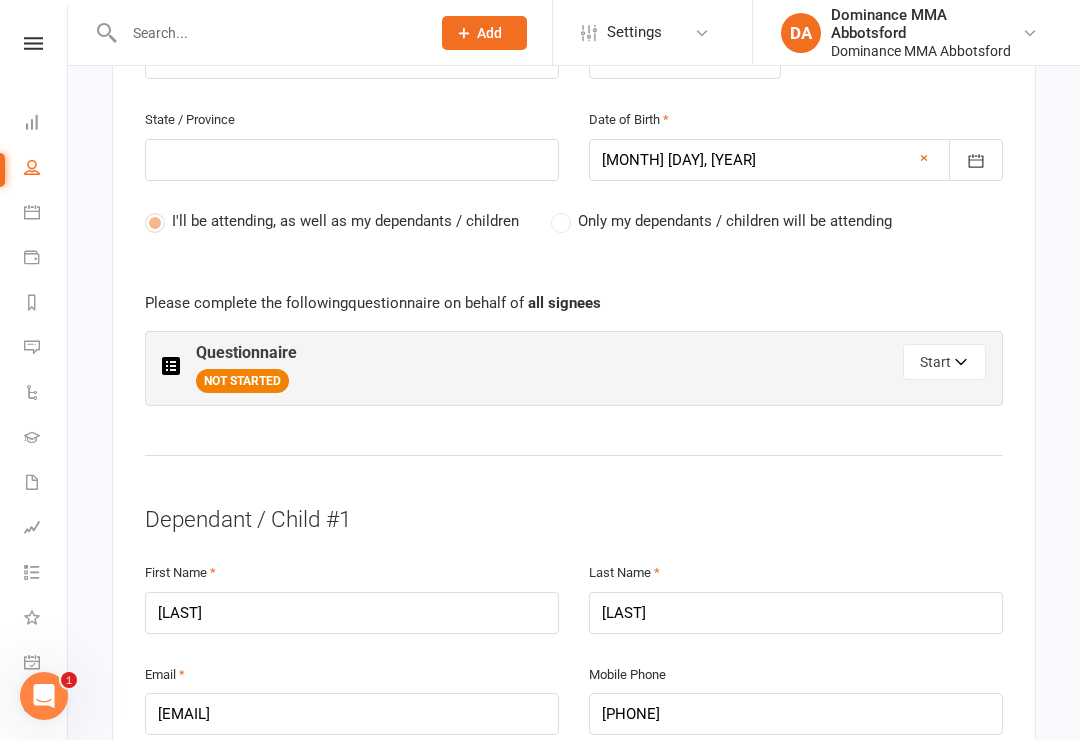 scroll, scrollTop: 941, scrollLeft: 0, axis: vertical 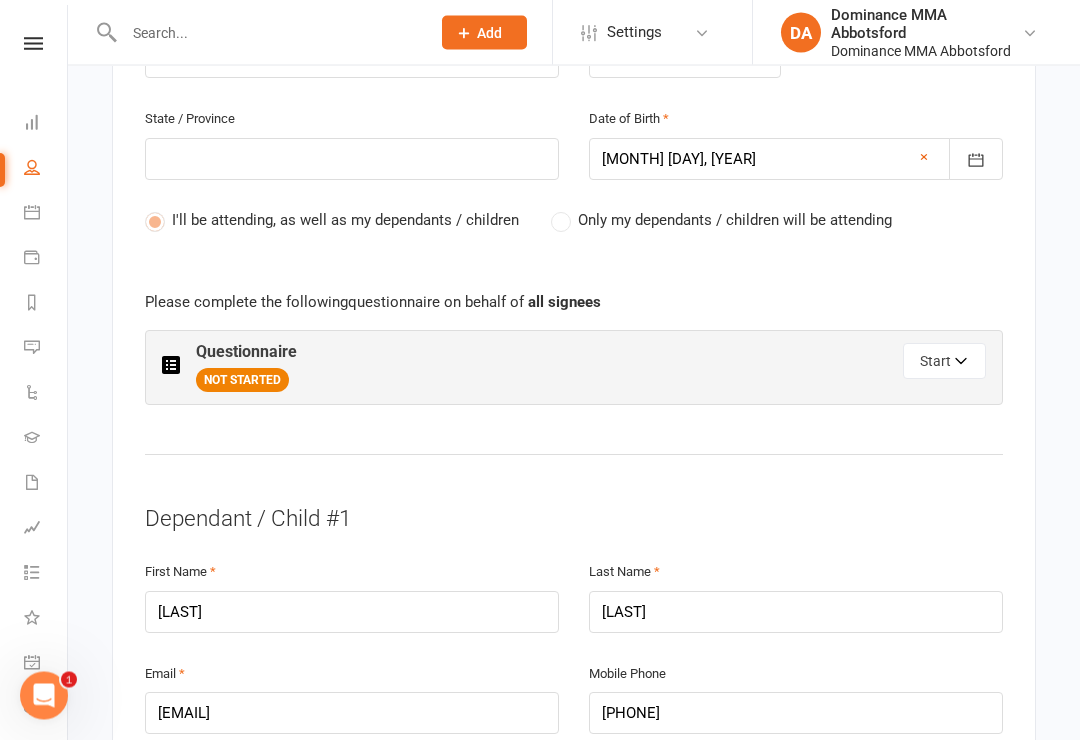click on "Questionnaire NOT STARTED" at bounding box center [368, 368] 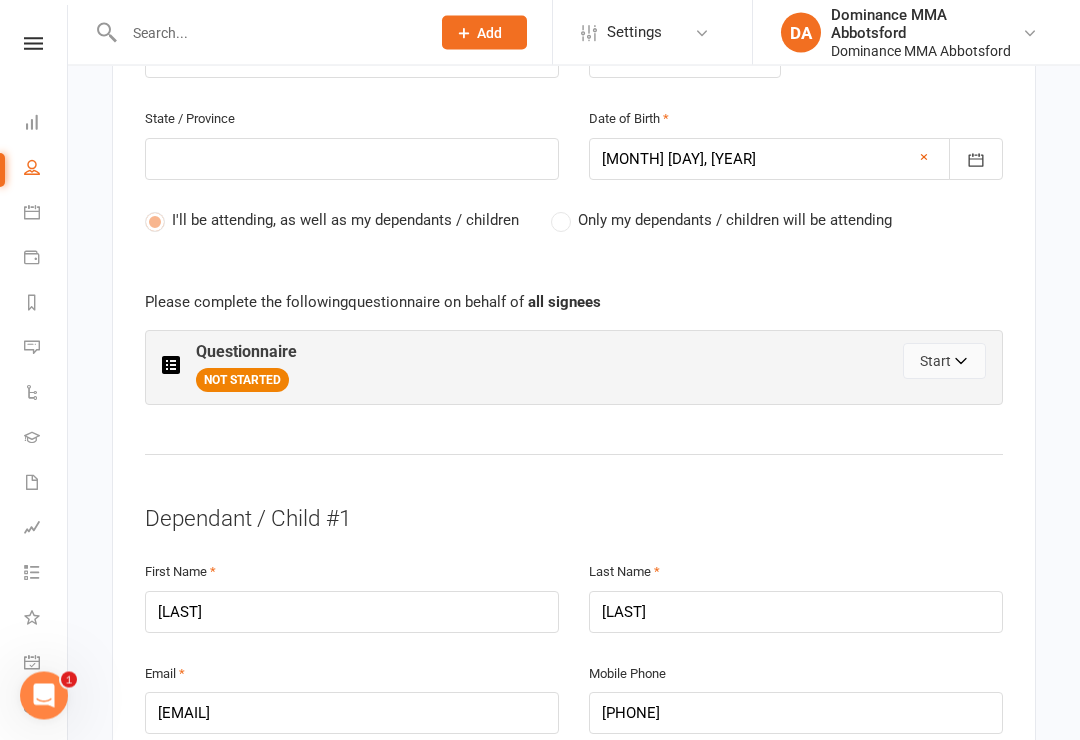 click 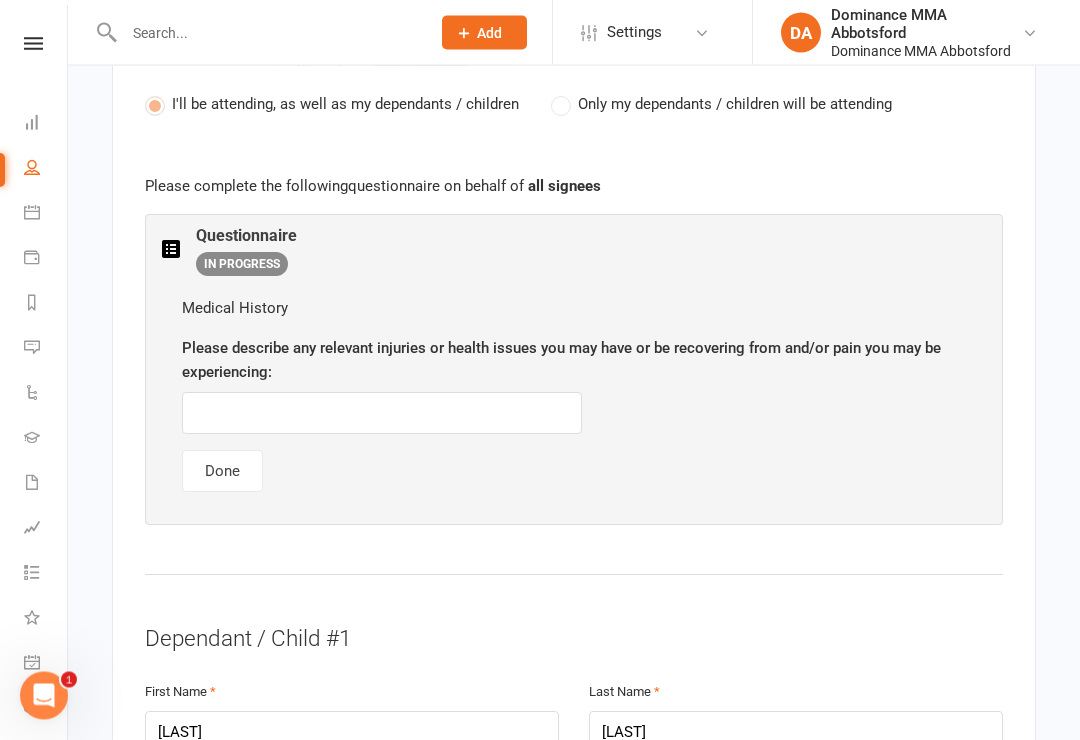 scroll, scrollTop: 1058, scrollLeft: 0, axis: vertical 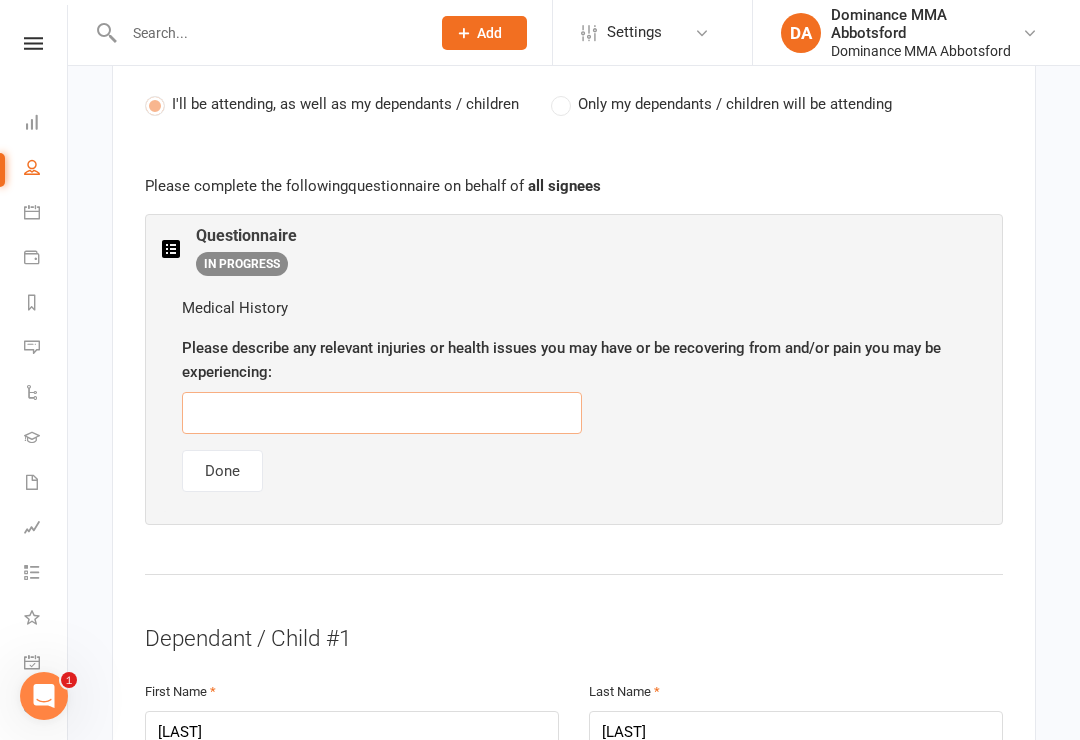 click at bounding box center (382, 413) 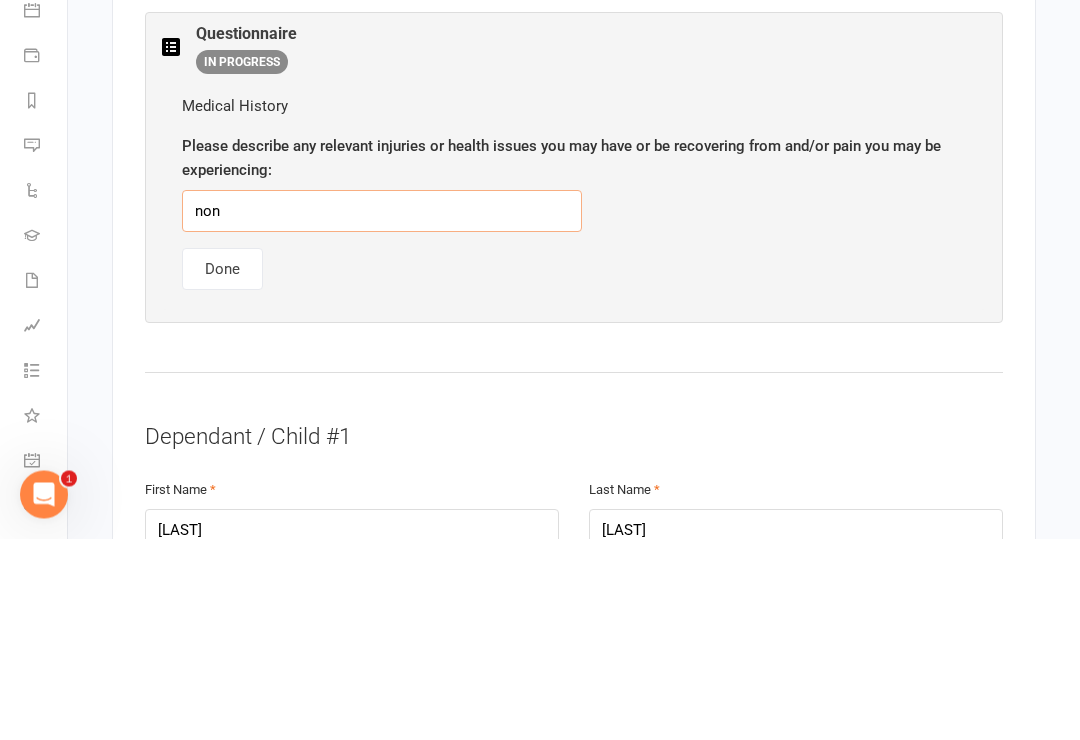 type on "none" 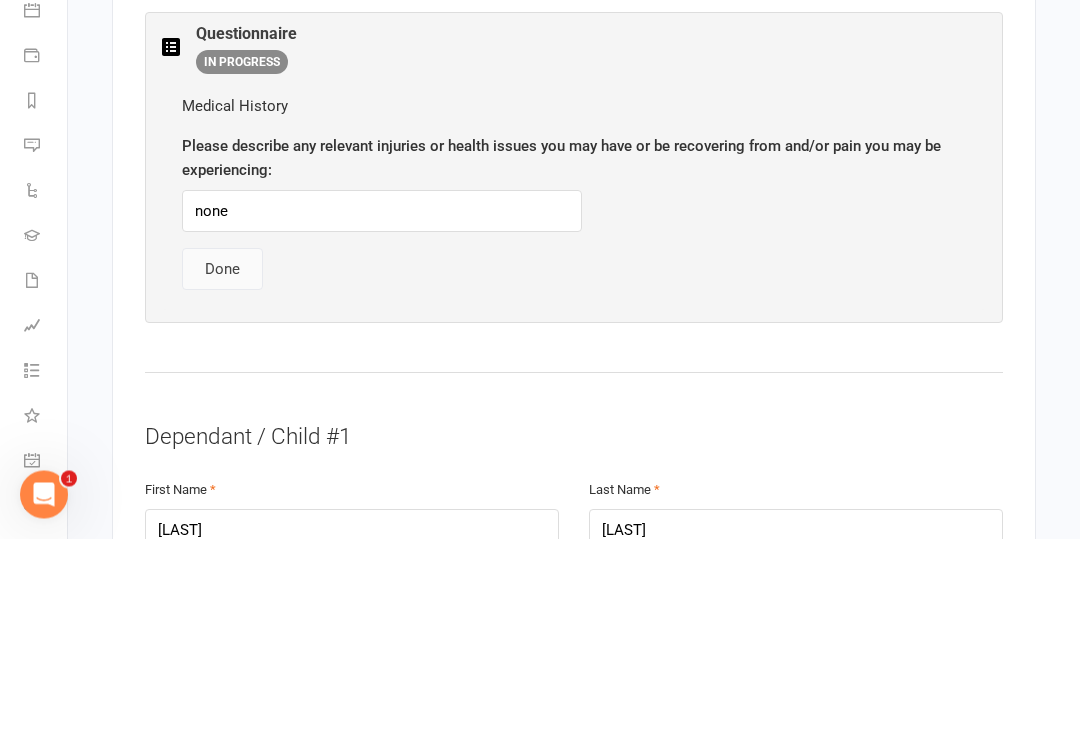 click on "Done" at bounding box center (222, 471) 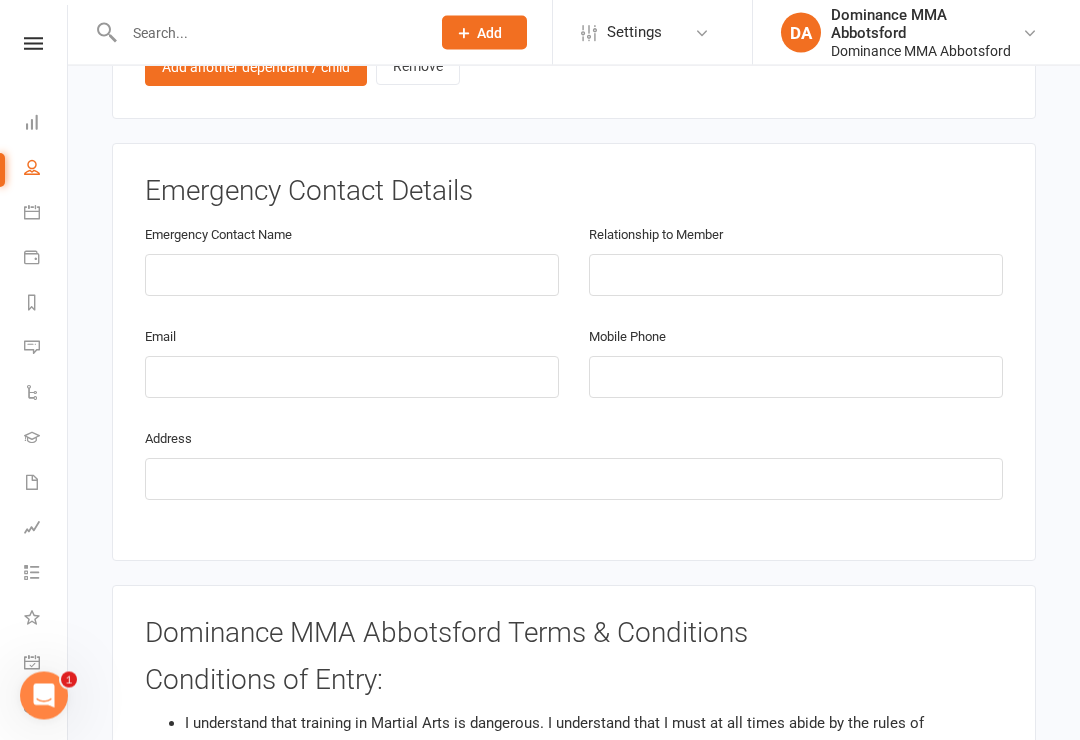 scroll, scrollTop: 1963, scrollLeft: 0, axis: vertical 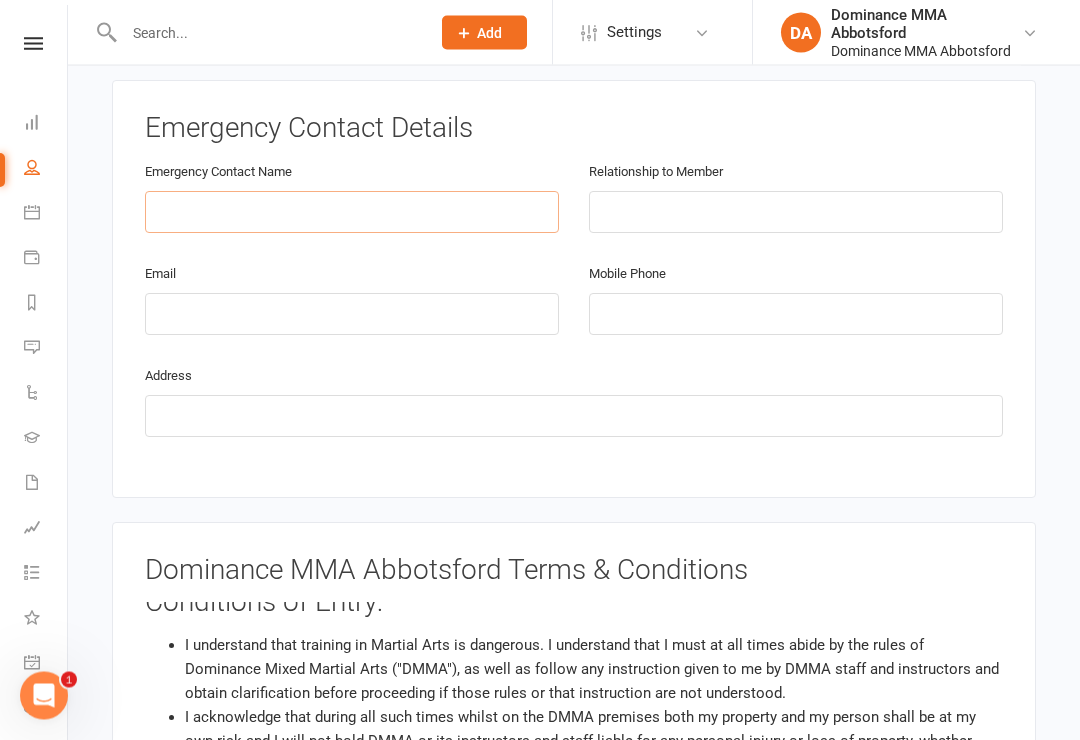 click at bounding box center [352, 213] 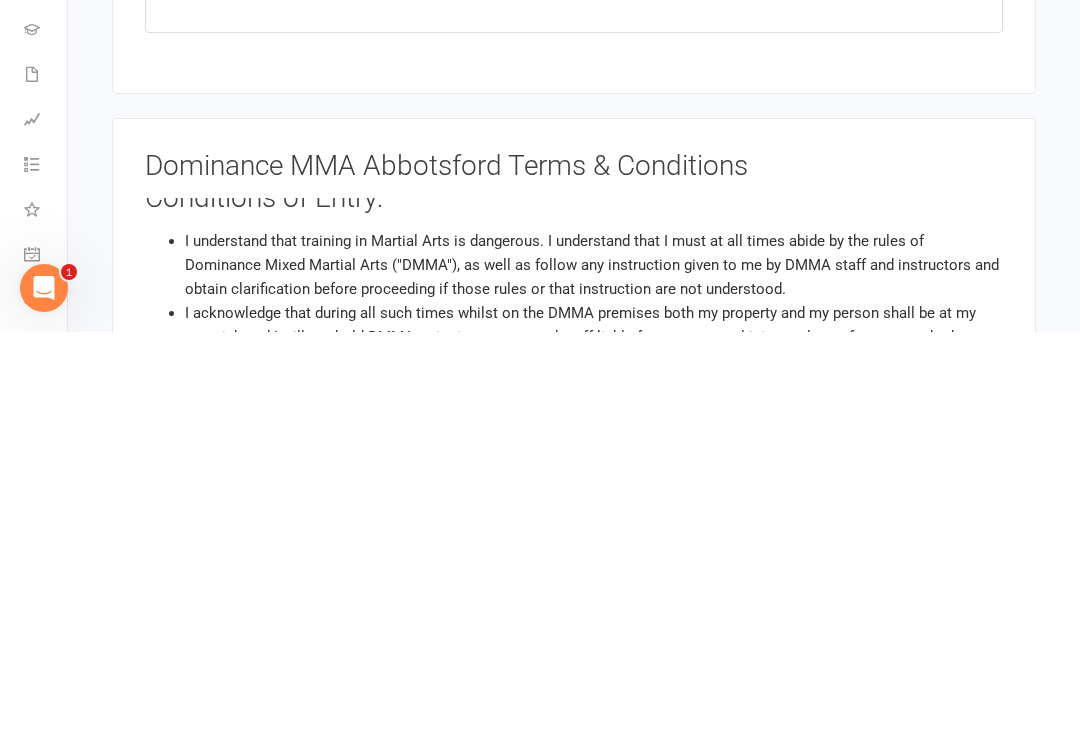 scroll, scrollTop: 2060, scrollLeft: 0, axis: vertical 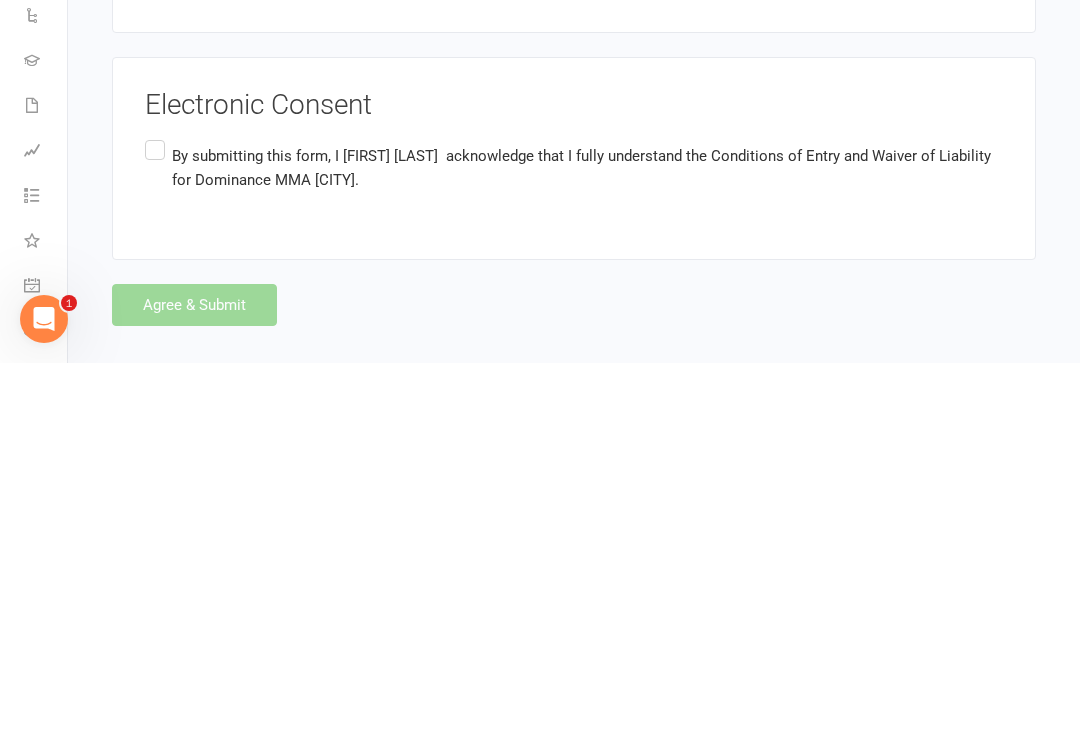 click on "By submitting this form, I [FIRST] [LAST] acknowledge that I fully understand the Conditions of Entry and Waiver of Liability for Dominance MMA Abbotsford." at bounding box center (574, 544) 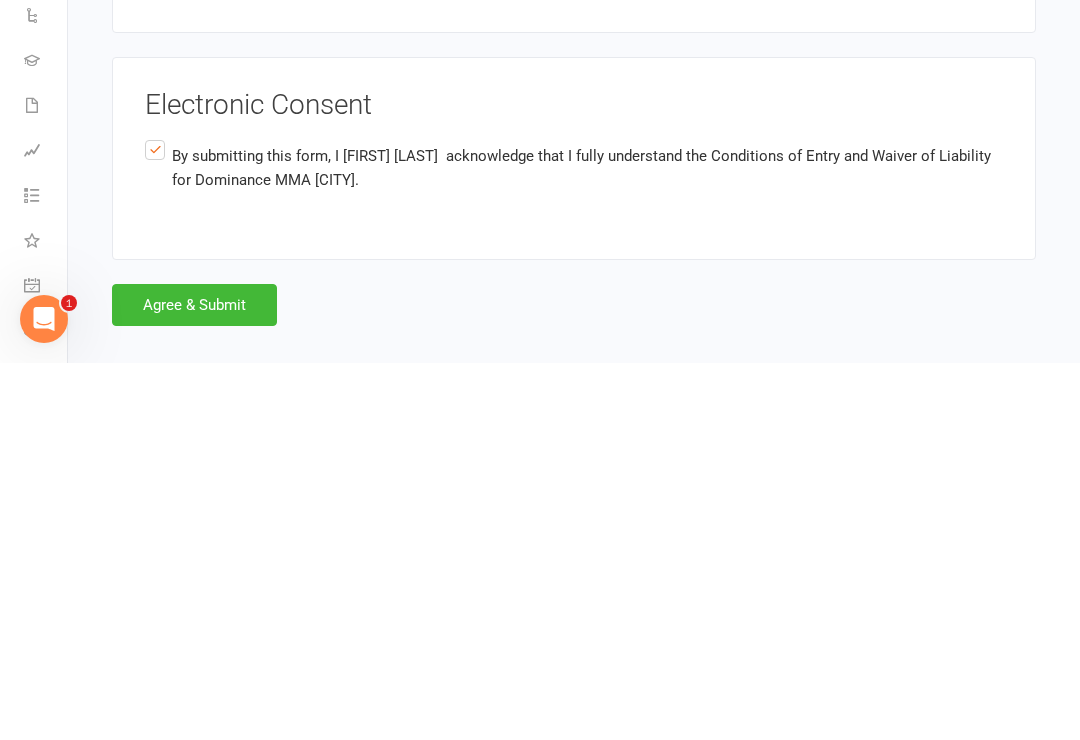 scroll, scrollTop: 3150, scrollLeft: 0, axis: vertical 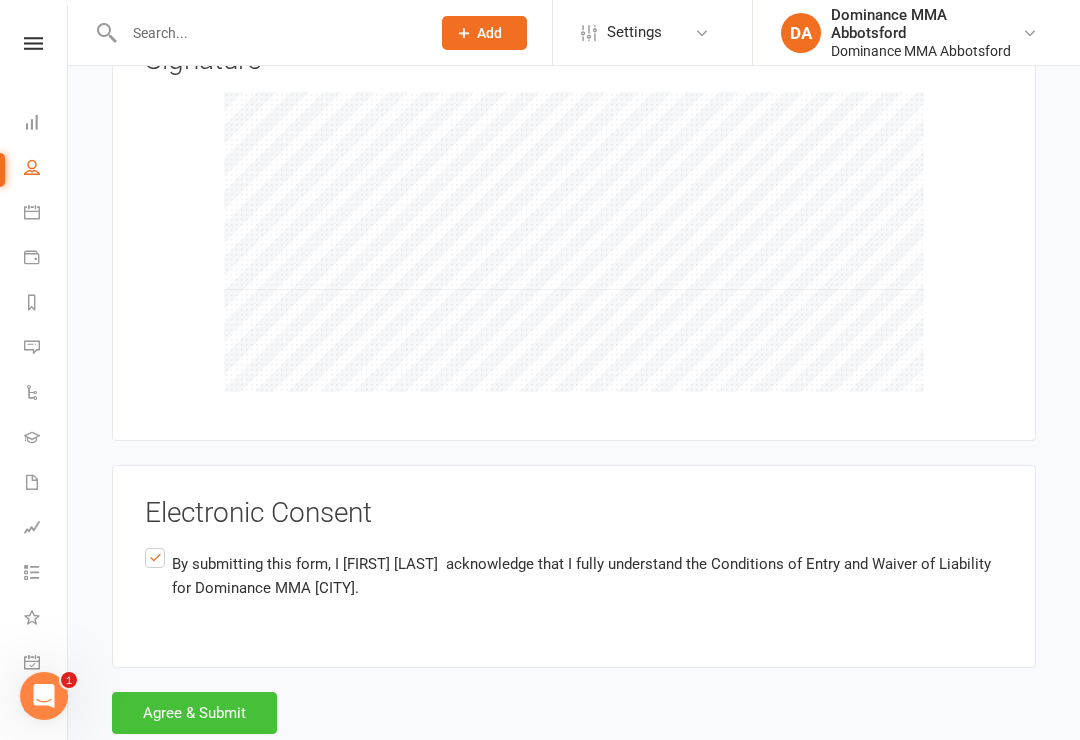 click on "Agree & Submit" at bounding box center [194, 713] 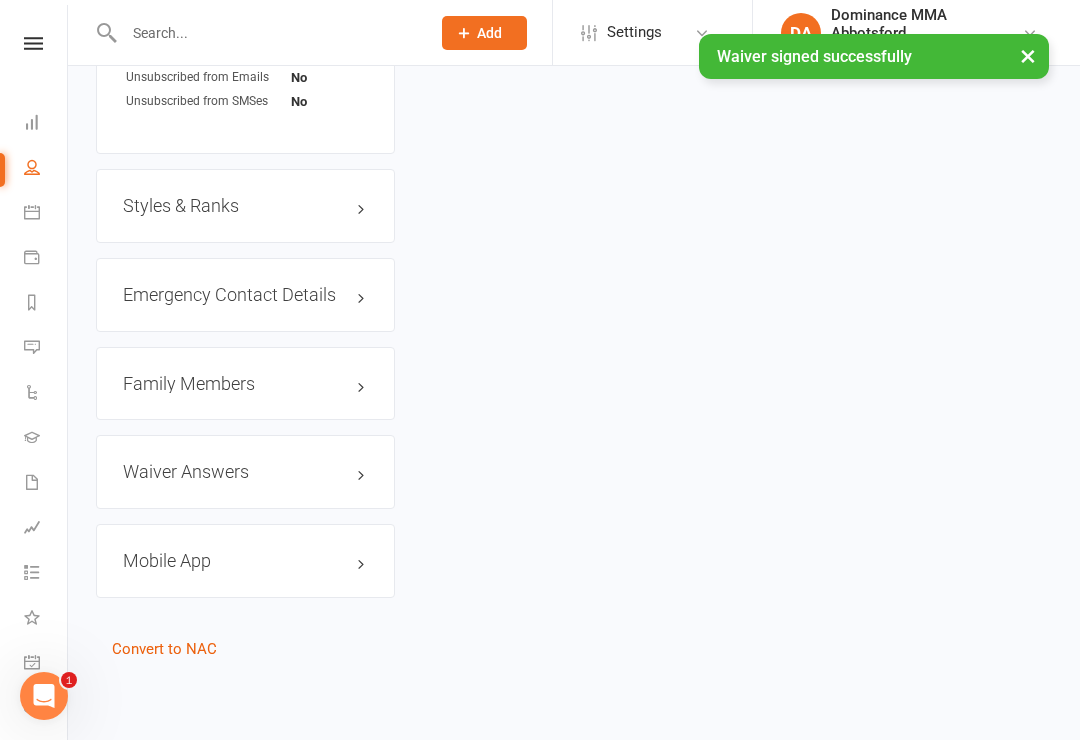 scroll, scrollTop: 0, scrollLeft: 0, axis: both 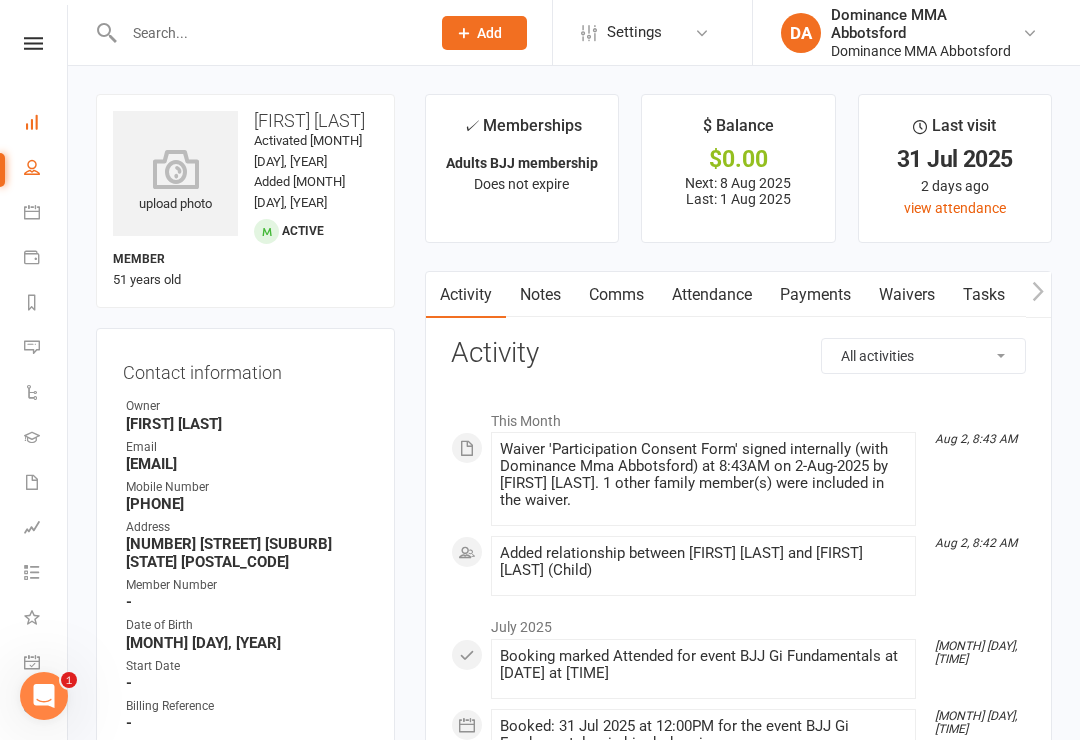 click on "Dashboard" at bounding box center [46, 124] 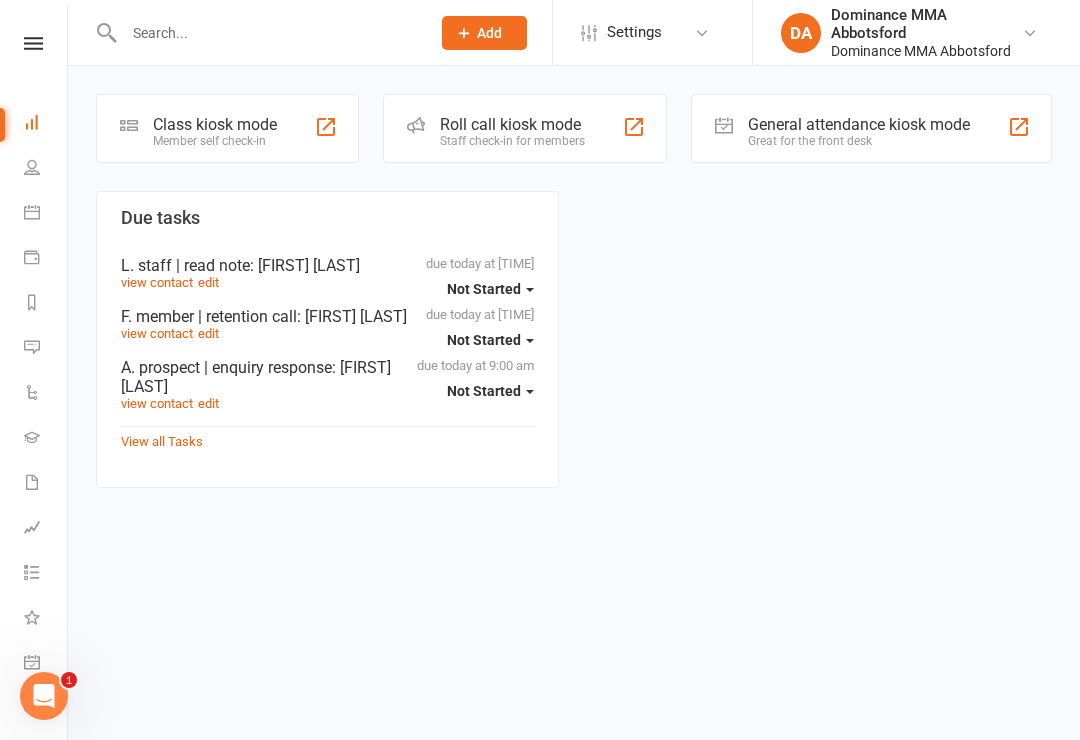 click on "Class kiosk mode" at bounding box center [215, 124] 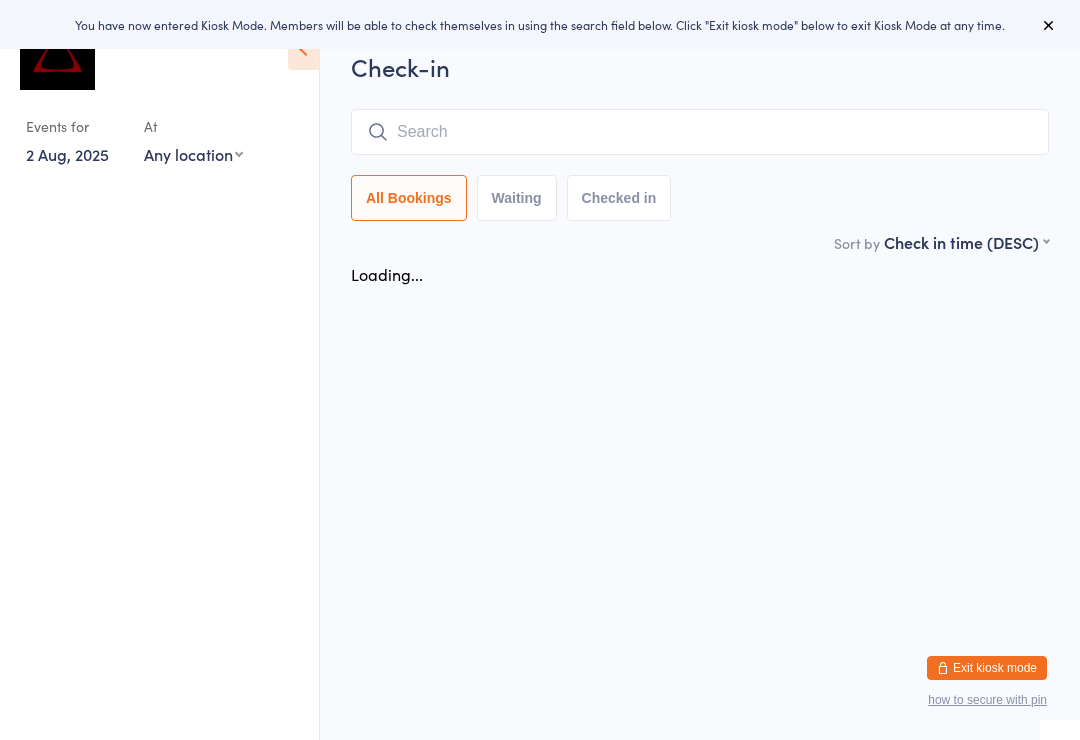 scroll, scrollTop: 0, scrollLeft: 0, axis: both 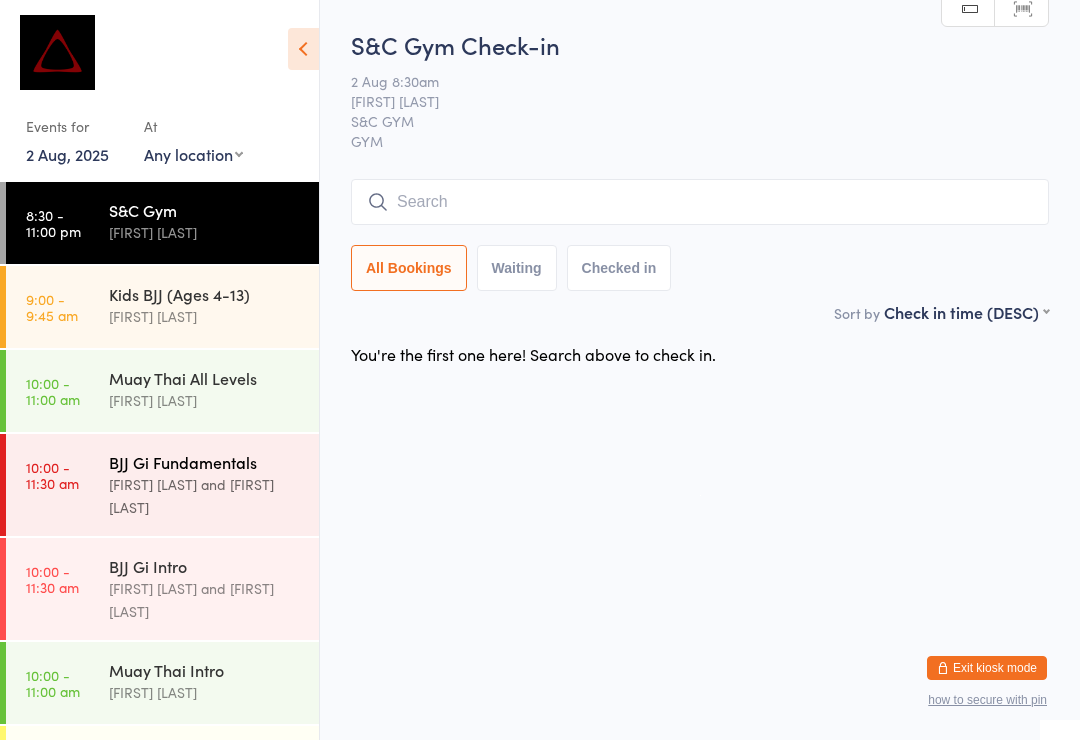 click on "[FIRST] [LAST] and [FIRST] [LAST]" at bounding box center (205, 496) 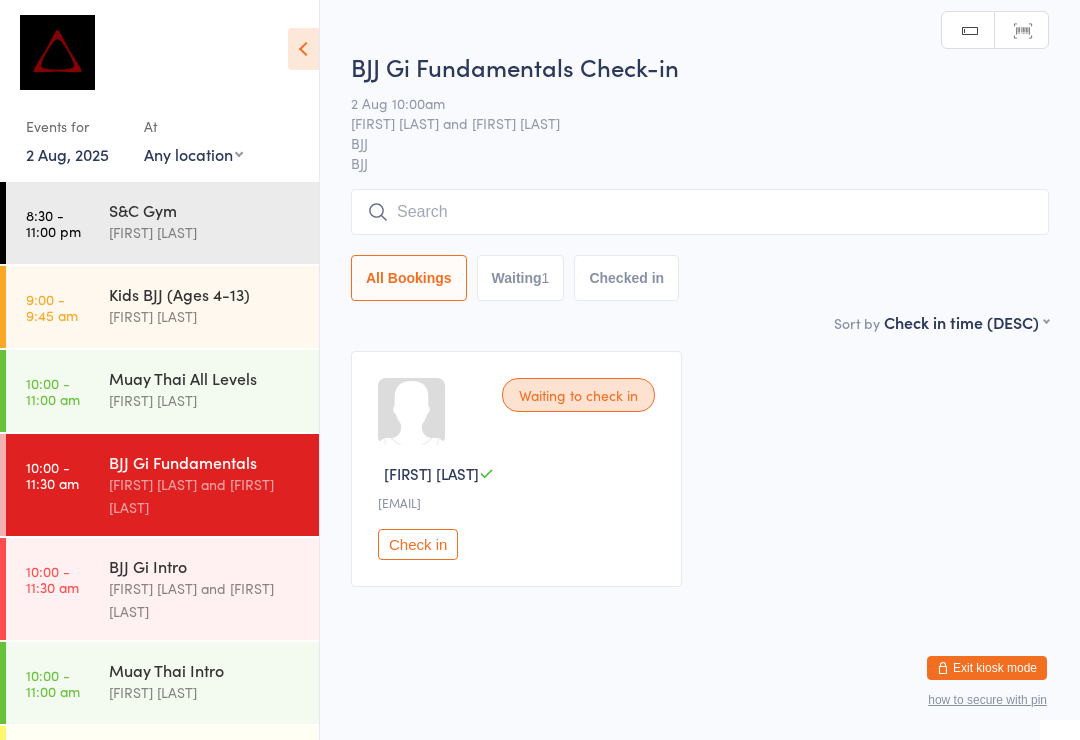 click at bounding box center [700, 212] 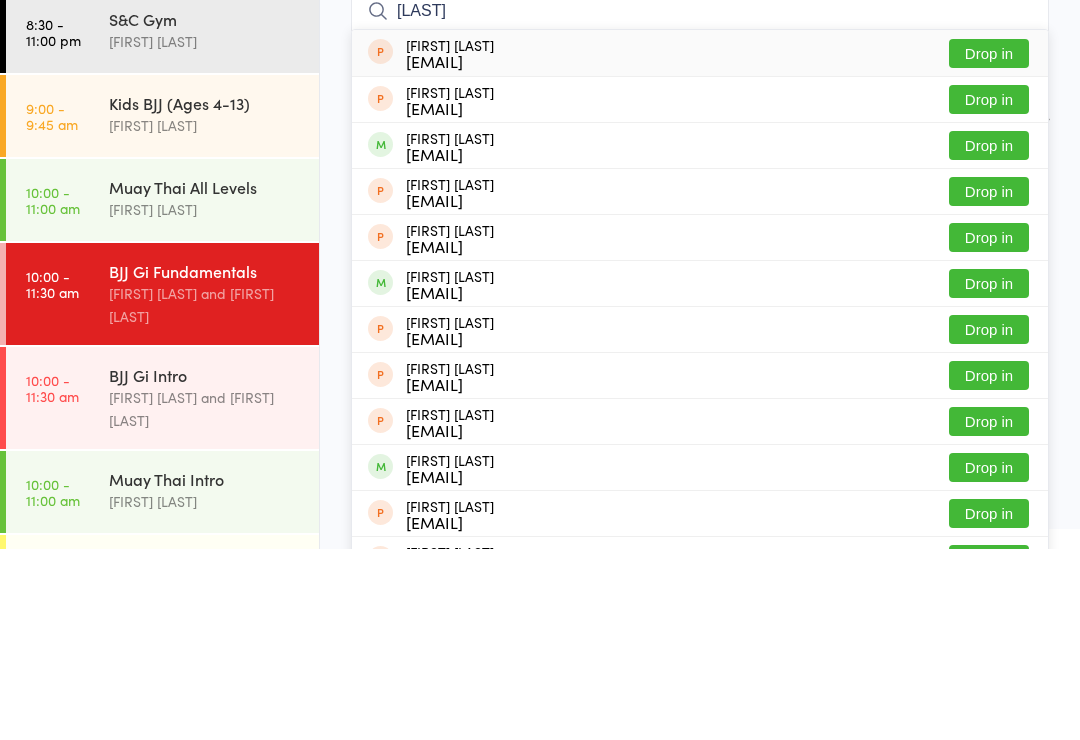 type on "Browne" 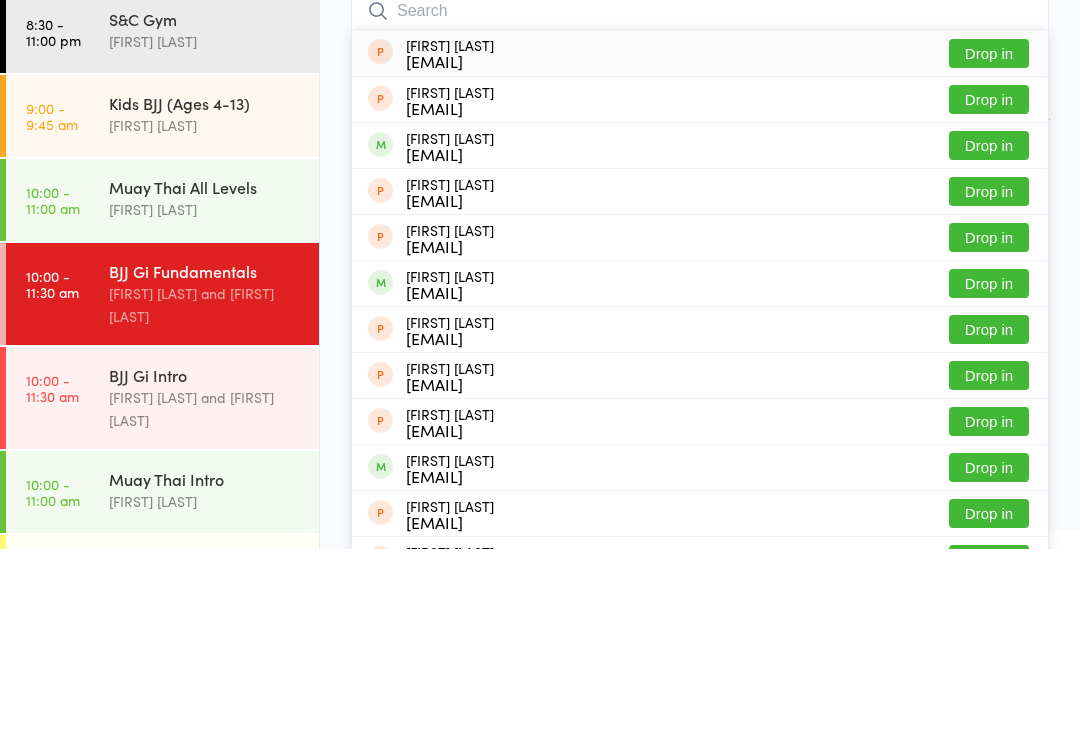 scroll, scrollTop: 10, scrollLeft: 0, axis: vertical 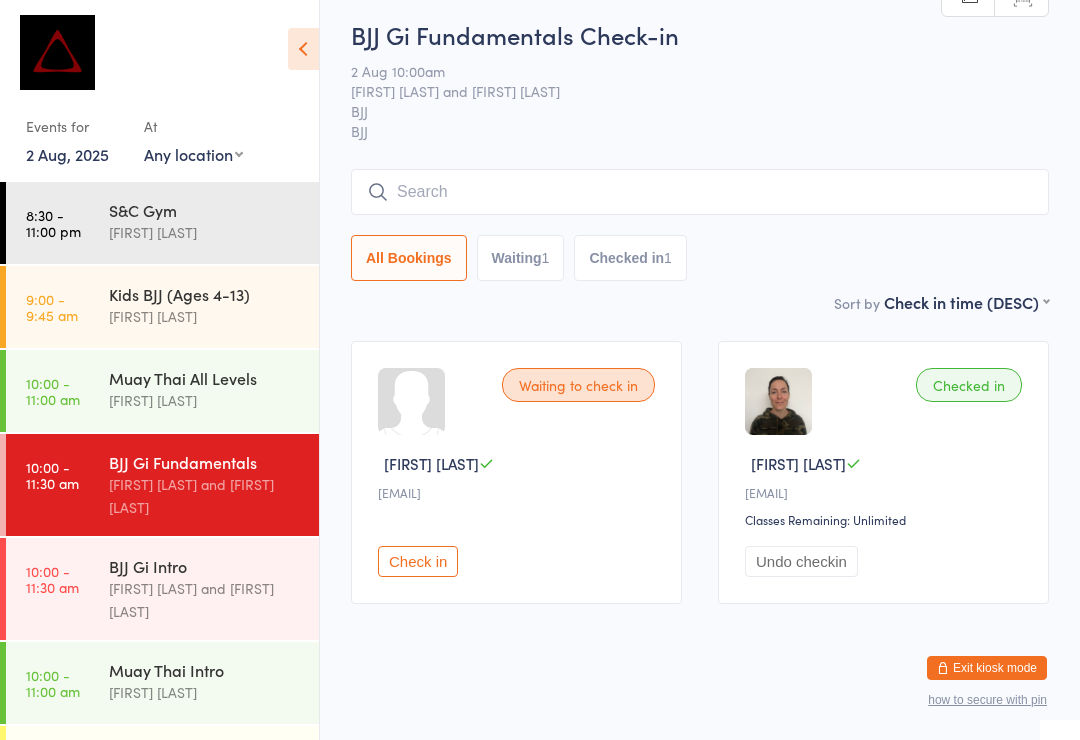 click at bounding box center [700, 192] 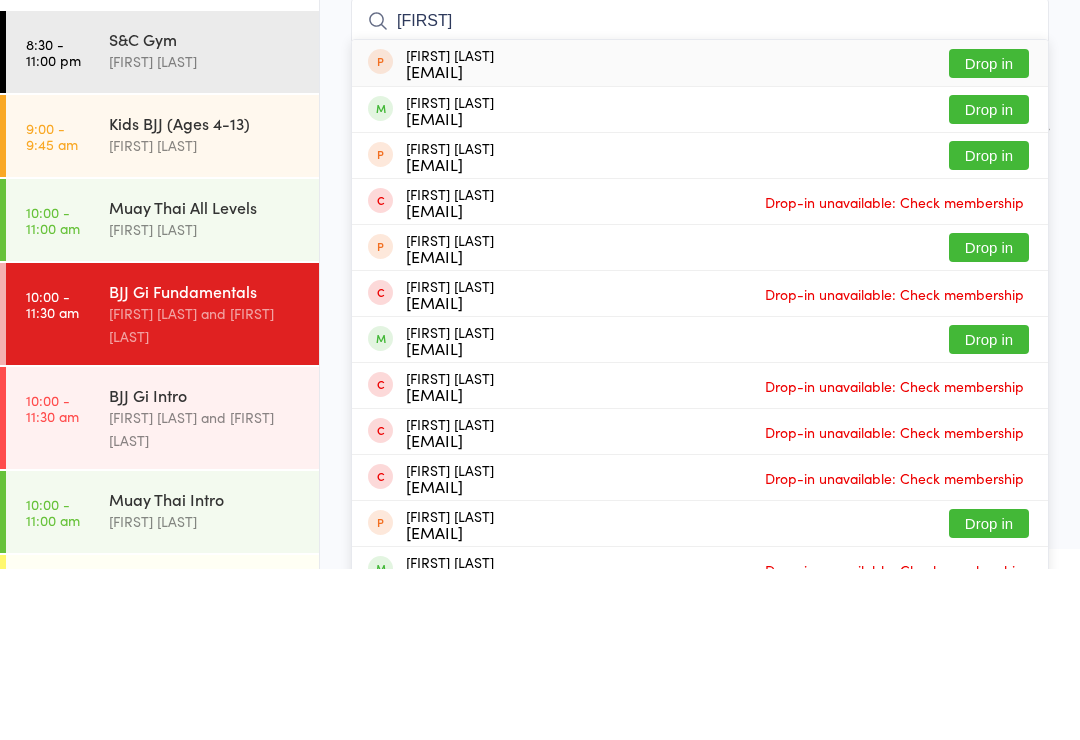 type on "Truo" 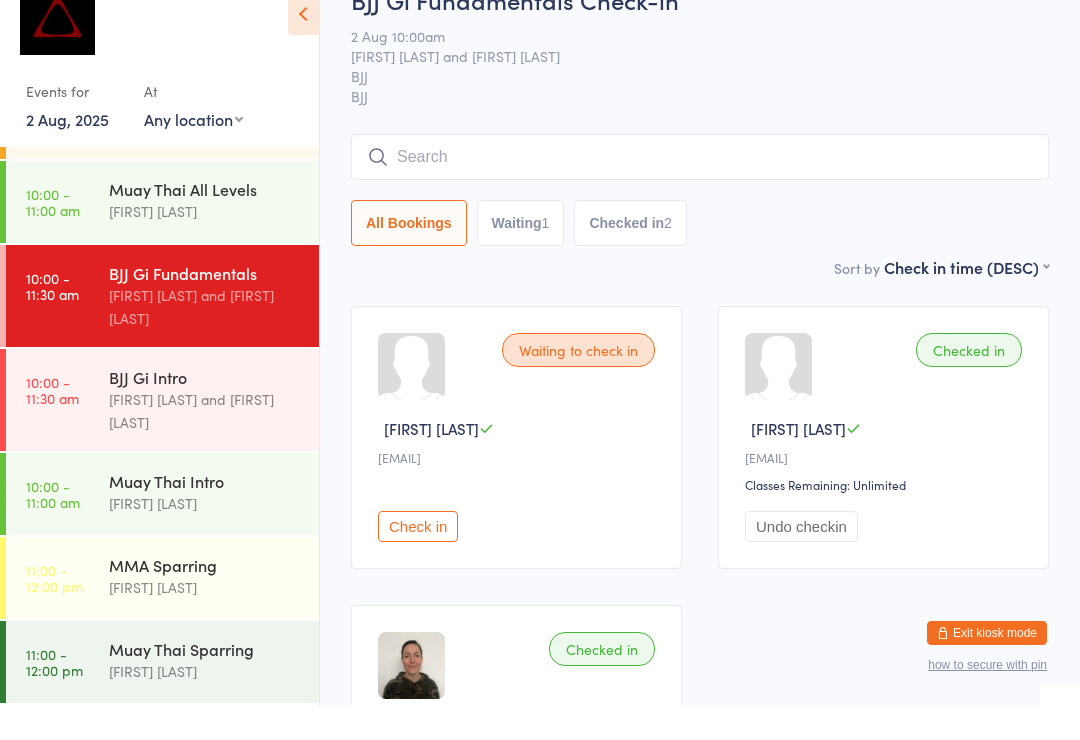 scroll, scrollTop: 131, scrollLeft: 0, axis: vertical 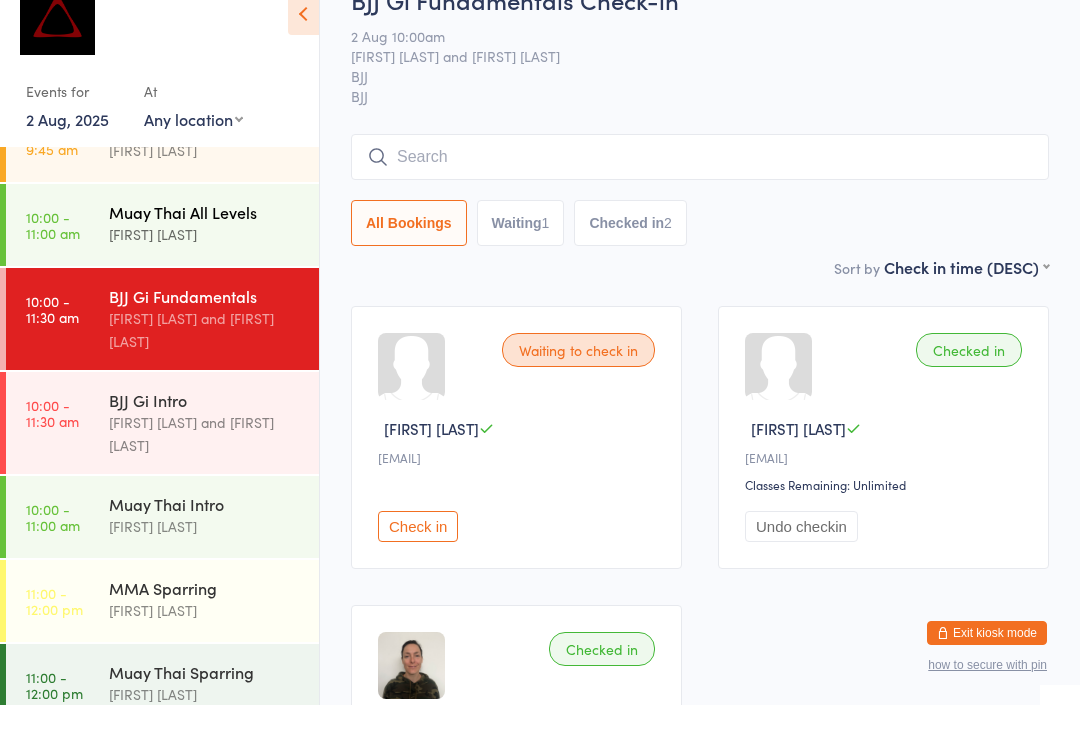 click on "Lachlan Dart" at bounding box center (205, 269) 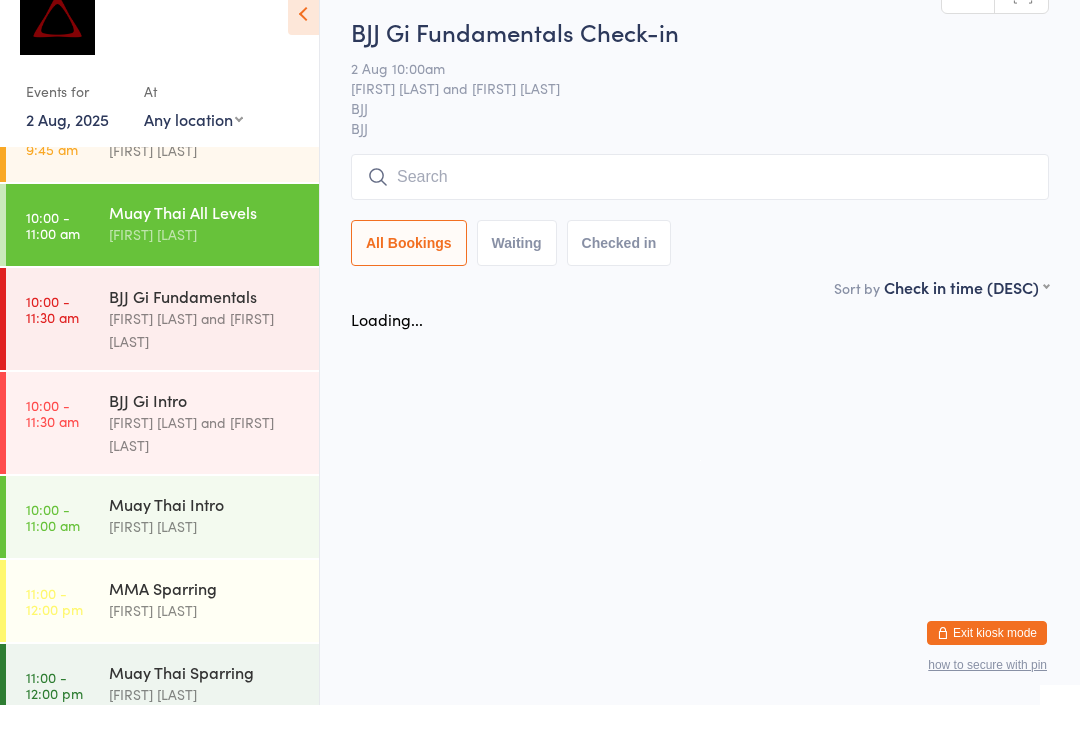 scroll, scrollTop: 0, scrollLeft: 0, axis: both 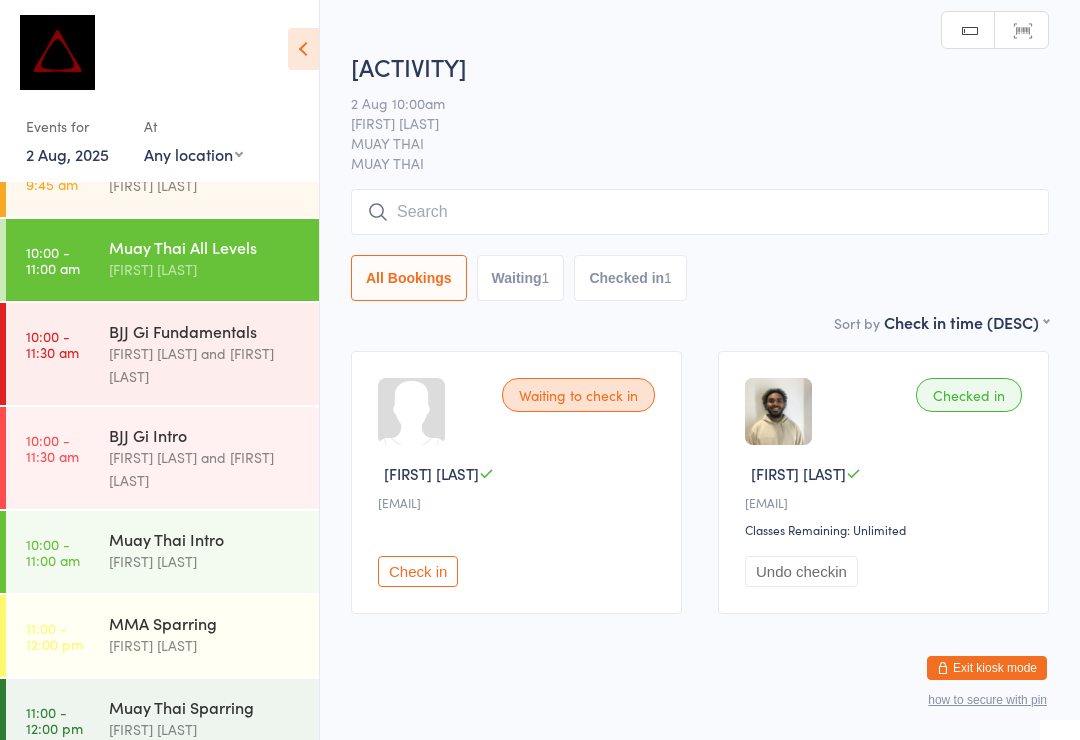 click at bounding box center [700, 212] 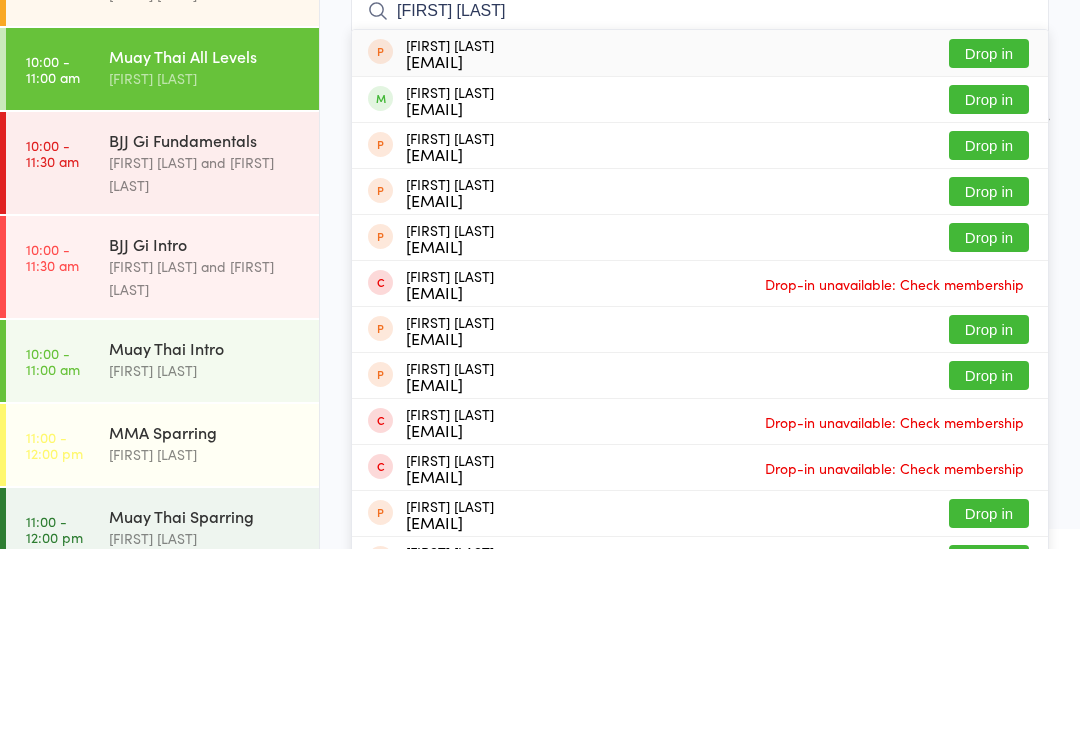 type on "Gareth str" 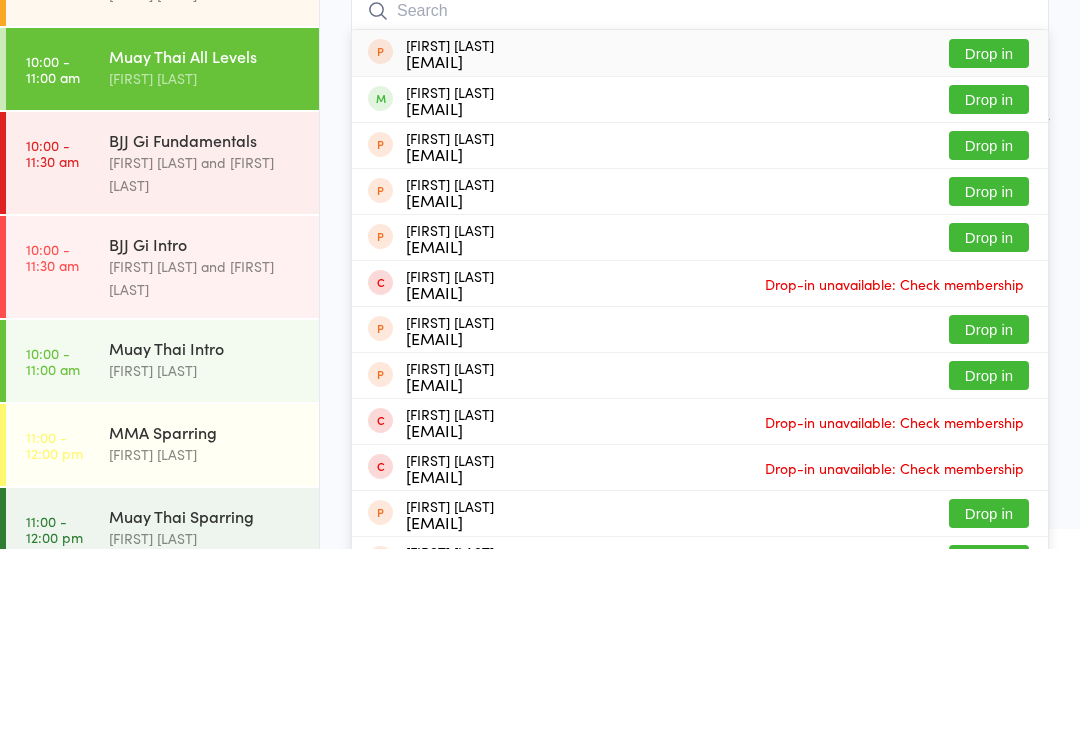 scroll, scrollTop: 38, scrollLeft: 0, axis: vertical 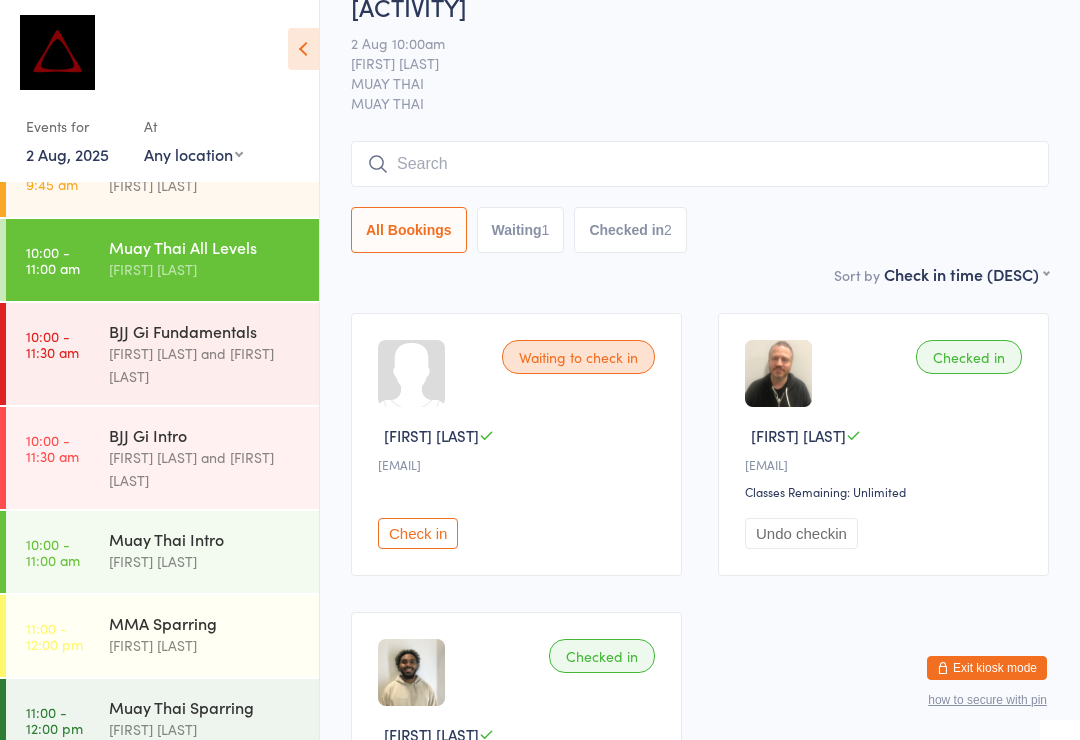 click at bounding box center [700, 164] 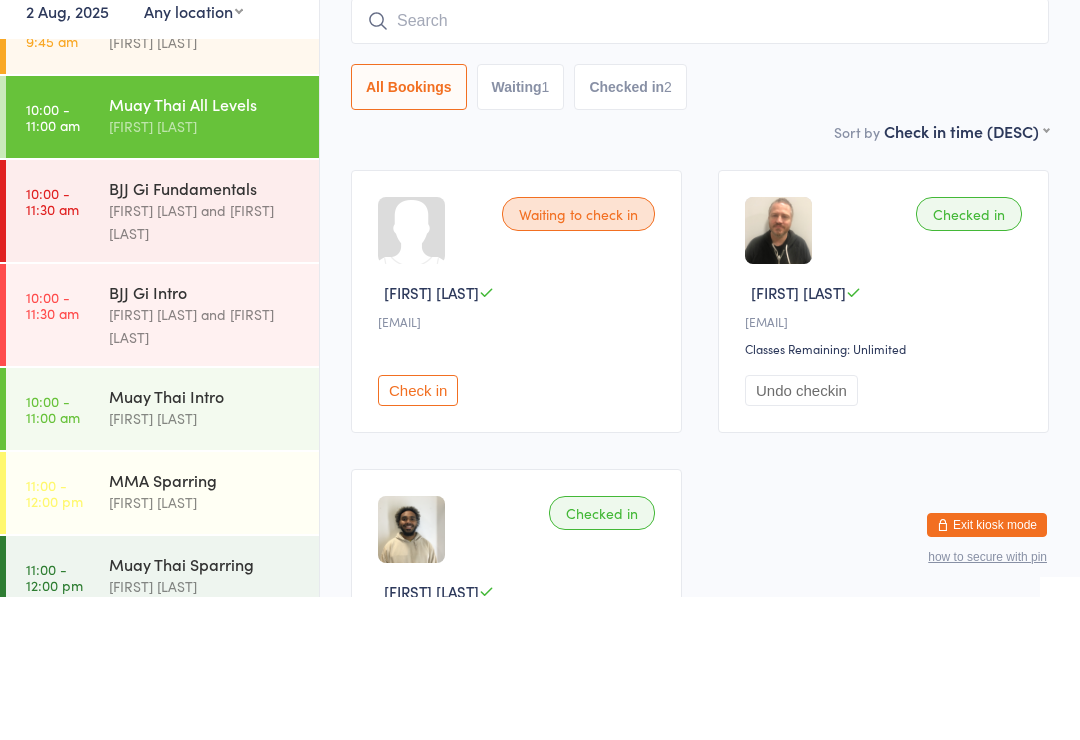 type on "B" 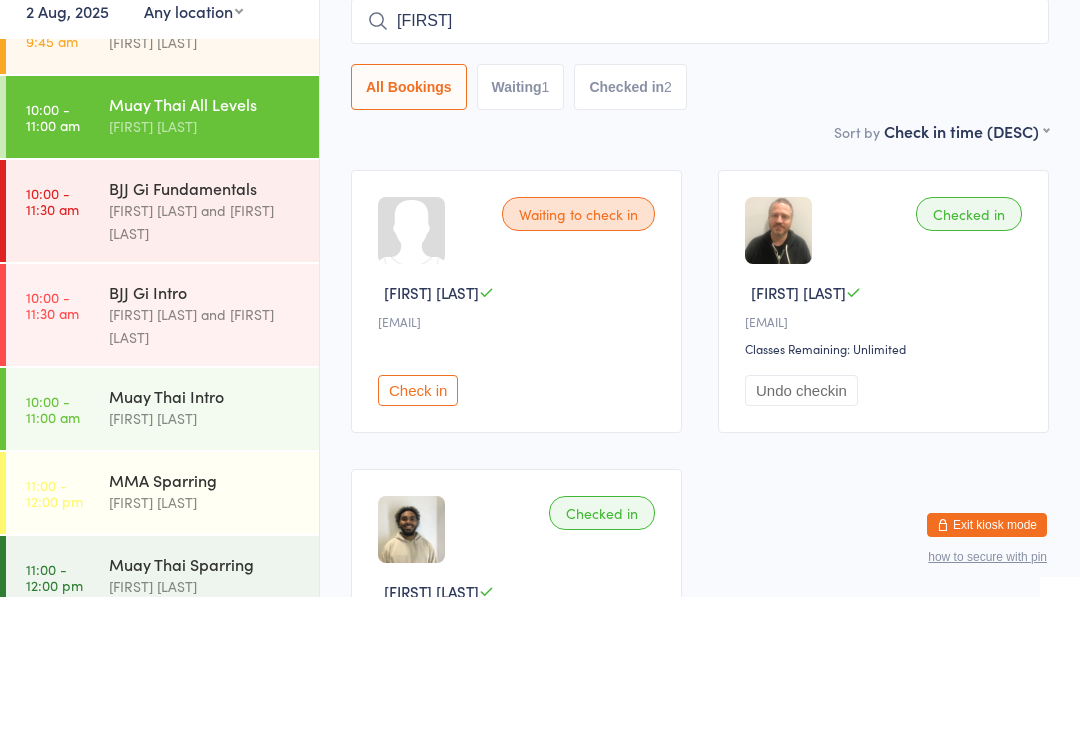 type on "Vishal" 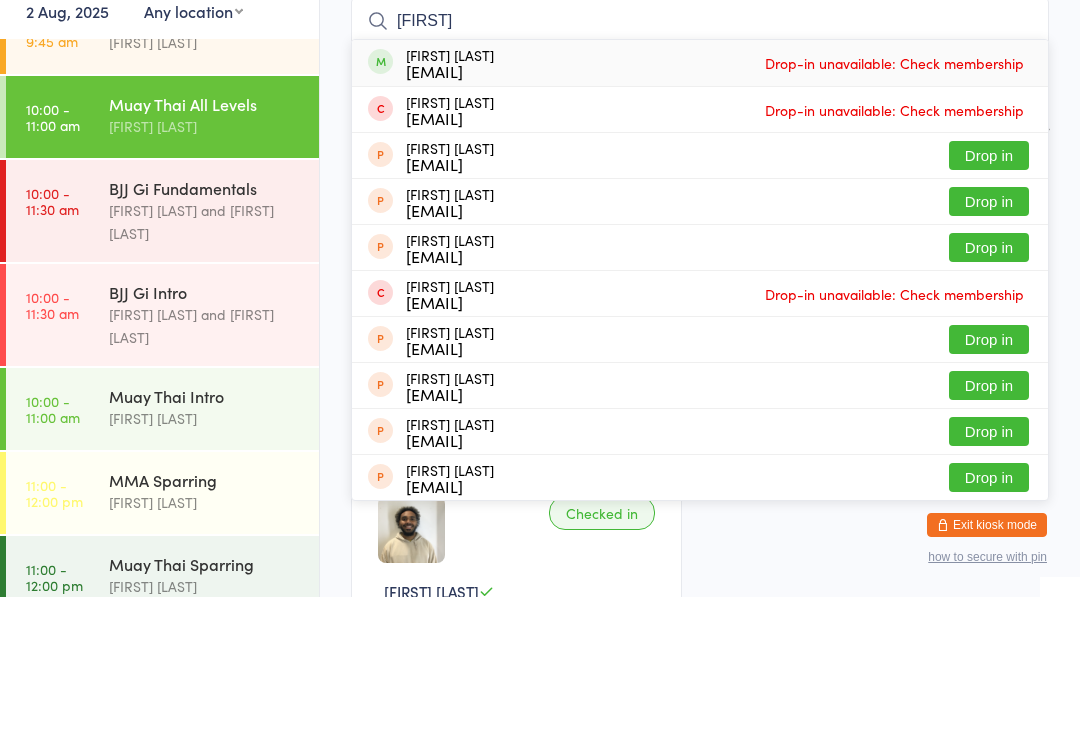 click on "Lachlan Dart" at bounding box center (205, 269) 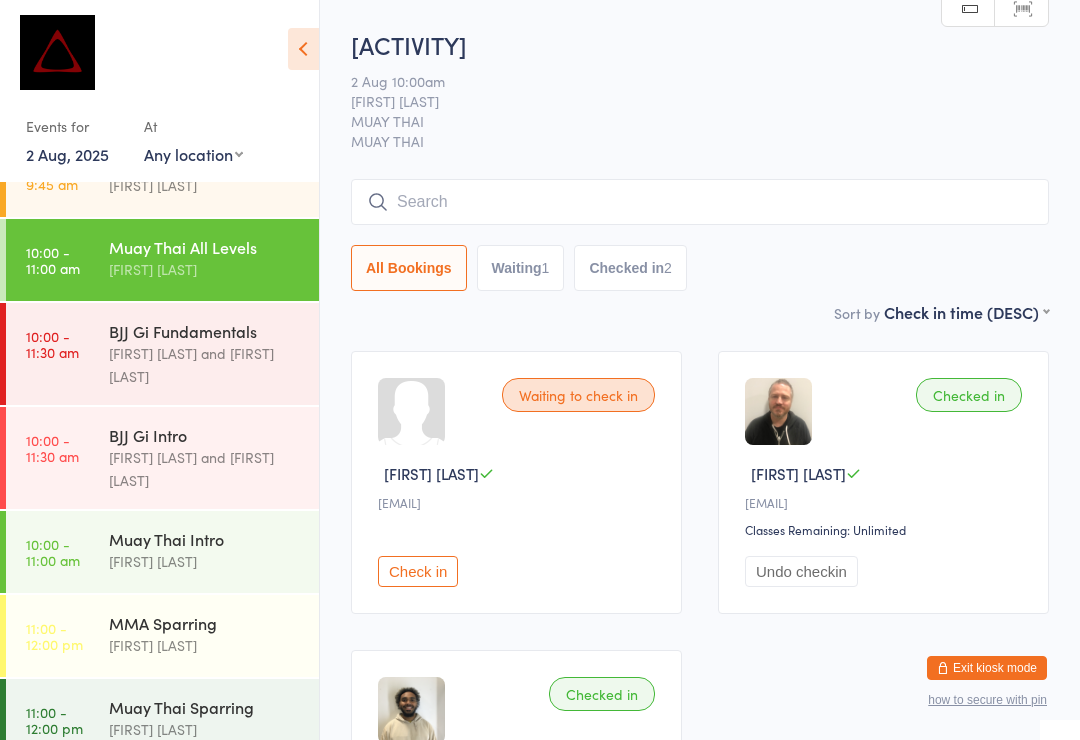 click at bounding box center [700, 202] 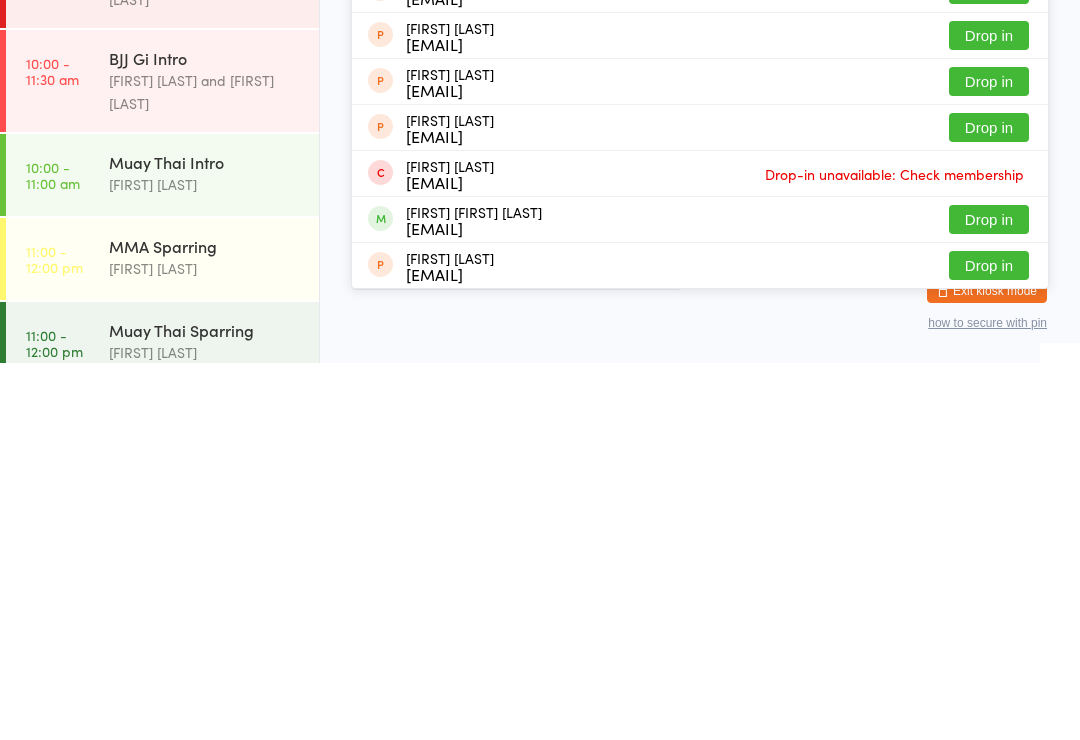 scroll, scrollTop: 264, scrollLeft: 0, axis: vertical 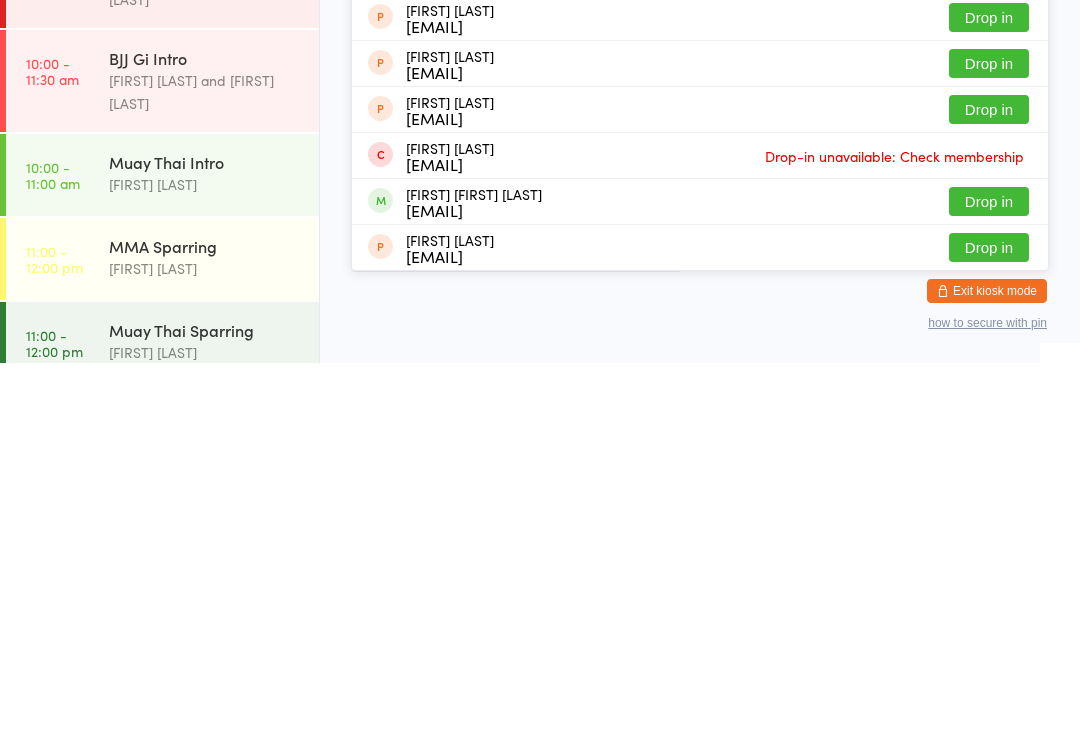 type on "Charles" 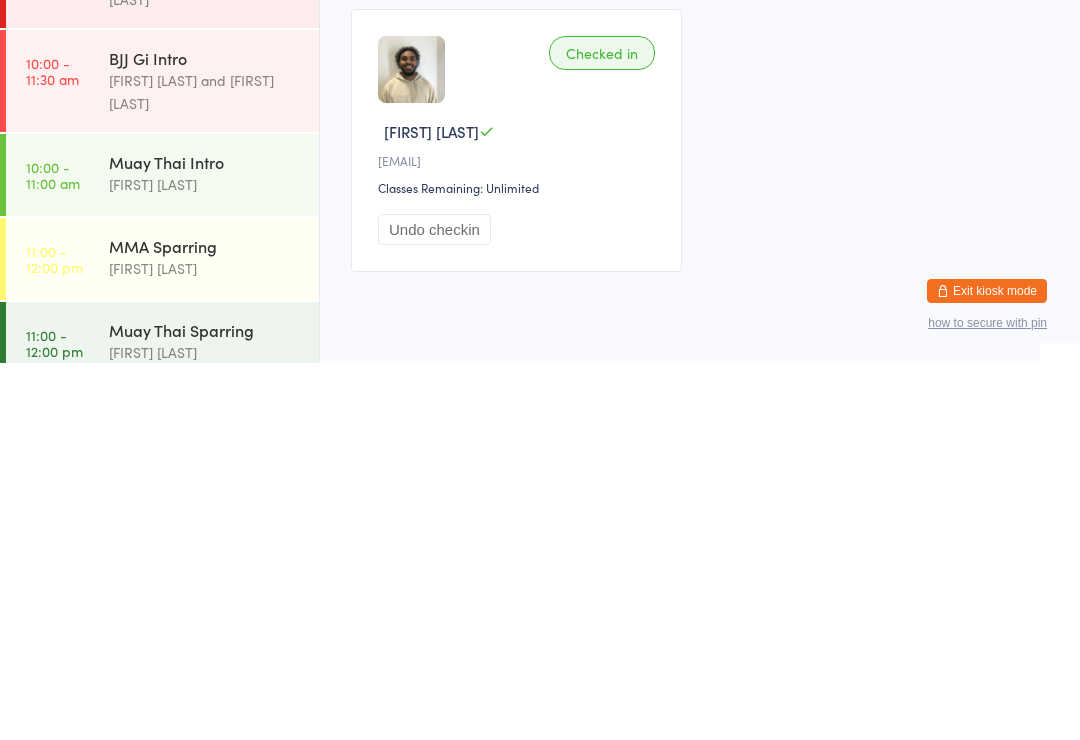 scroll, scrollTop: 312, scrollLeft: 0, axis: vertical 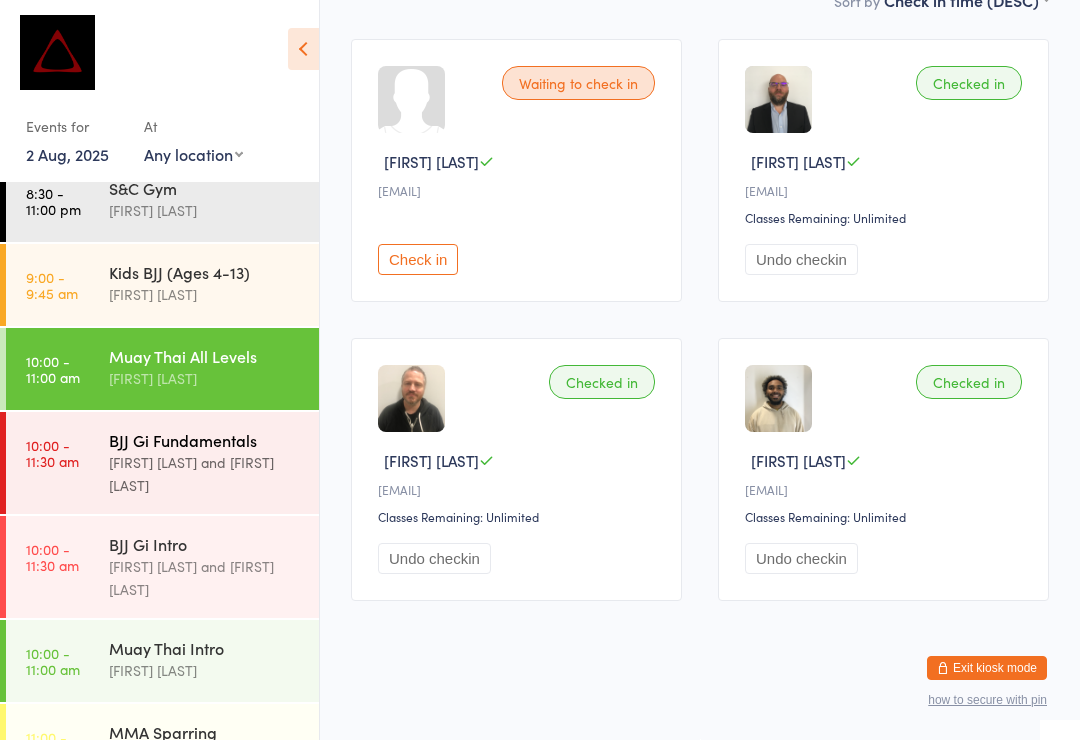 click on "Max Viney and David Hart" at bounding box center [205, 474] 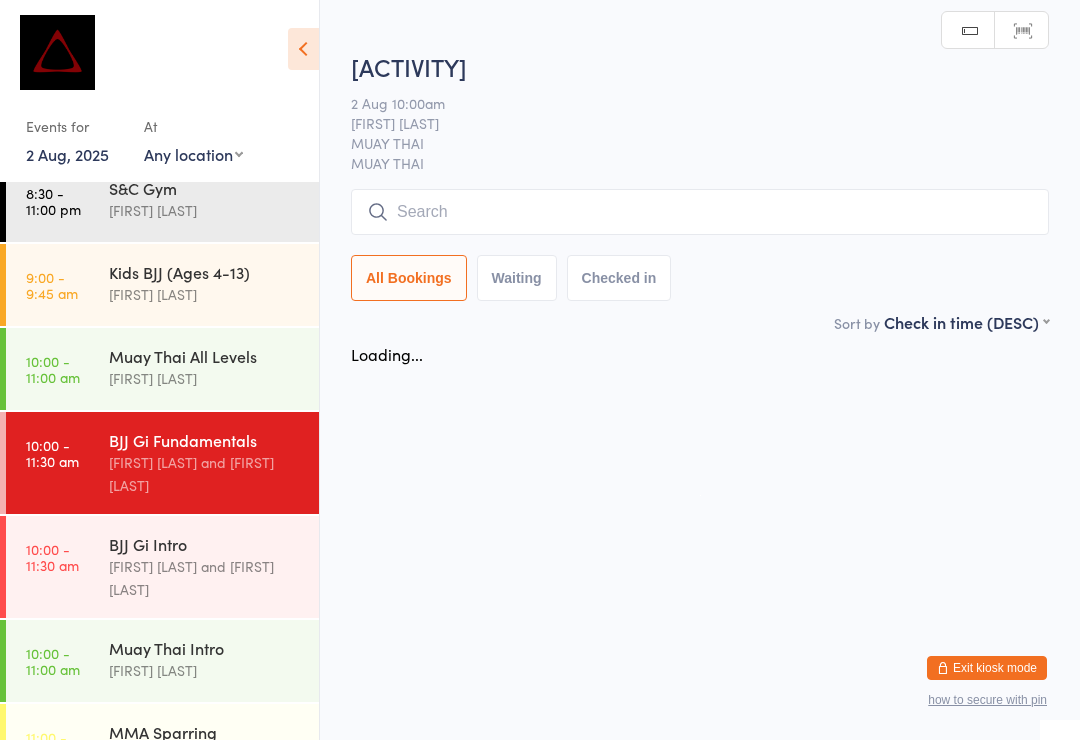 scroll, scrollTop: 0, scrollLeft: 0, axis: both 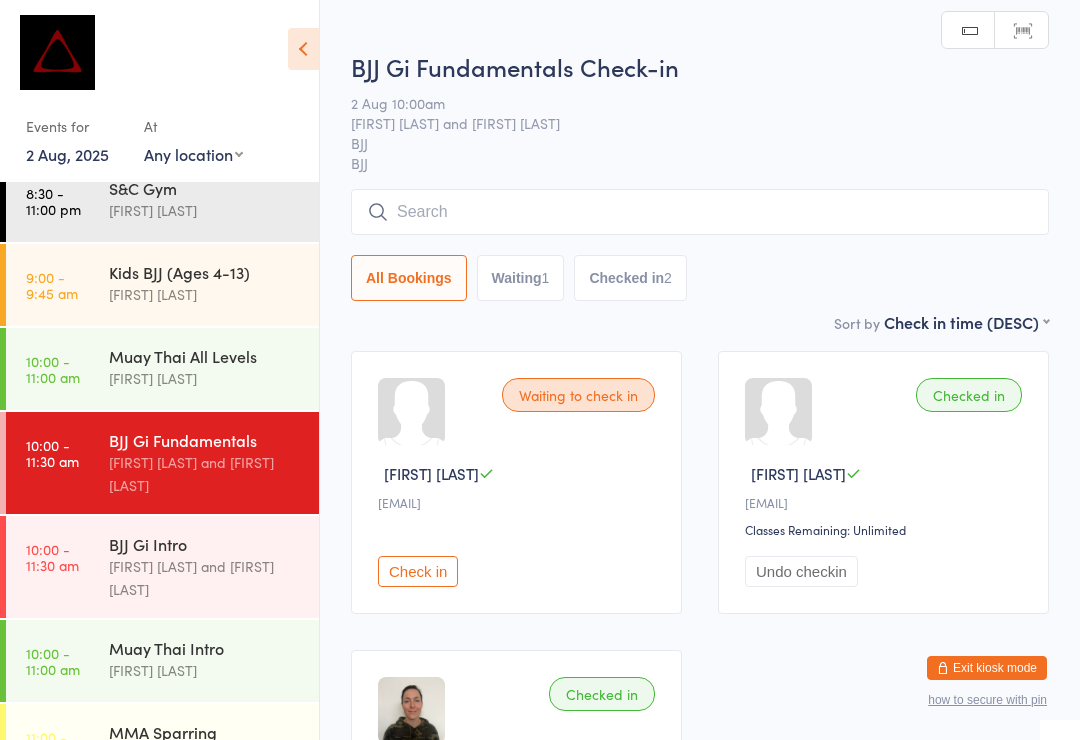 click at bounding box center (700, 212) 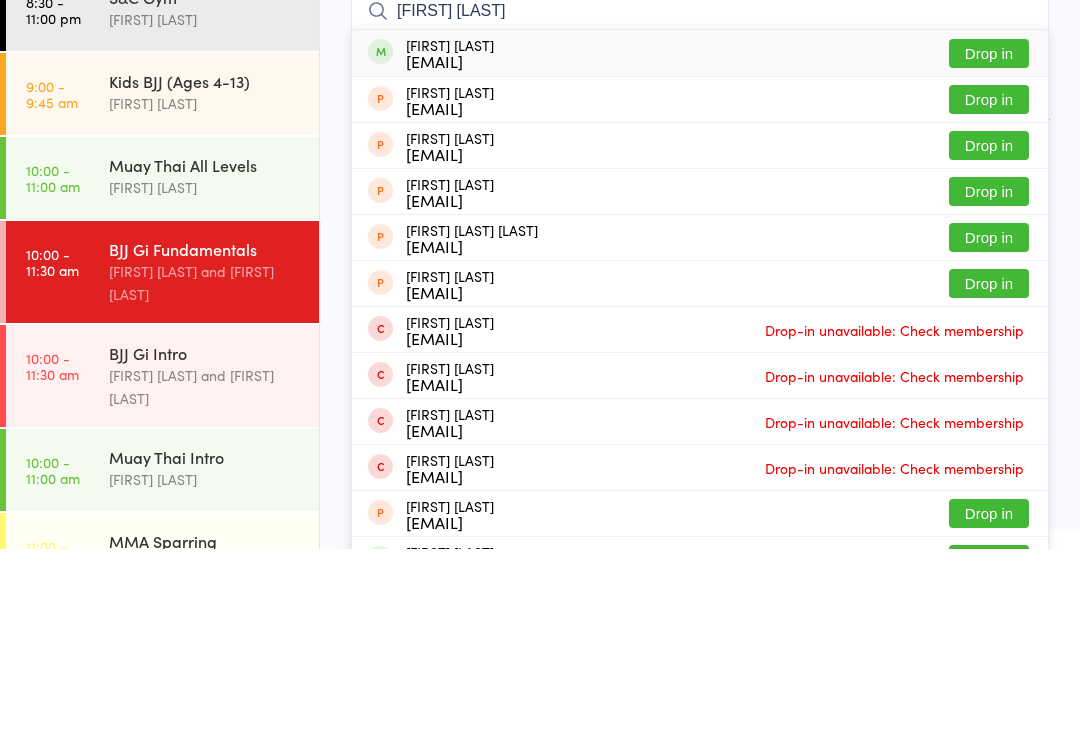 type on "Madeleine tritt" 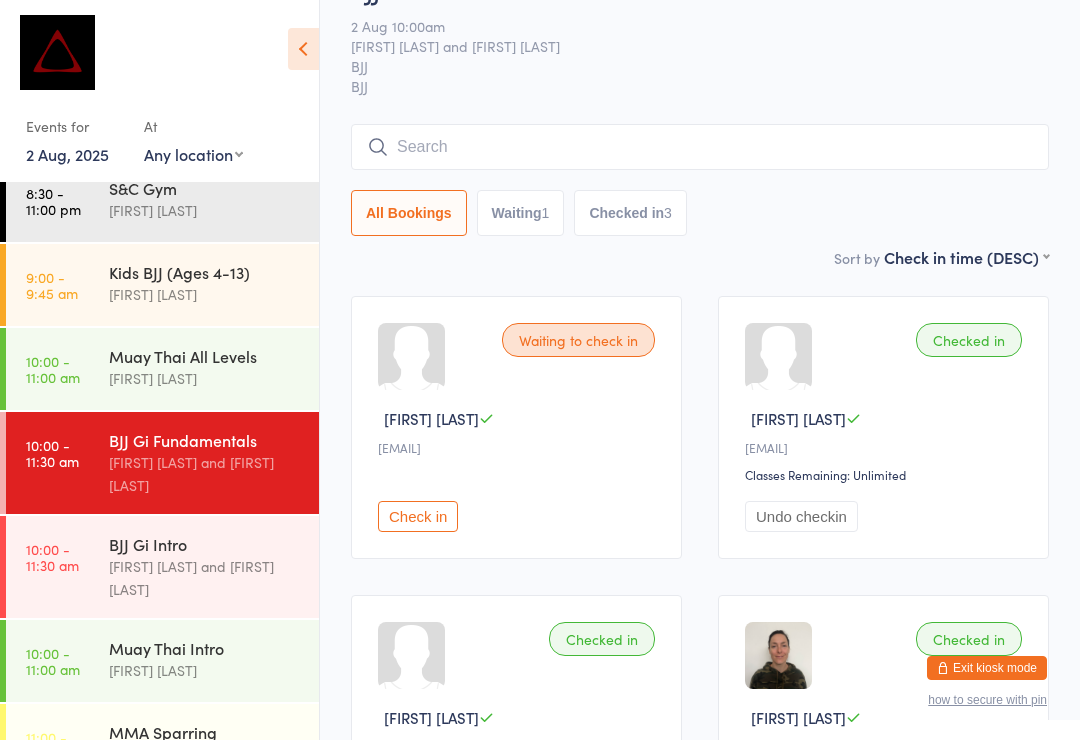 scroll, scrollTop: 0, scrollLeft: 0, axis: both 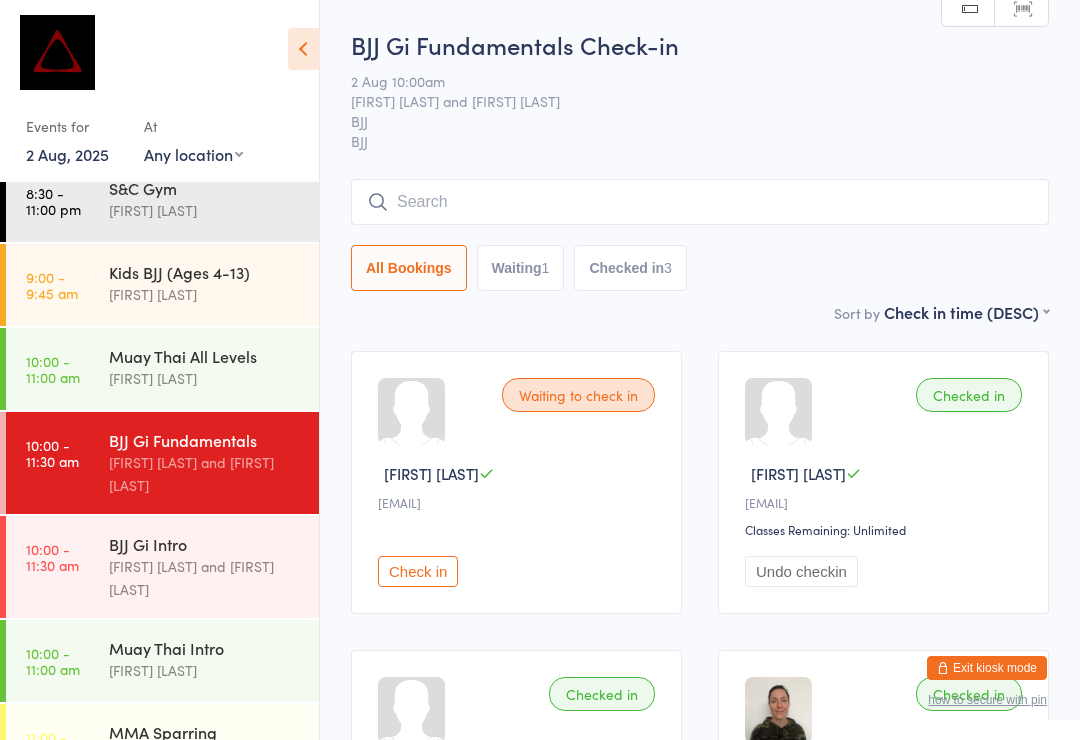 click on "Undo checkin" at bounding box center [801, 571] 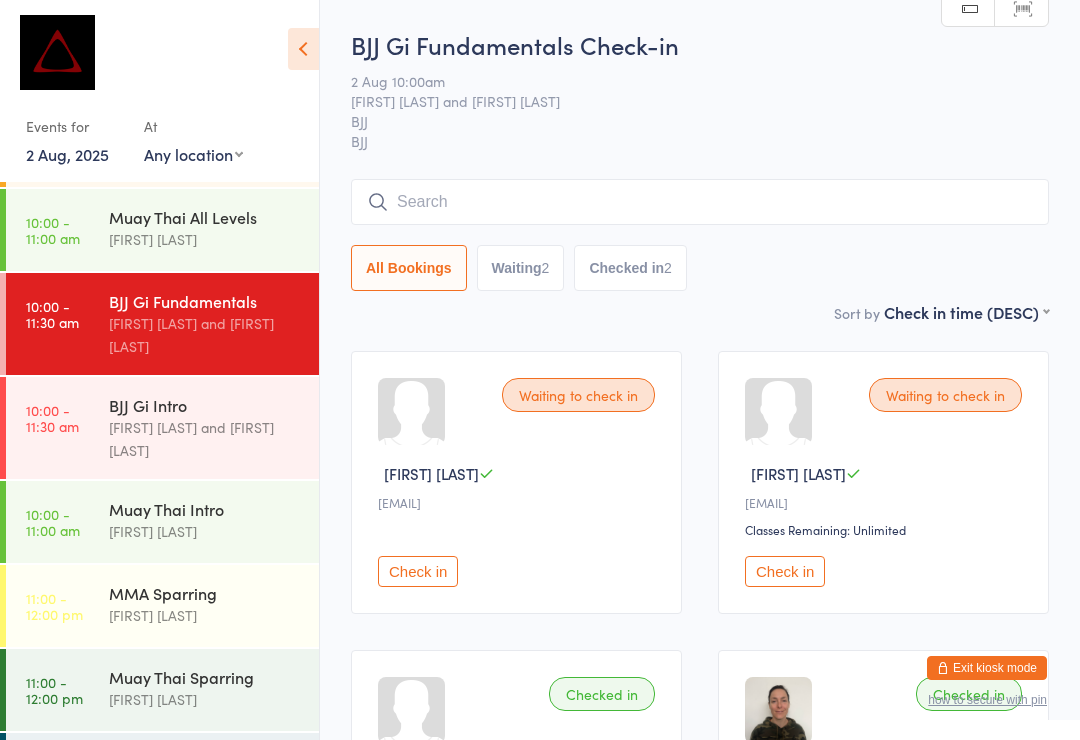 scroll, scrollTop: 166, scrollLeft: 0, axis: vertical 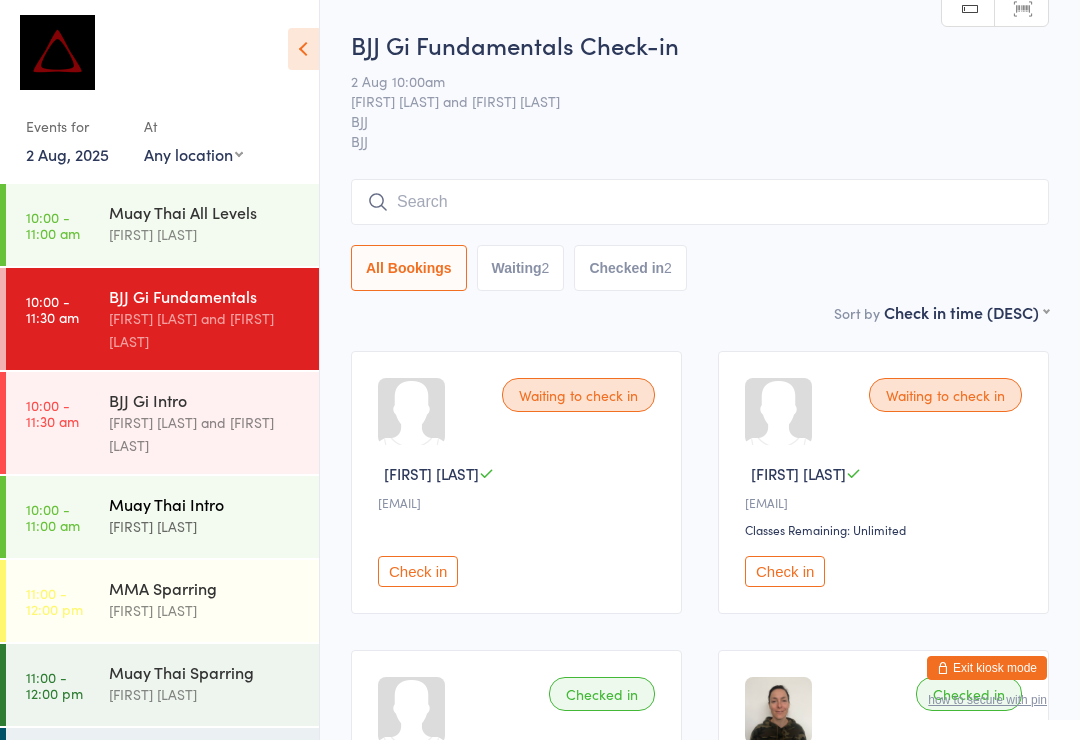 click on "[FIRST] [LAST]" at bounding box center [205, 526] 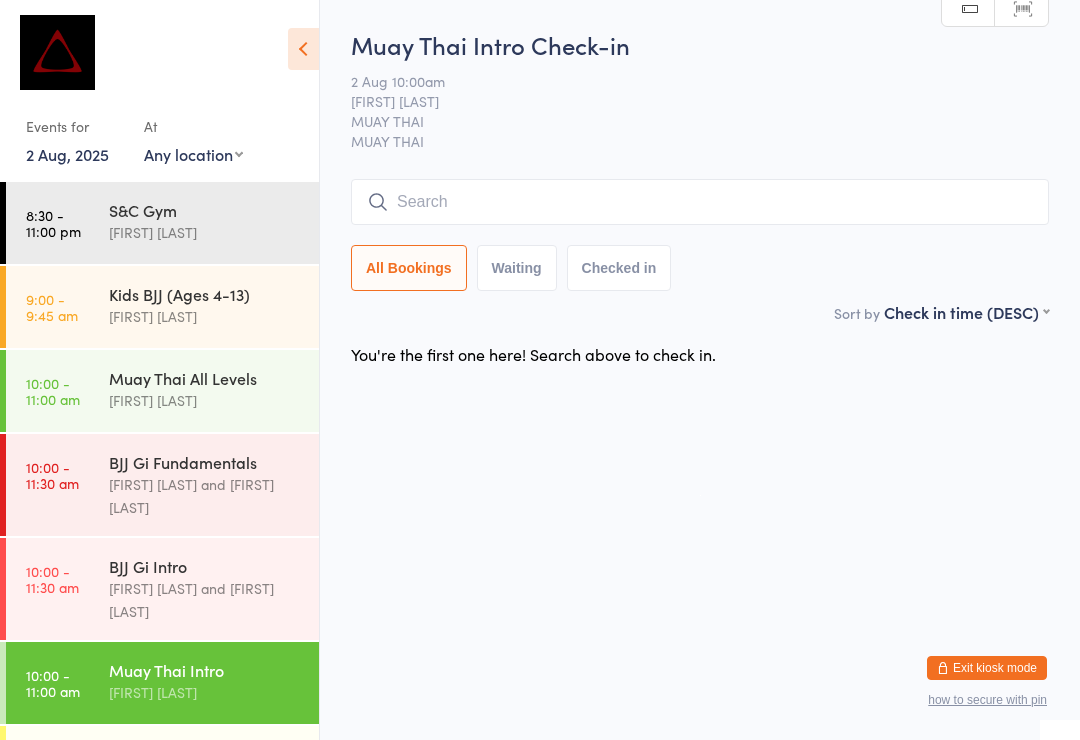 scroll, scrollTop: 0, scrollLeft: 0, axis: both 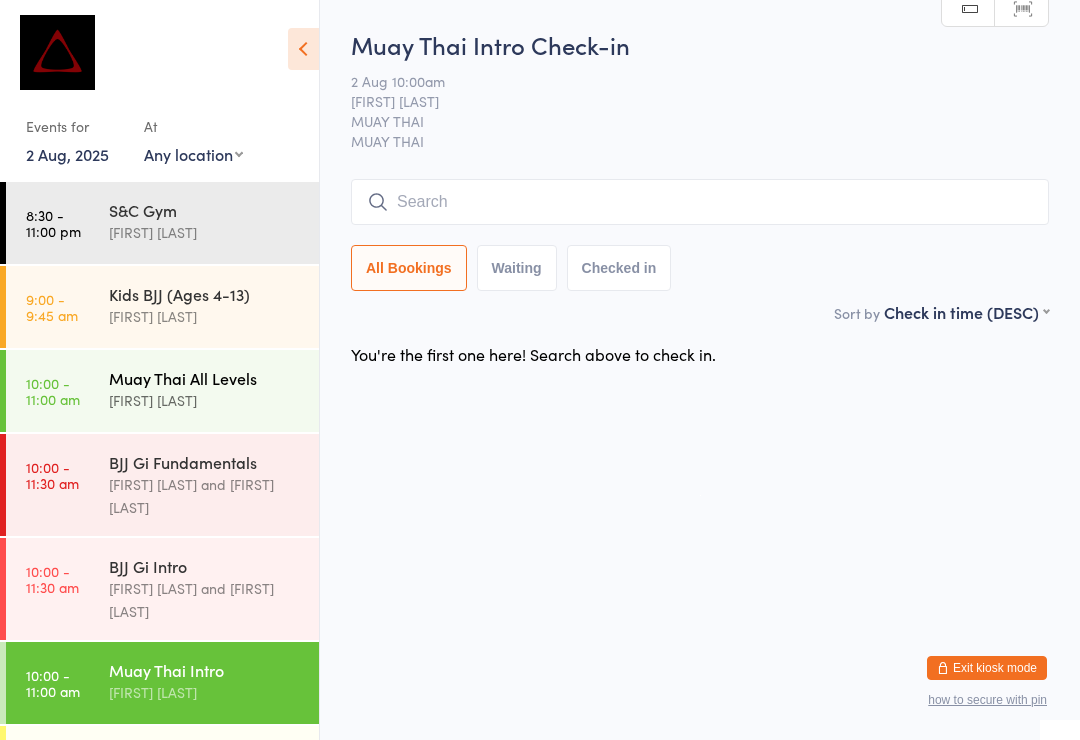 click on "Muay Thai All Levels" at bounding box center (205, 378) 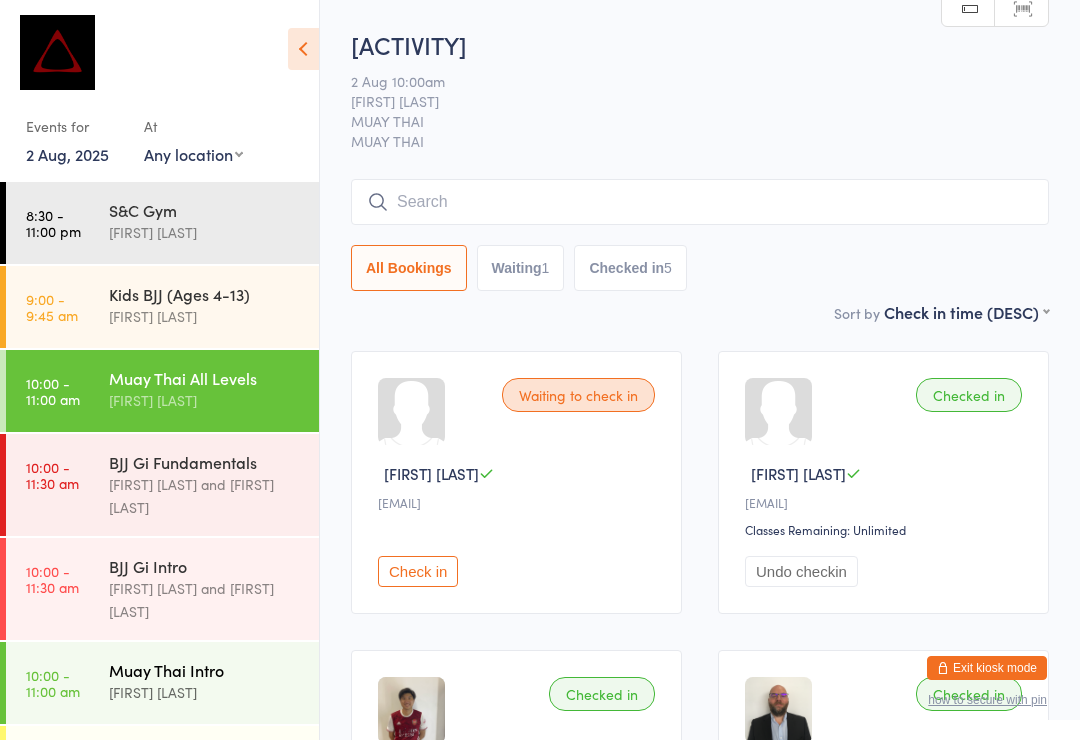 click on "Muay Thai Intro" at bounding box center (205, 670) 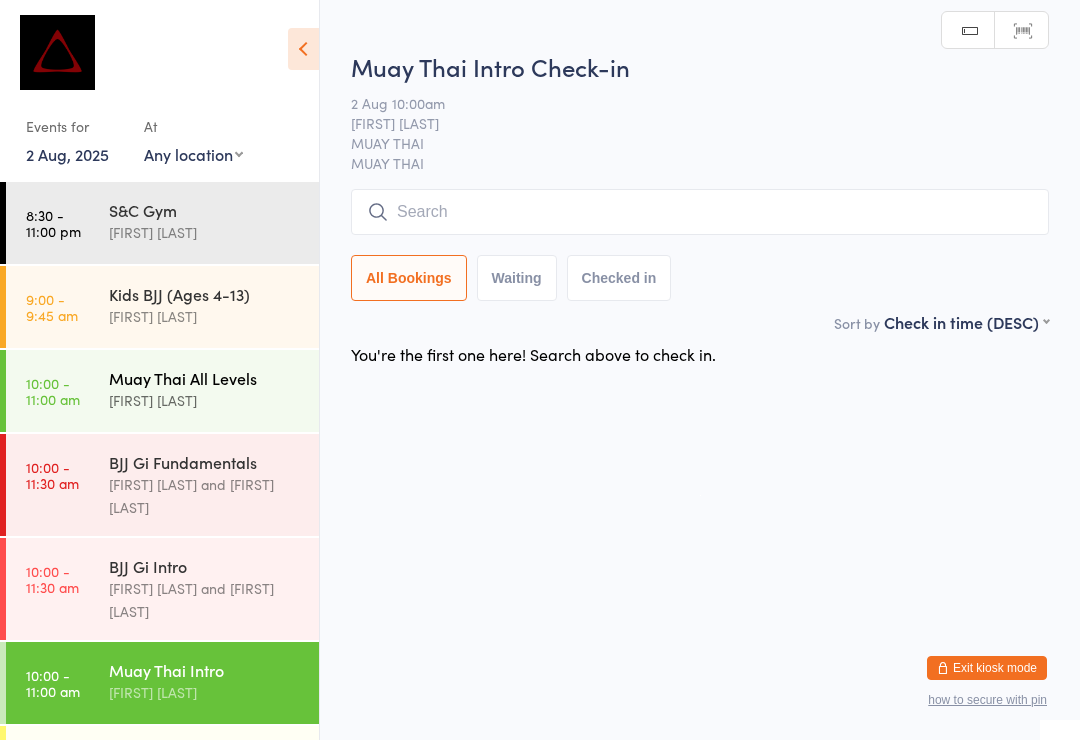 click on "10:00 - 11:00 am Muay Thai All Levels Lachlan Dart" at bounding box center [162, 391] 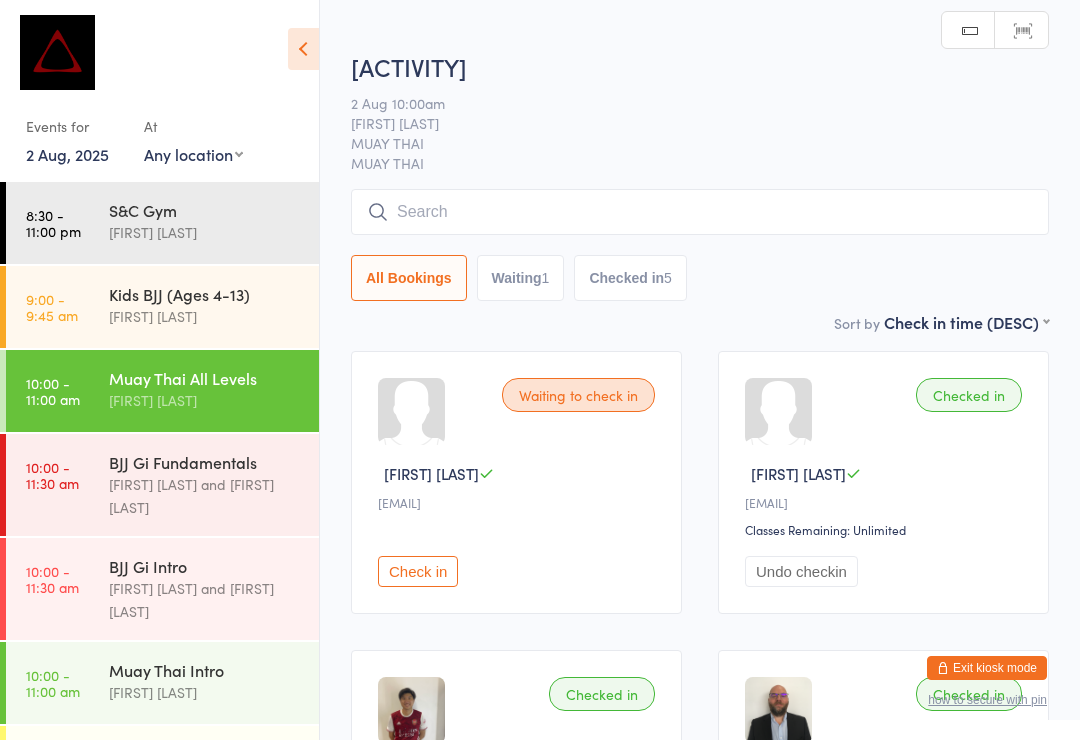 click at bounding box center [700, 212] 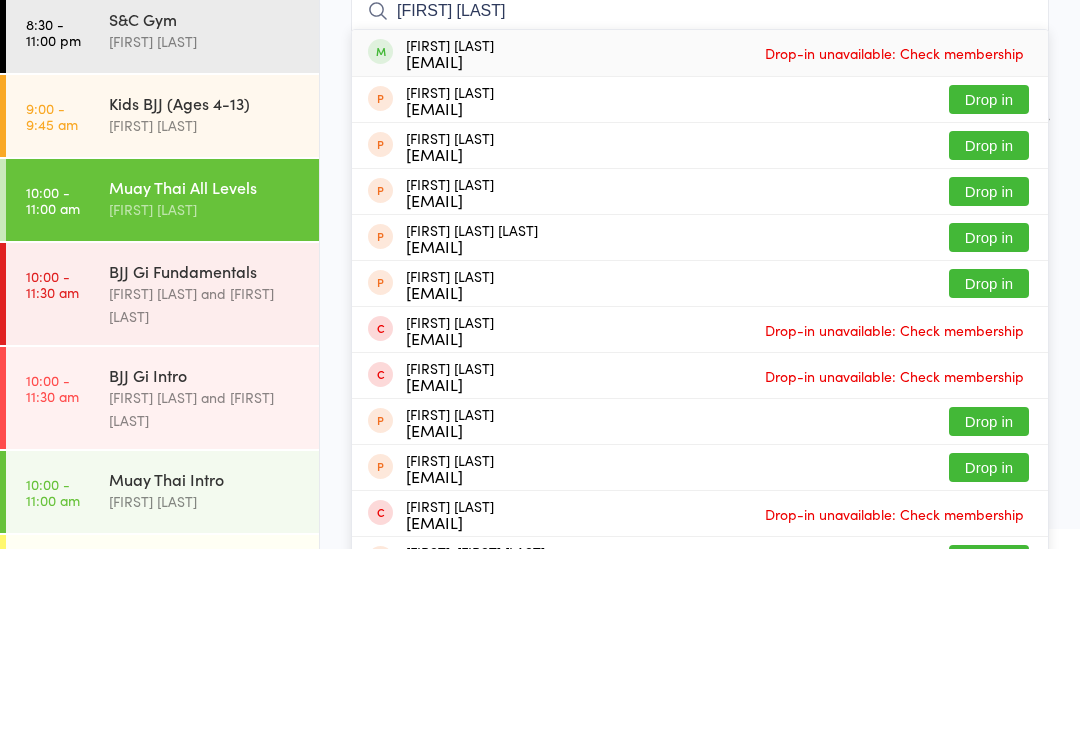 type on "Madeleine tr" 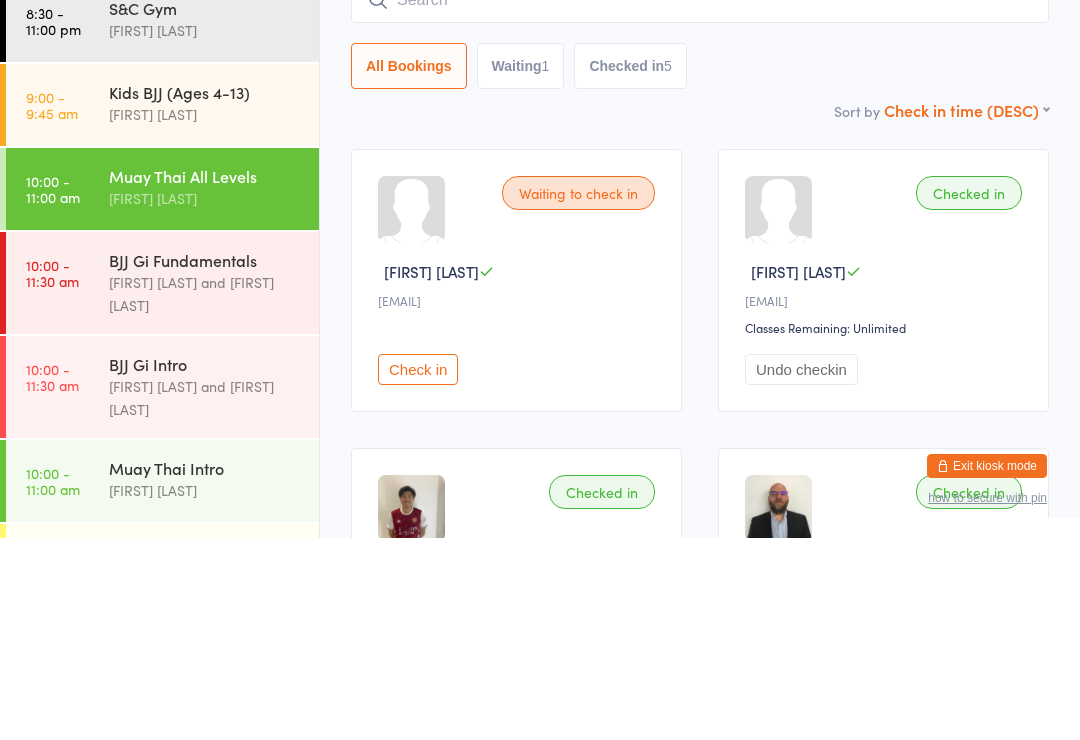 click on "First name (ASC) First name (DESC) Last name (ASC) Last name (DESC) Check in time (ASC) Check in time (DESC) Rank (ASC) Rank (DESC)" at bounding box center [966, 309] 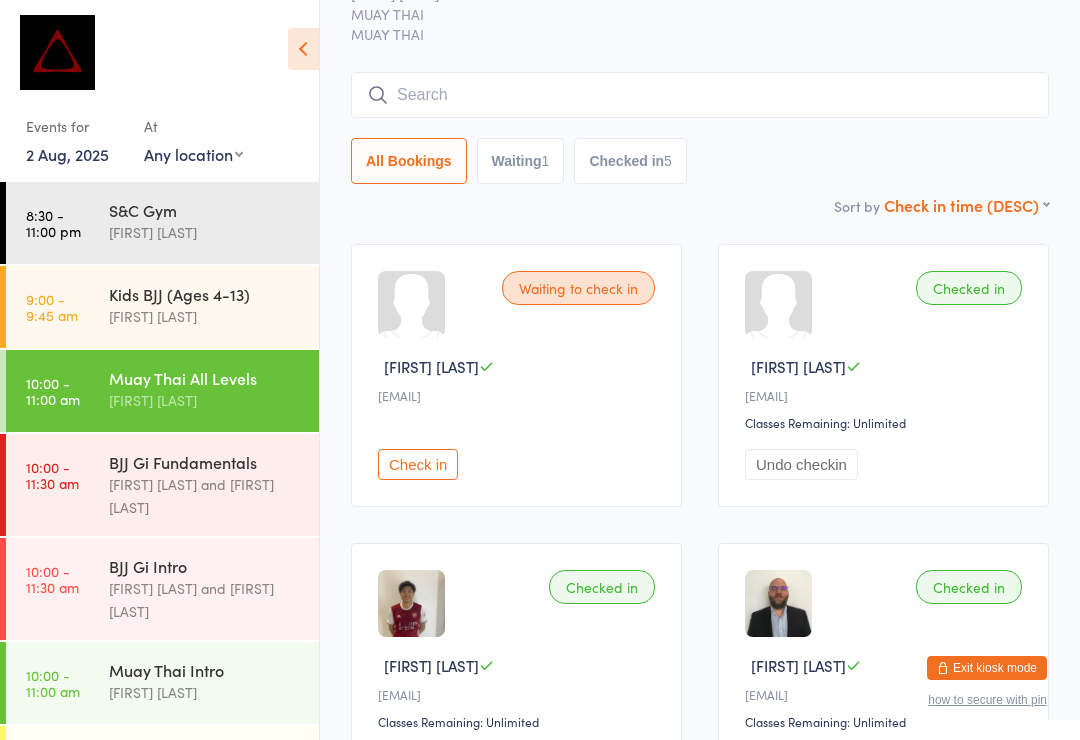 scroll, scrollTop: 0, scrollLeft: 0, axis: both 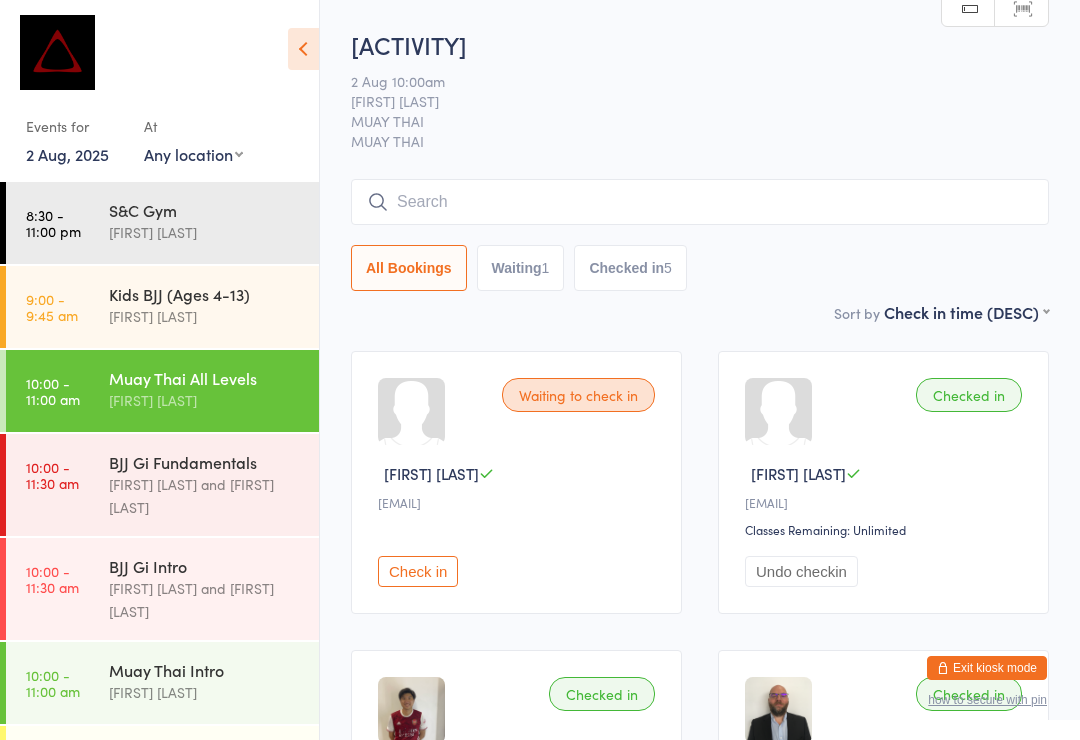 click at bounding box center [700, 202] 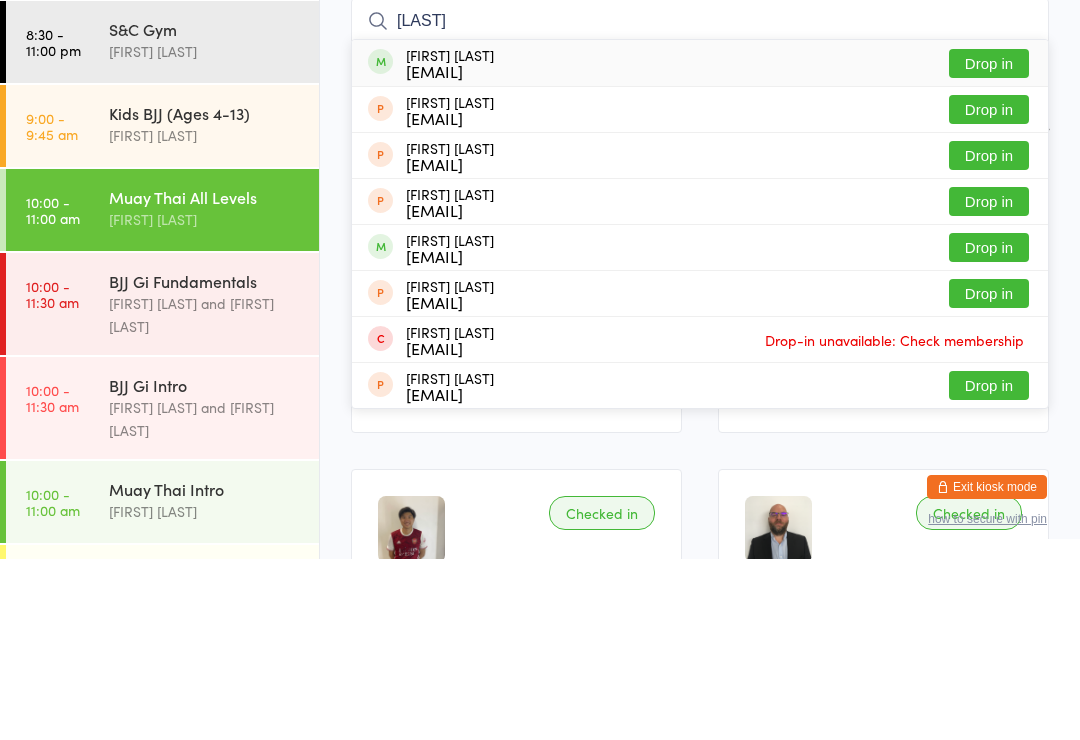 type on "Yueyi" 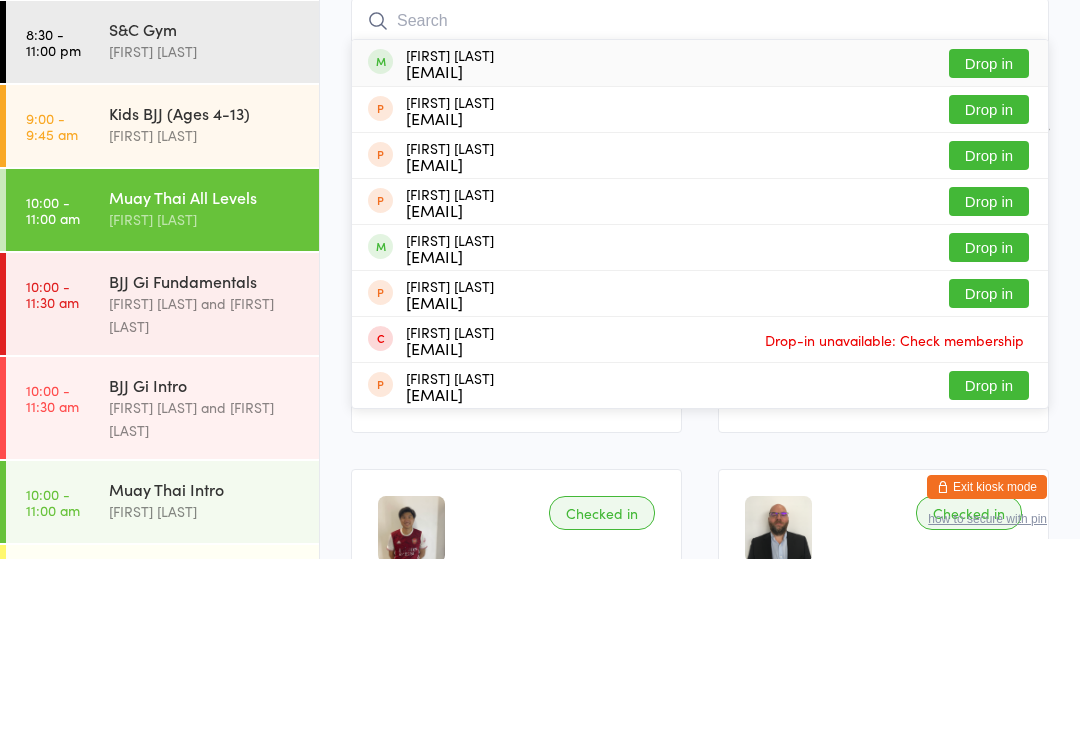 scroll, scrollTop: 181, scrollLeft: 0, axis: vertical 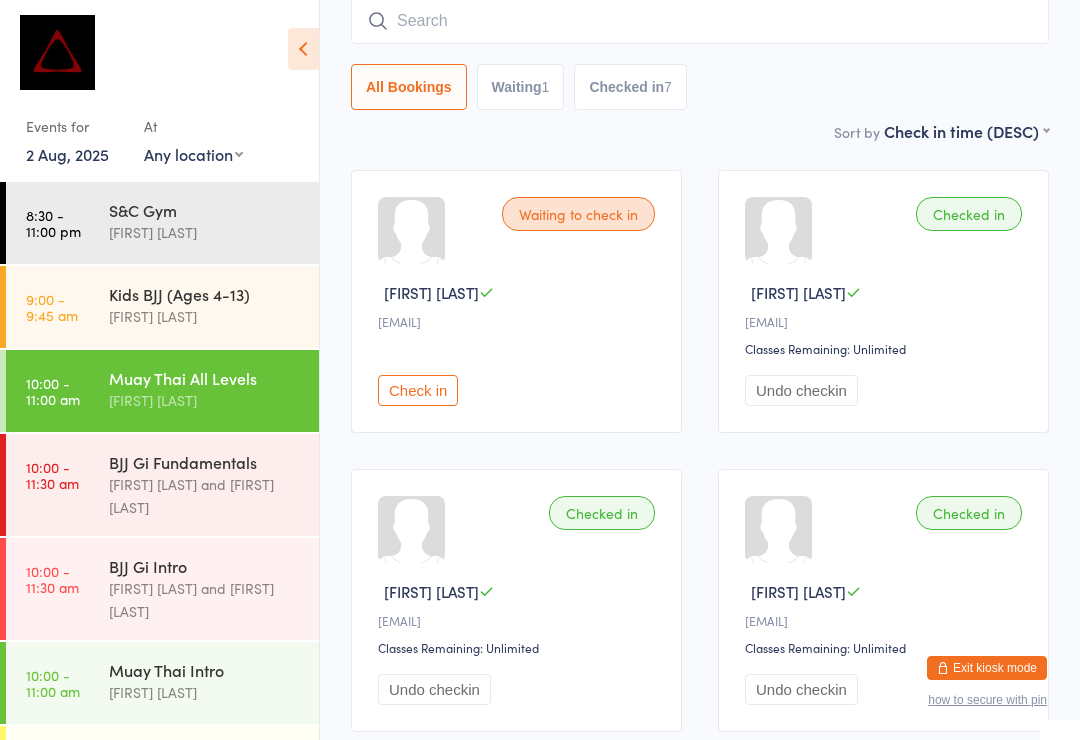 click on "Lachlan Dart" at bounding box center [205, 400] 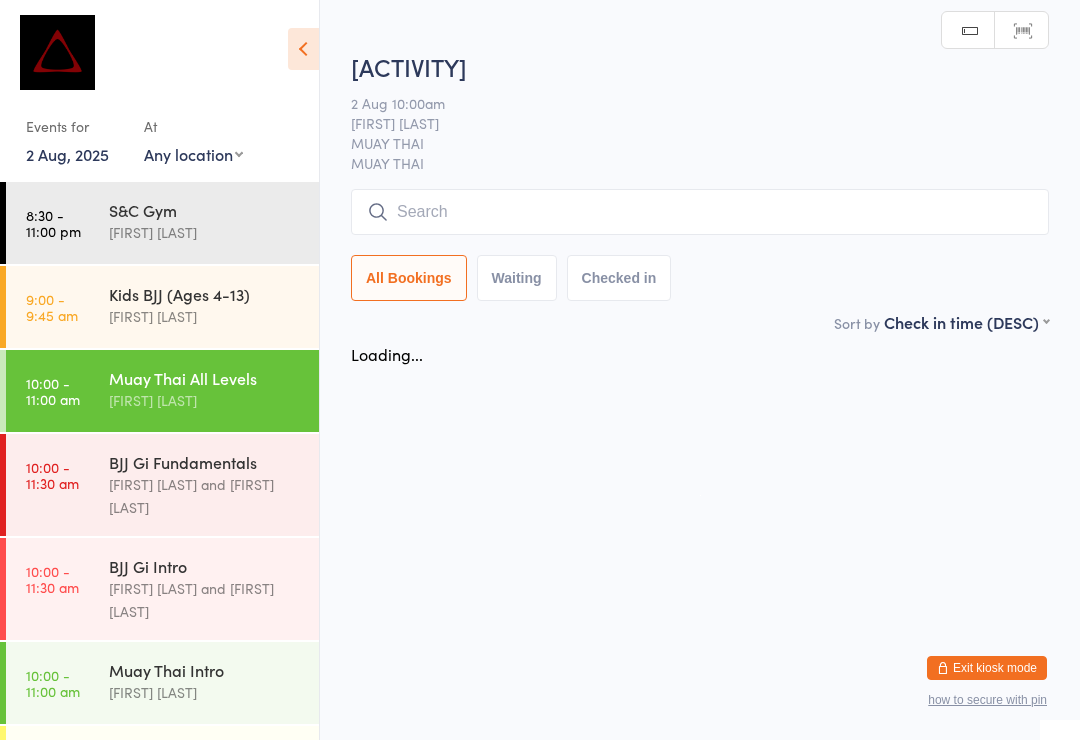 scroll, scrollTop: 0, scrollLeft: 0, axis: both 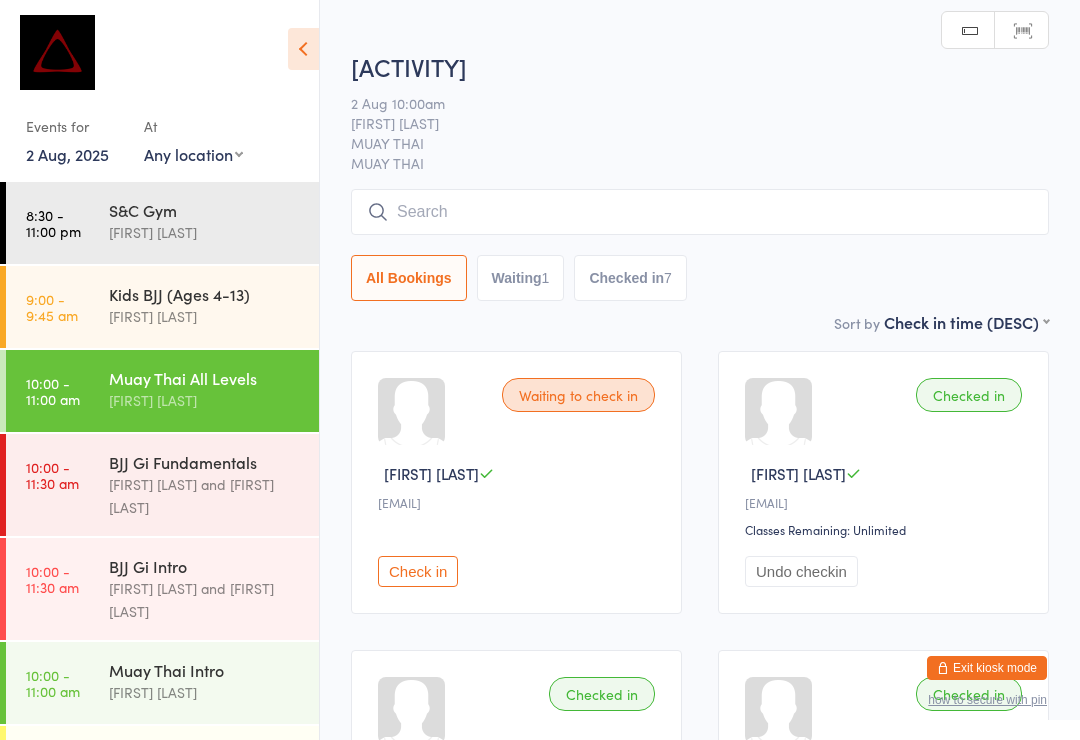 click at bounding box center [700, 212] 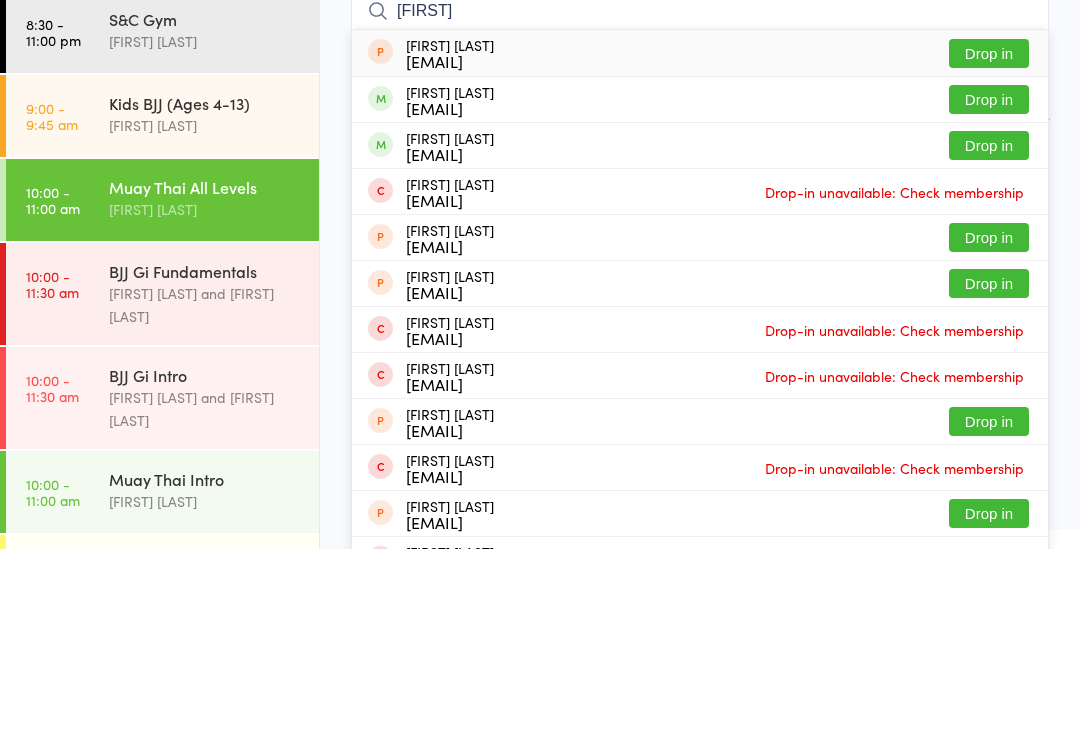 type on "Braith" 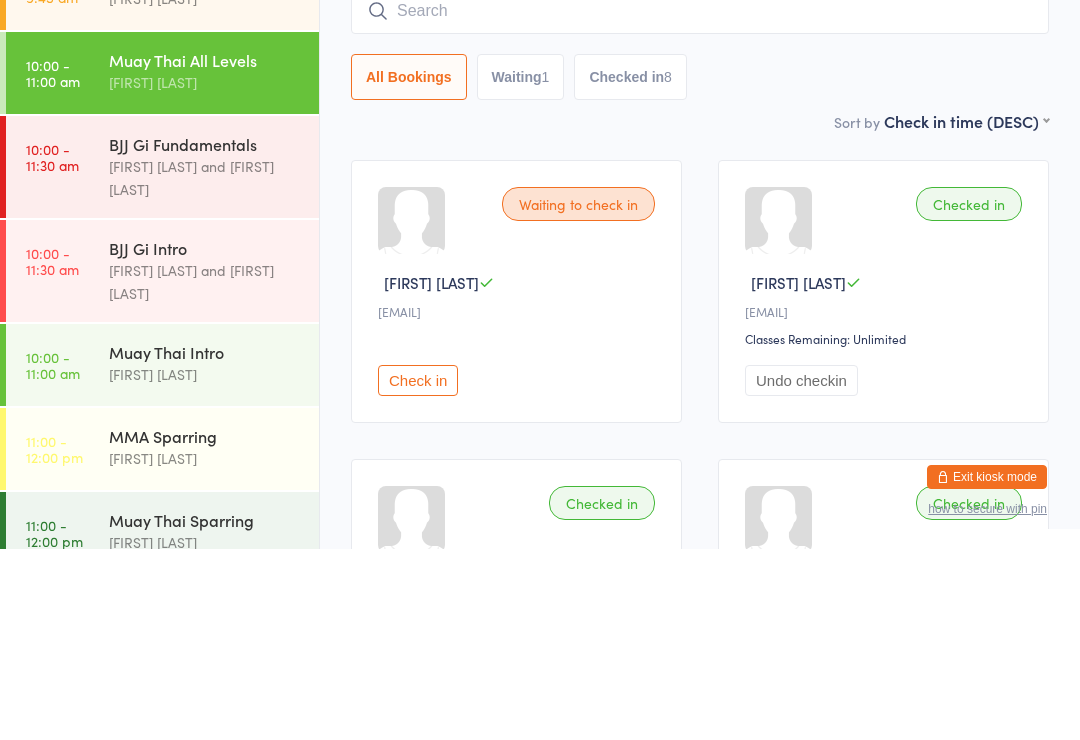 scroll, scrollTop: 131, scrollLeft: 0, axis: vertical 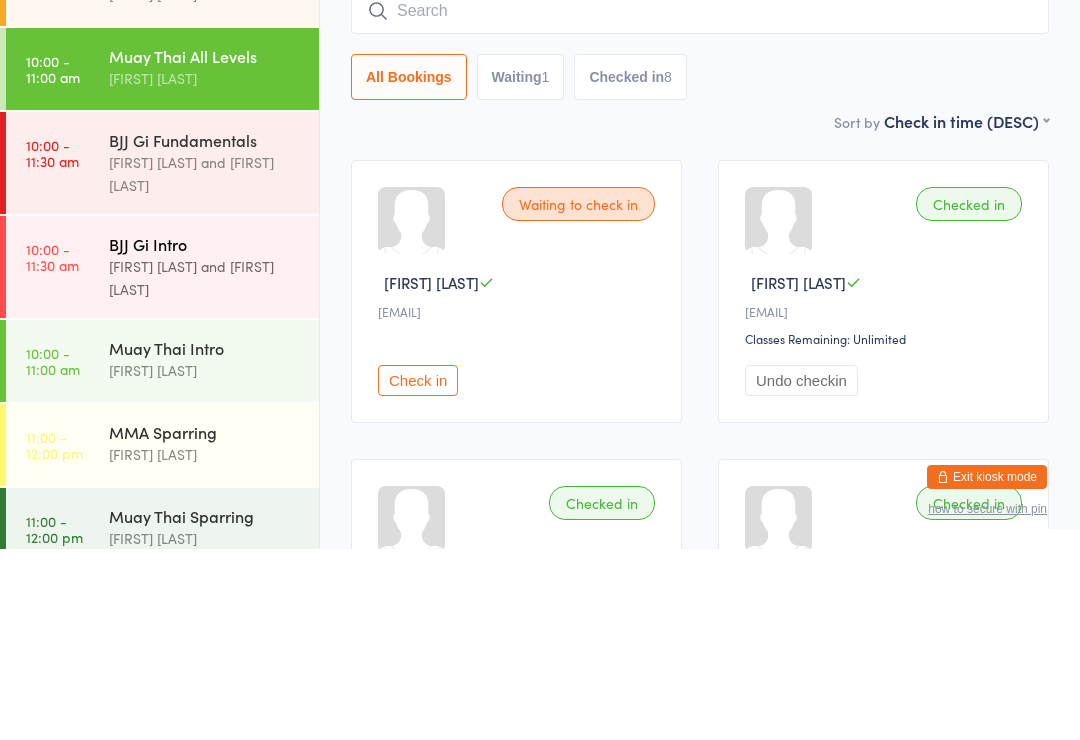 click on "Max Viney and David Hart" at bounding box center [205, 469] 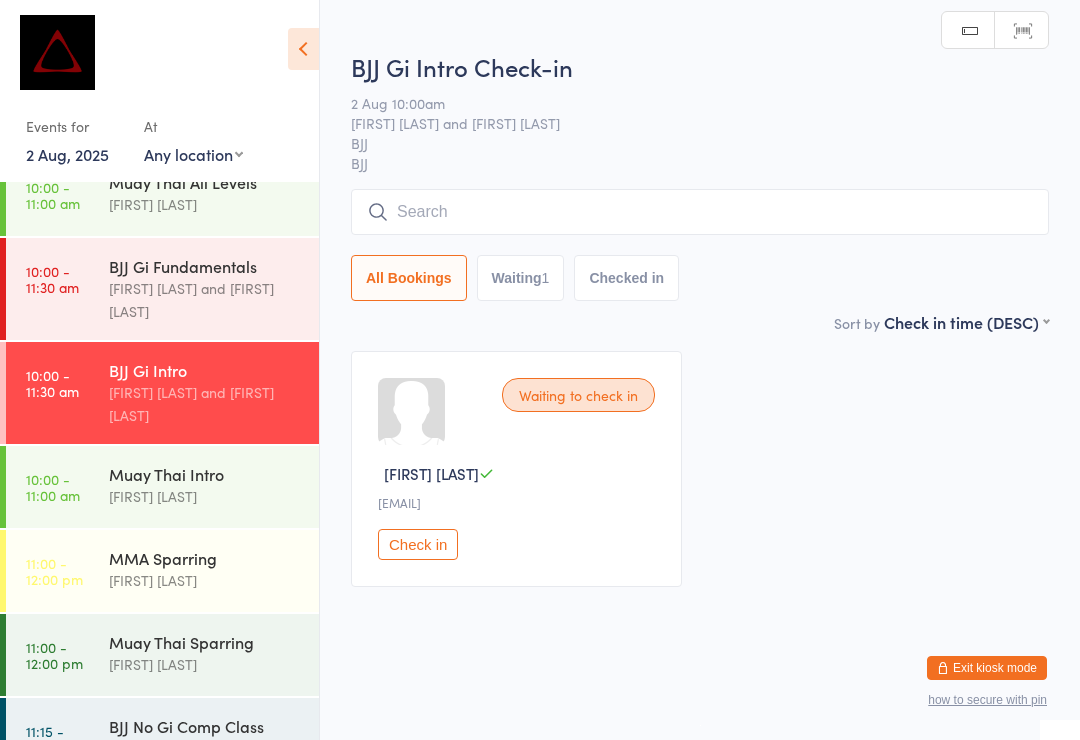 scroll, scrollTop: 185, scrollLeft: 0, axis: vertical 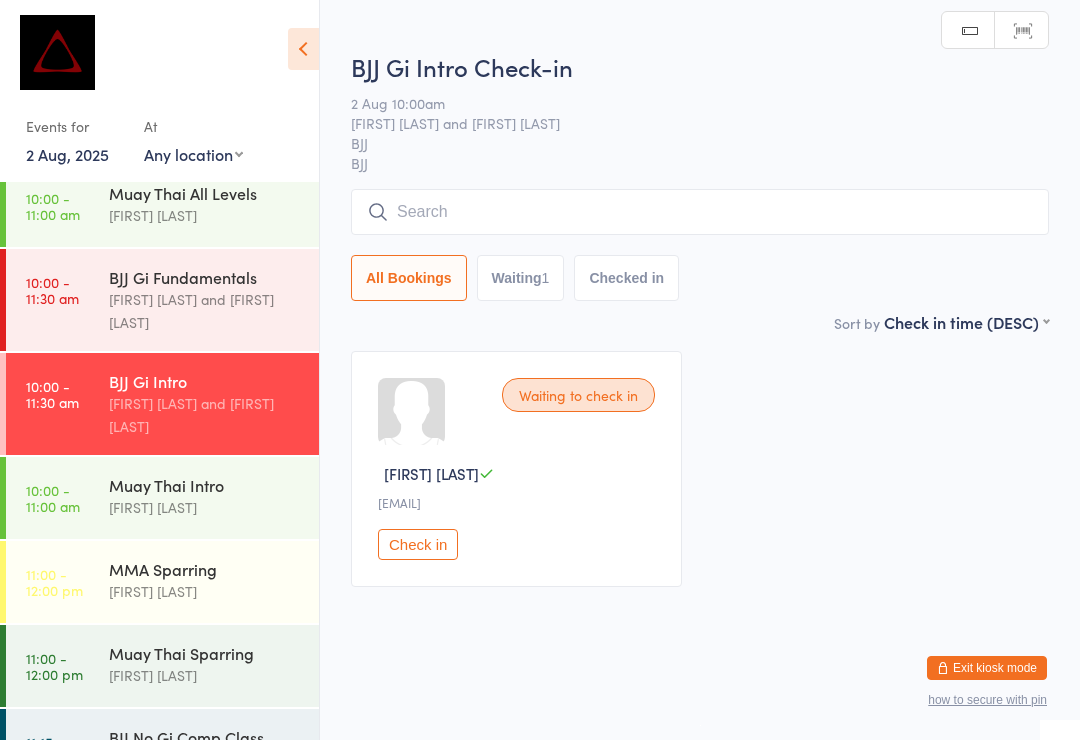 click at bounding box center (700, 212) 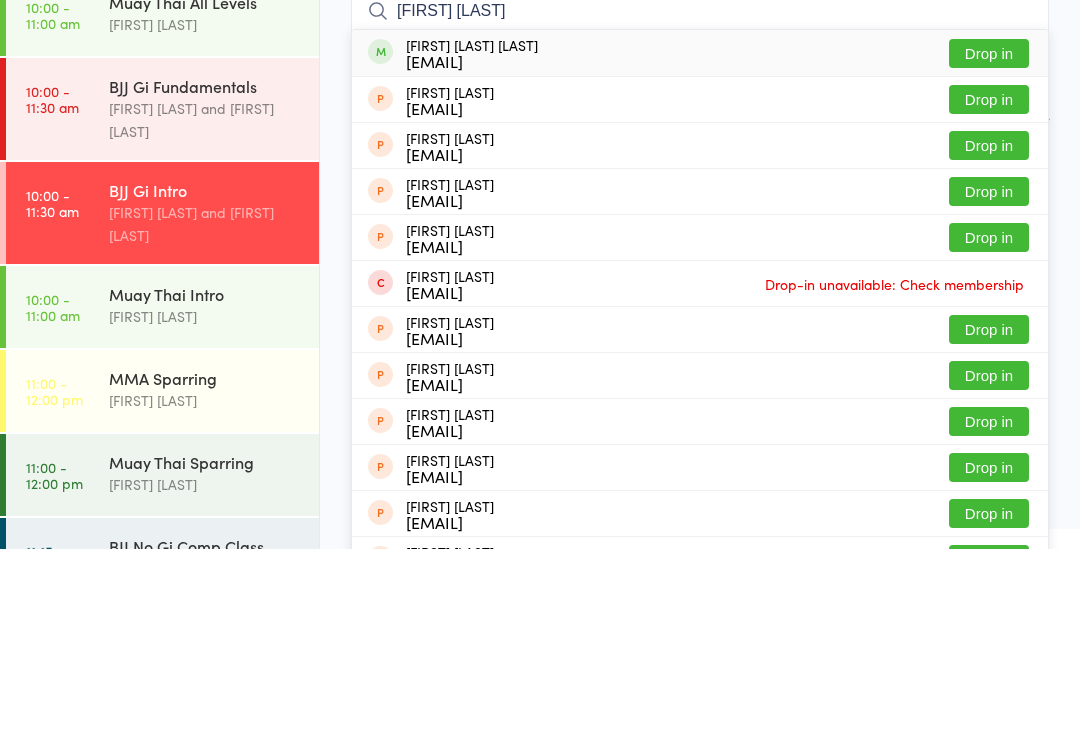 type on "Mohamed sadik" 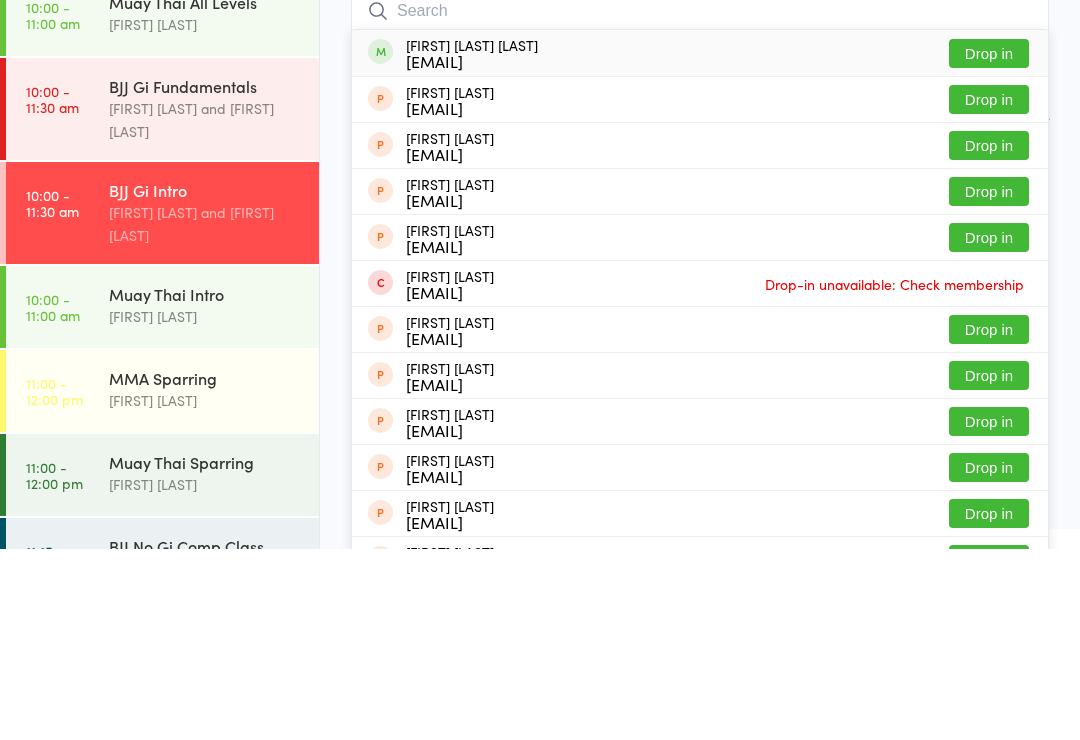 scroll, scrollTop: 10, scrollLeft: 0, axis: vertical 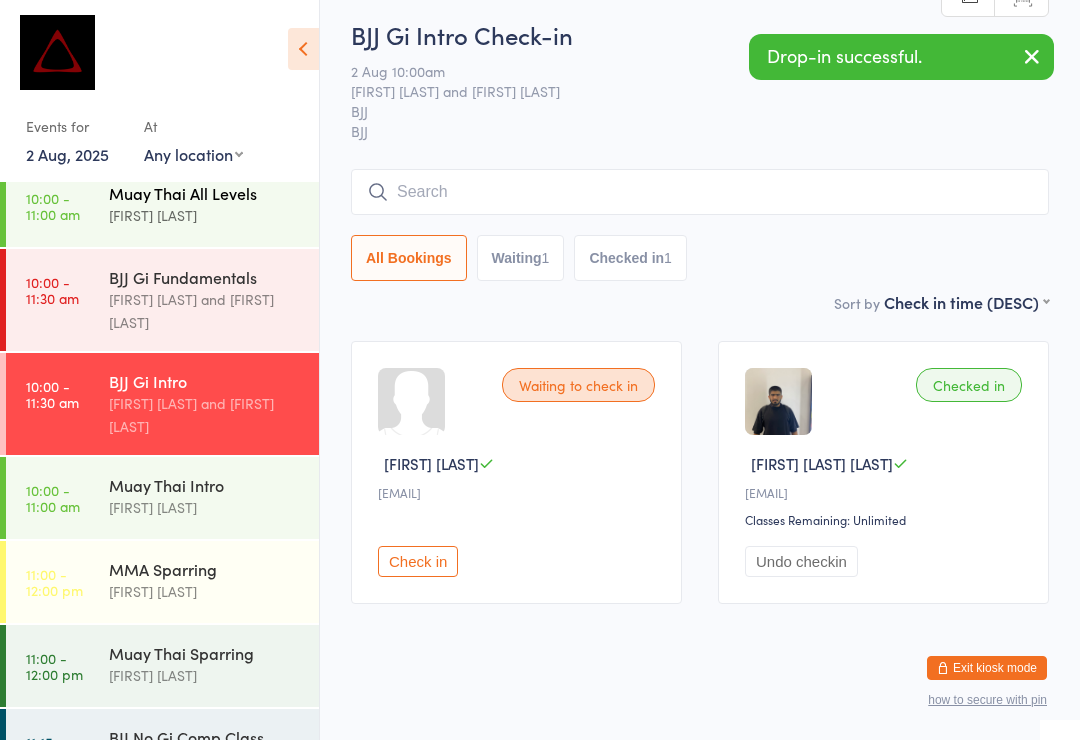 click on "10:00 - 11:00 am" at bounding box center [53, 206] 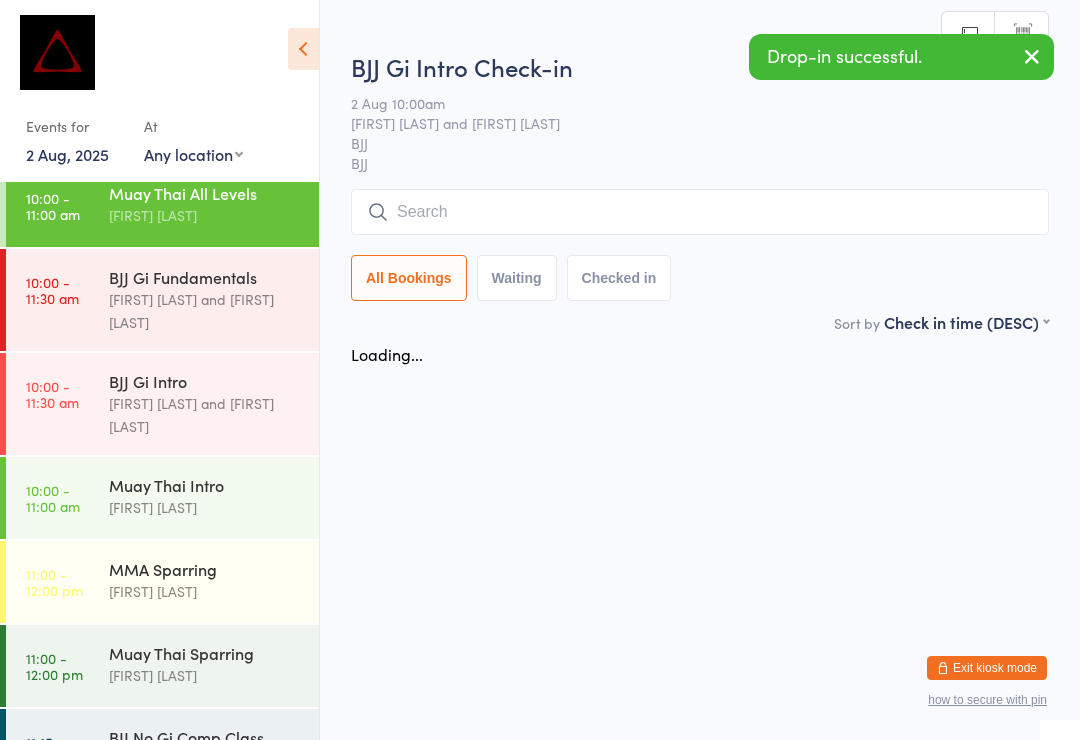 scroll, scrollTop: 0, scrollLeft: 0, axis: both 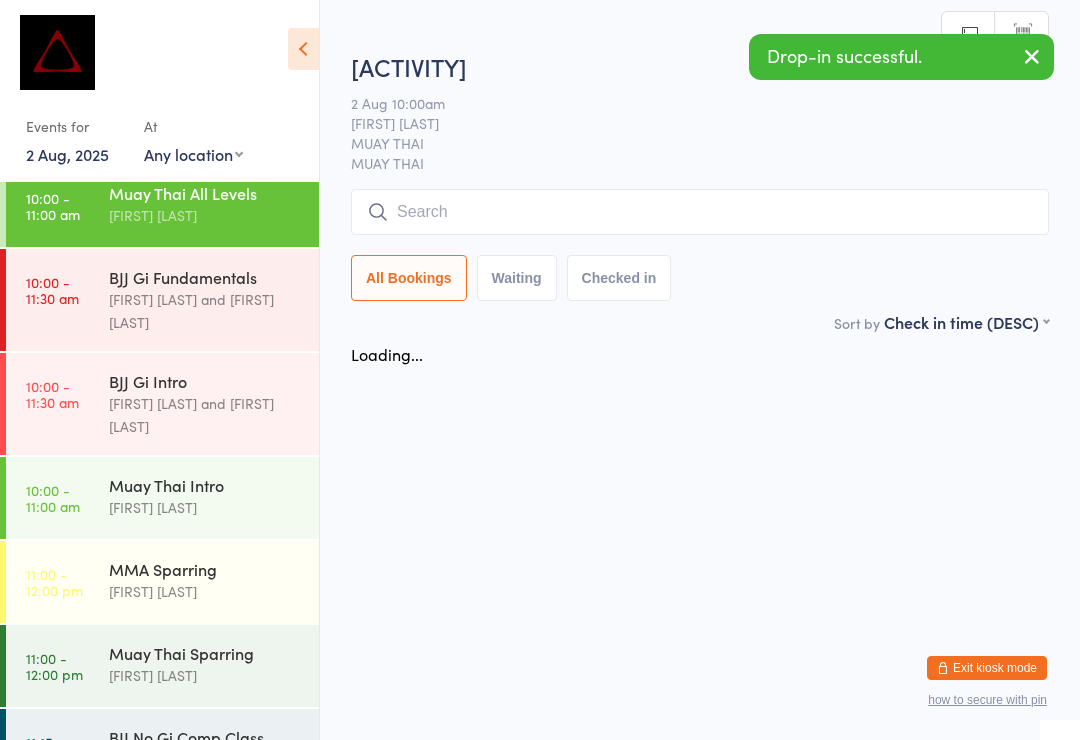 click at bounding box center [700, 212] 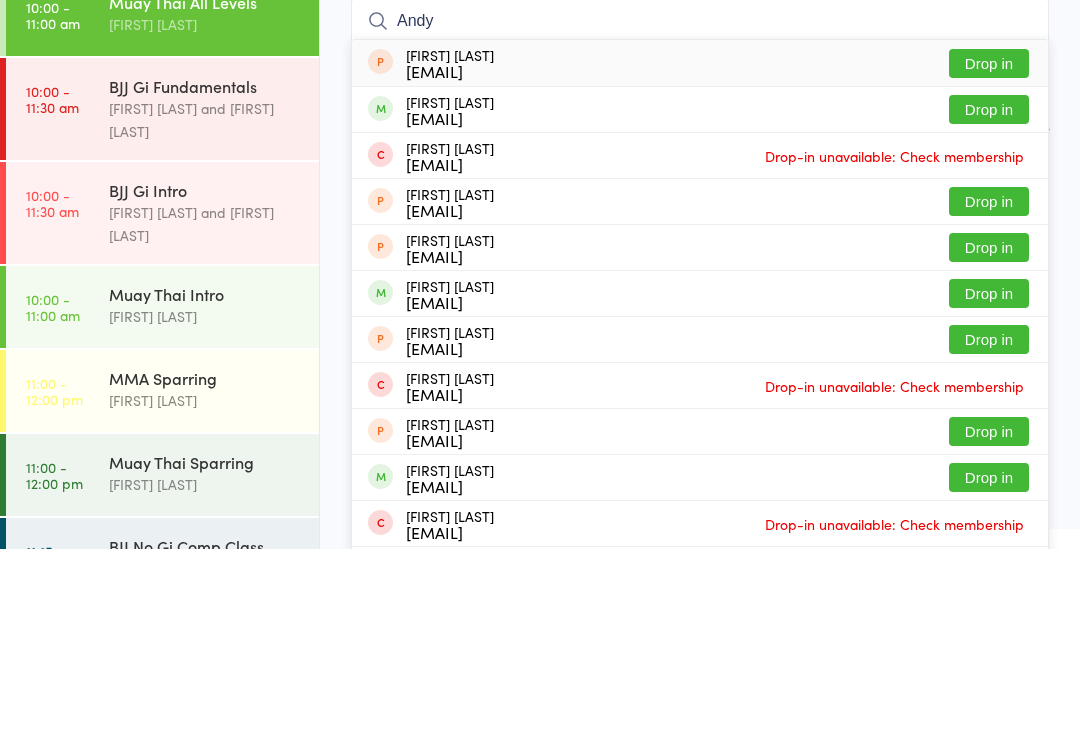 type on "Andy" 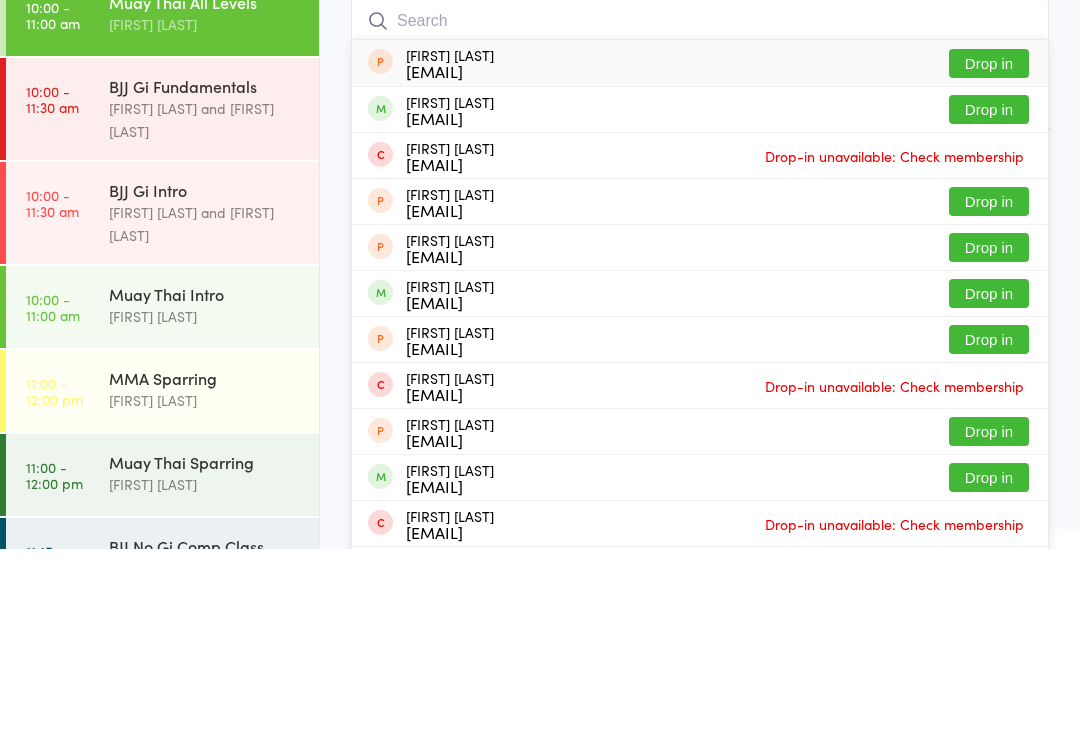scroll, scrollTop: 191, scrollLeft: 0, axis: vertical 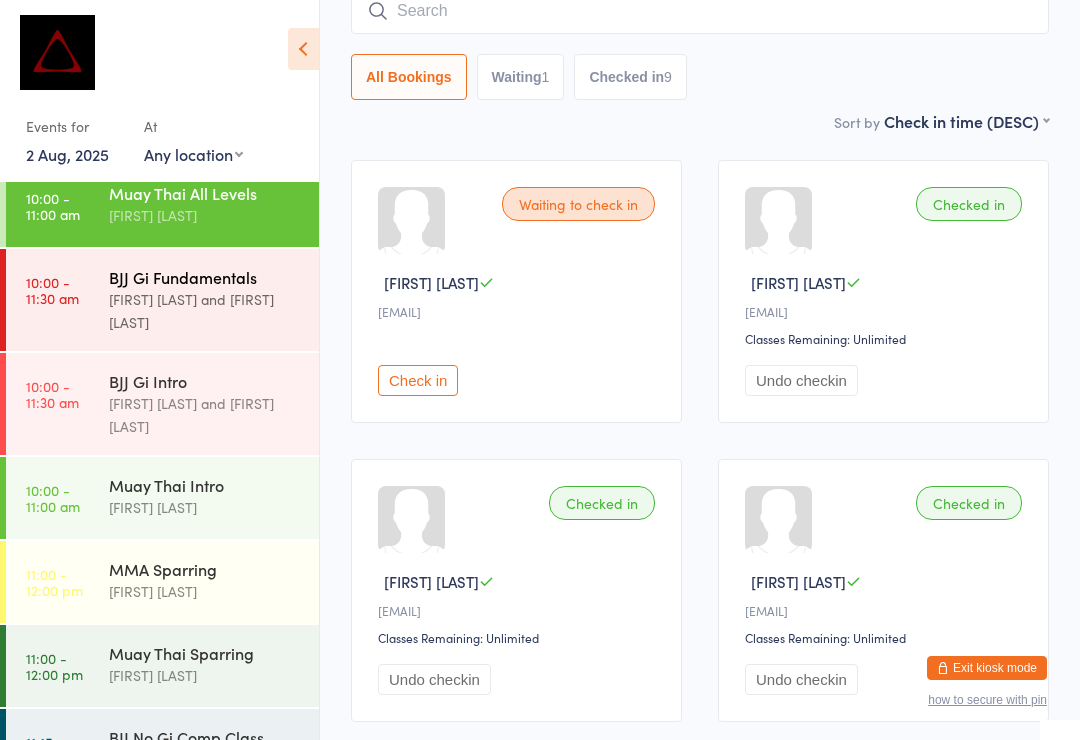 click on "10:00 - 11:30 am" at bounding box center (52, 290) 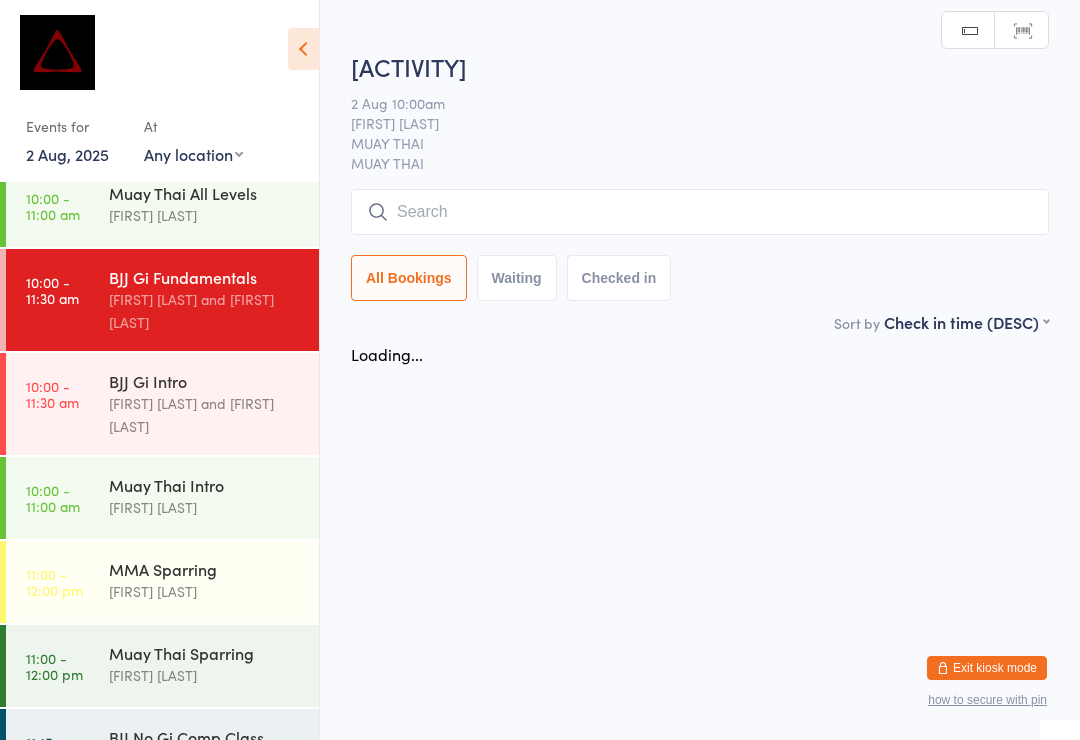 scroll, scrollTop: 0, scrollLeft: 0, axis: both 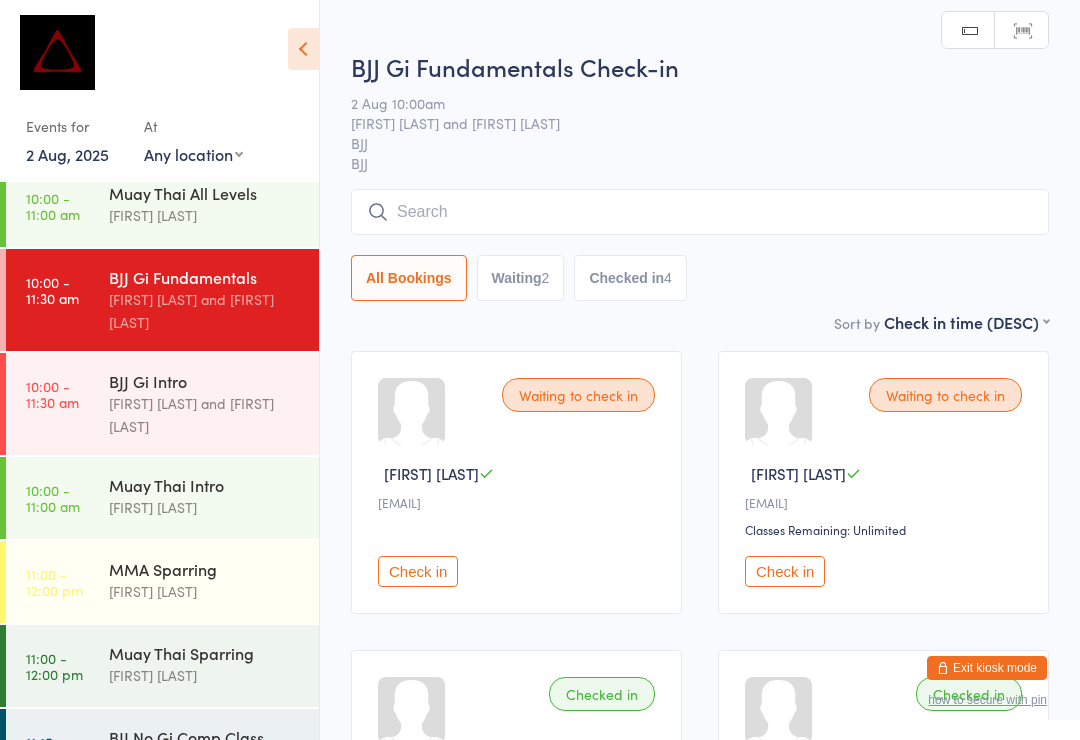 click at bounding box center (700, 212) 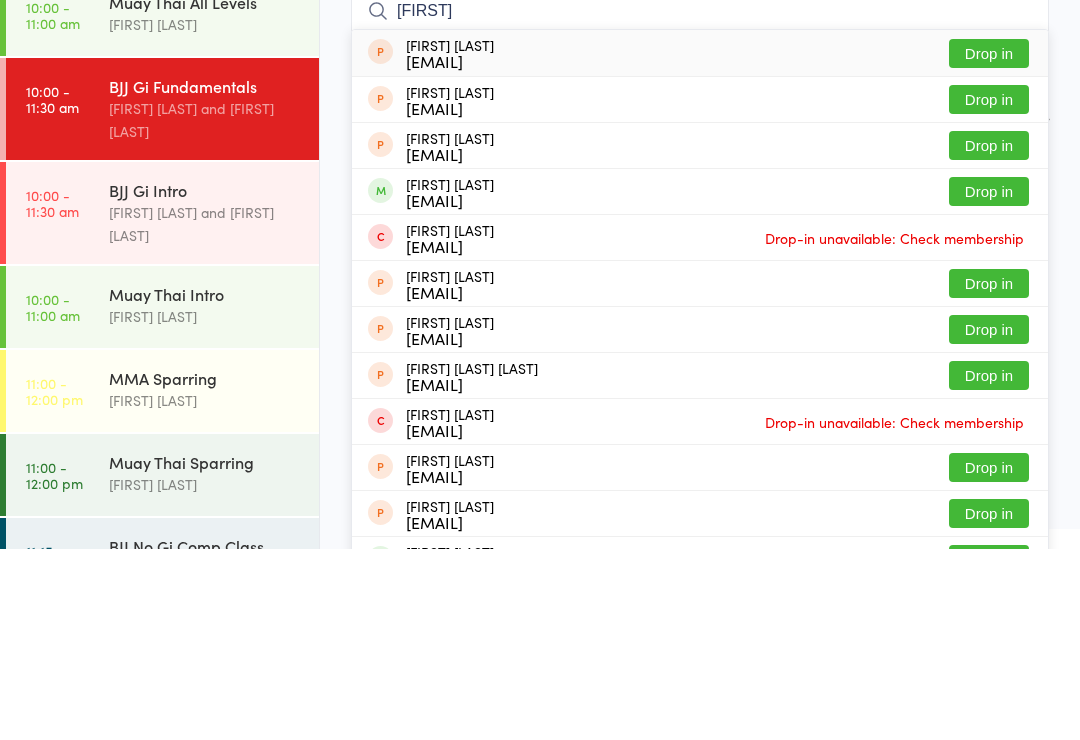 type on "Ewan" 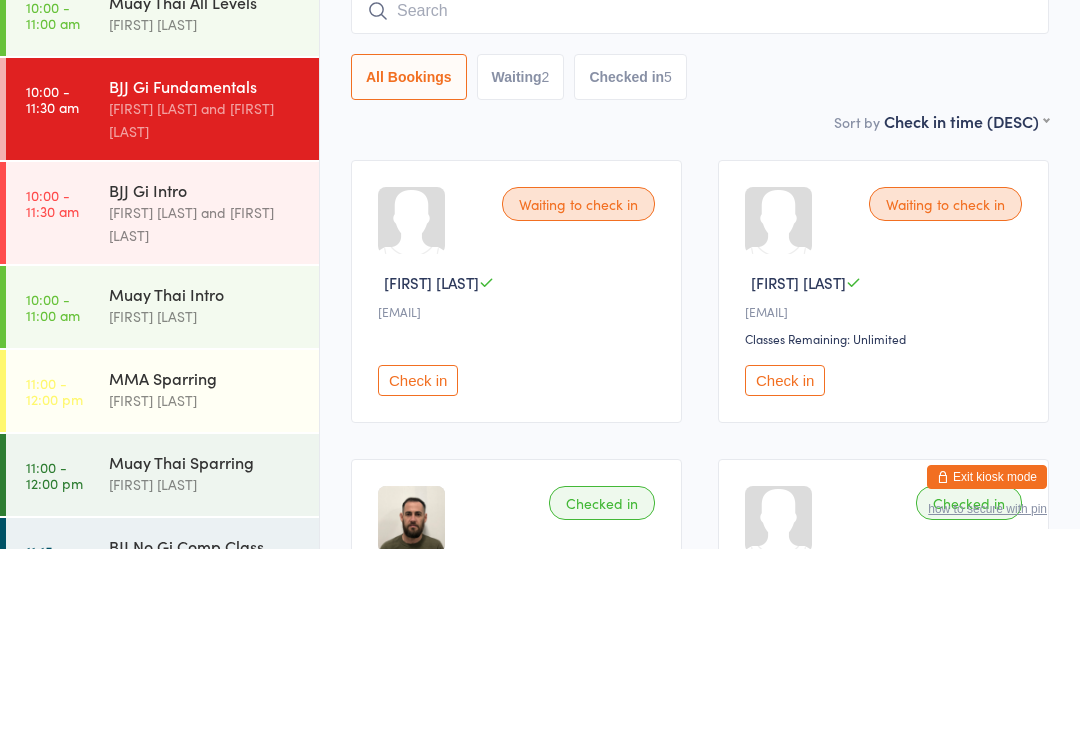 click at bounding box center (700, 202) 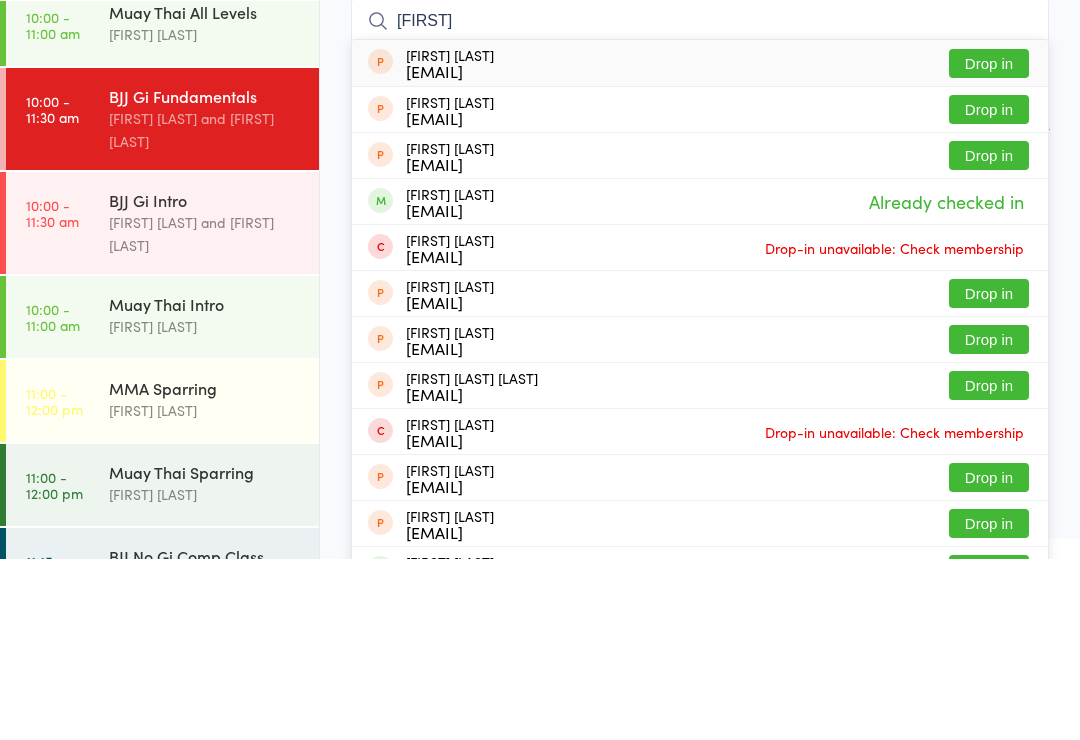 type on "E" 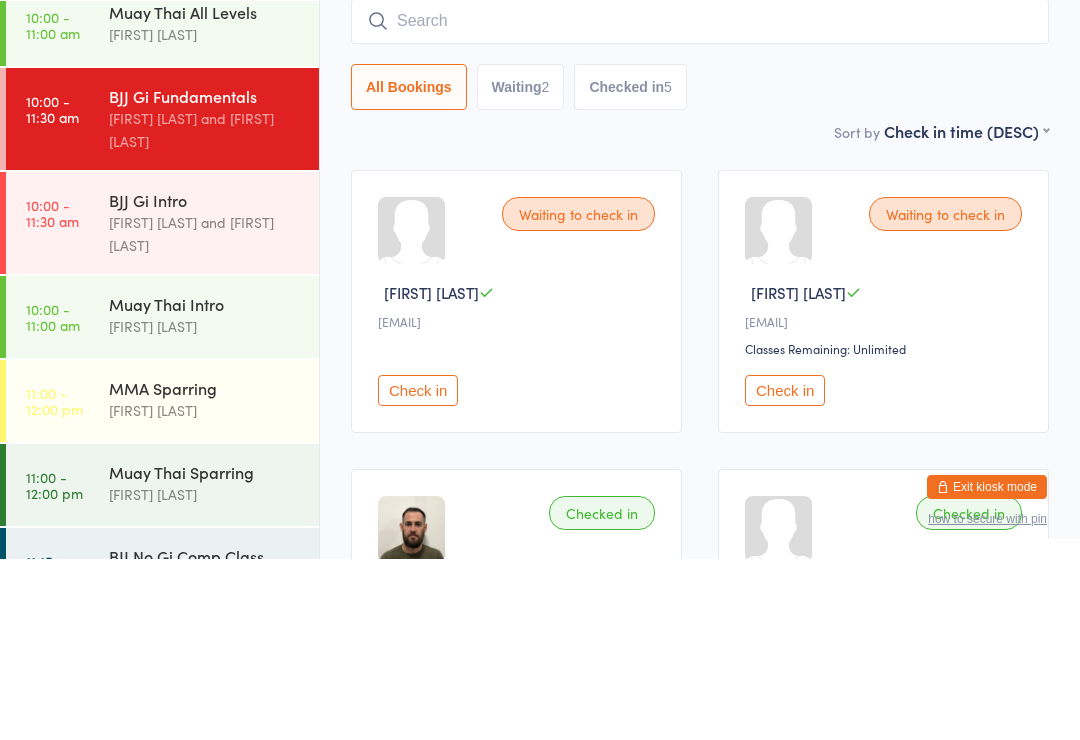 click on "Checked in  5" at bounding box center [630, 268] 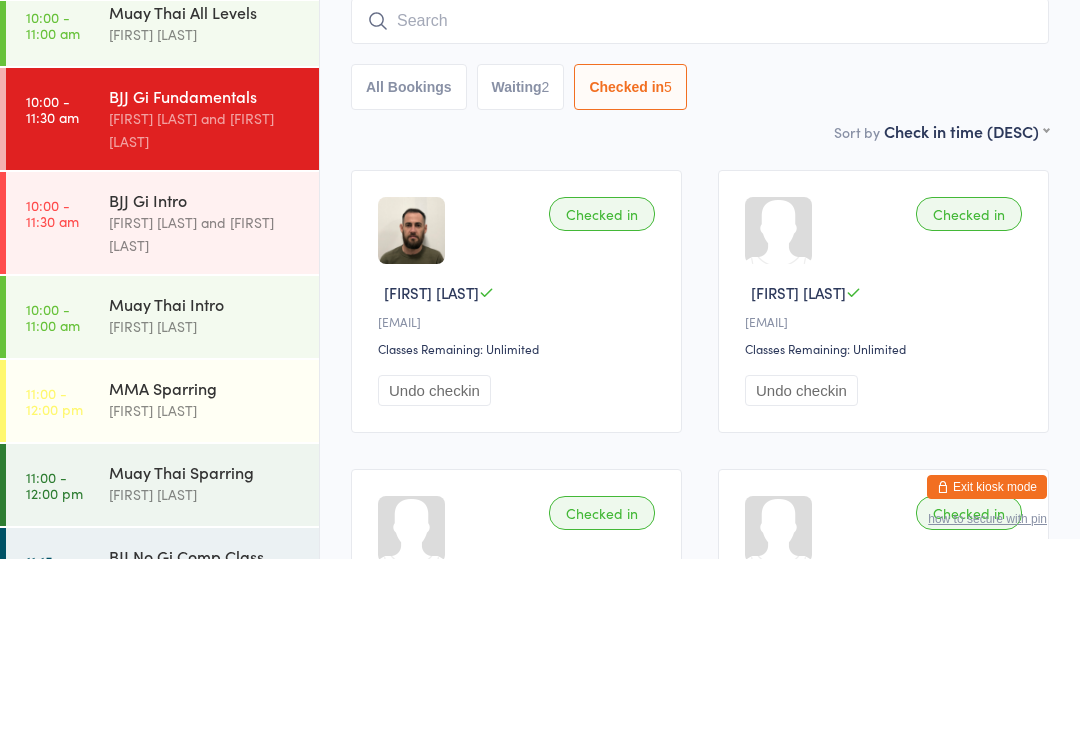 scroll, scrollTop: 181, scrollLeft: 0, axis: vertical 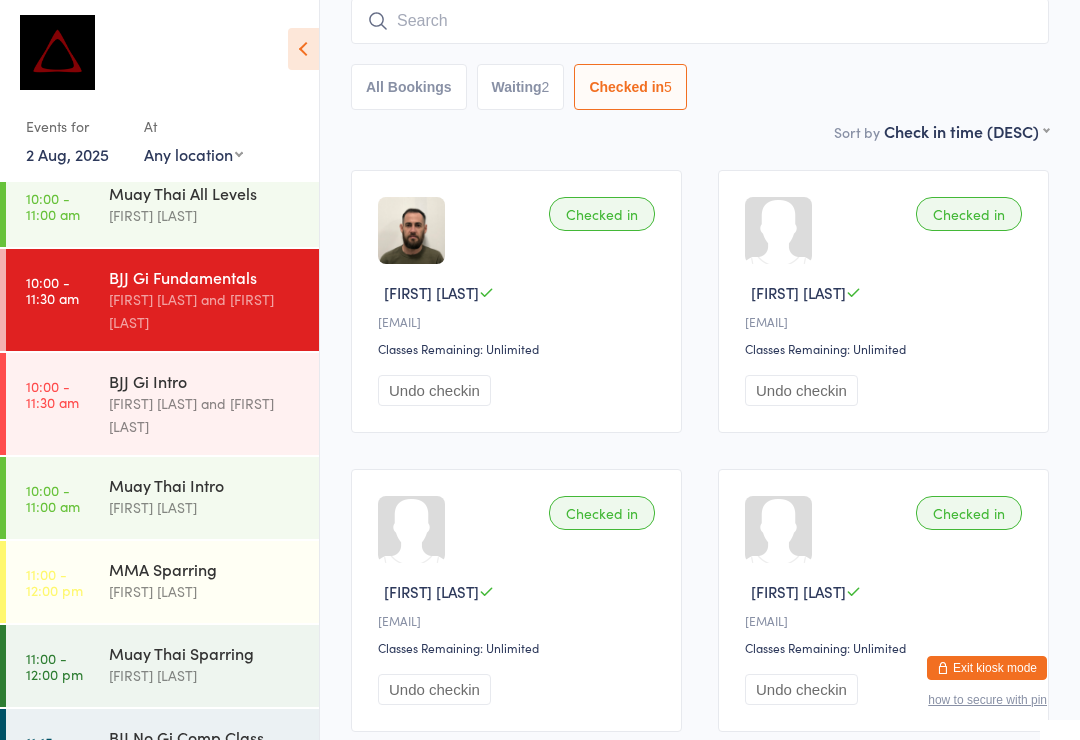 click at bounding box center (700, 21) 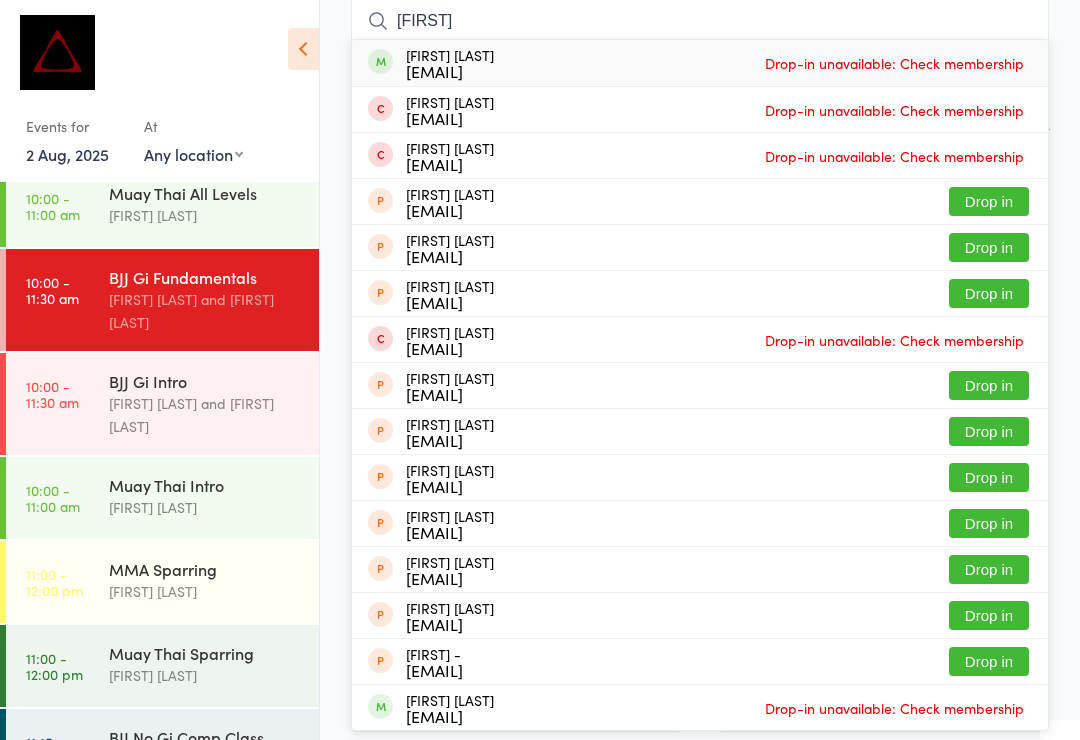type on "Sasha" 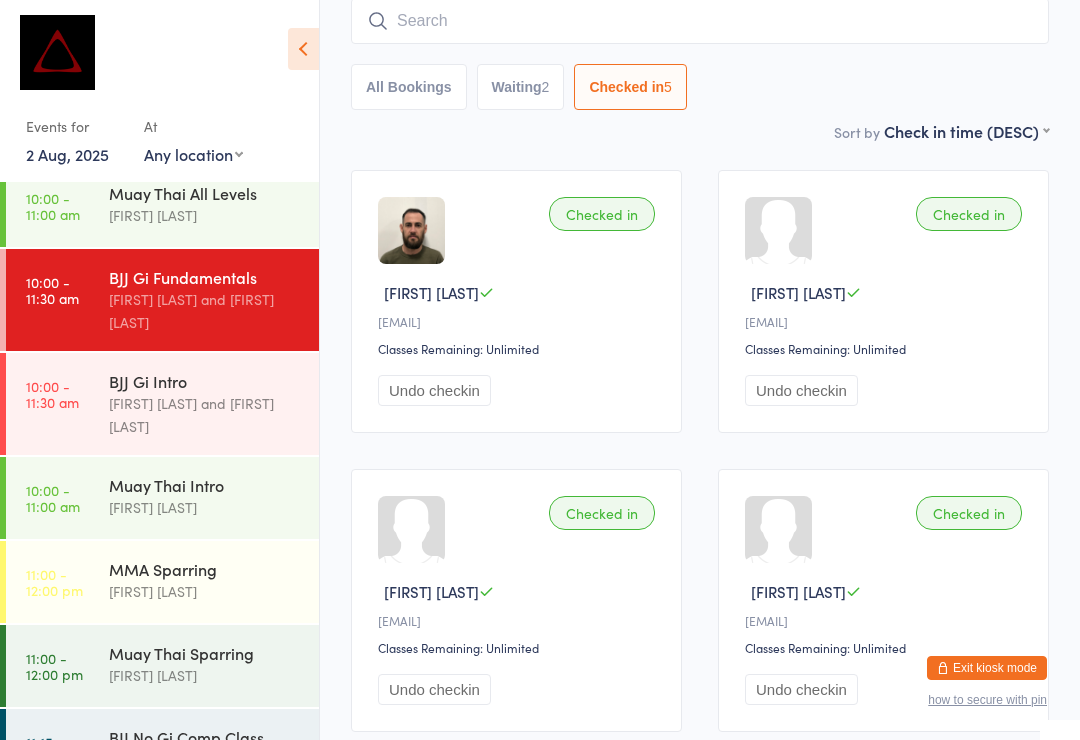 scroll, scrollTop: 167, scrollLeft: 0, axis: vertical 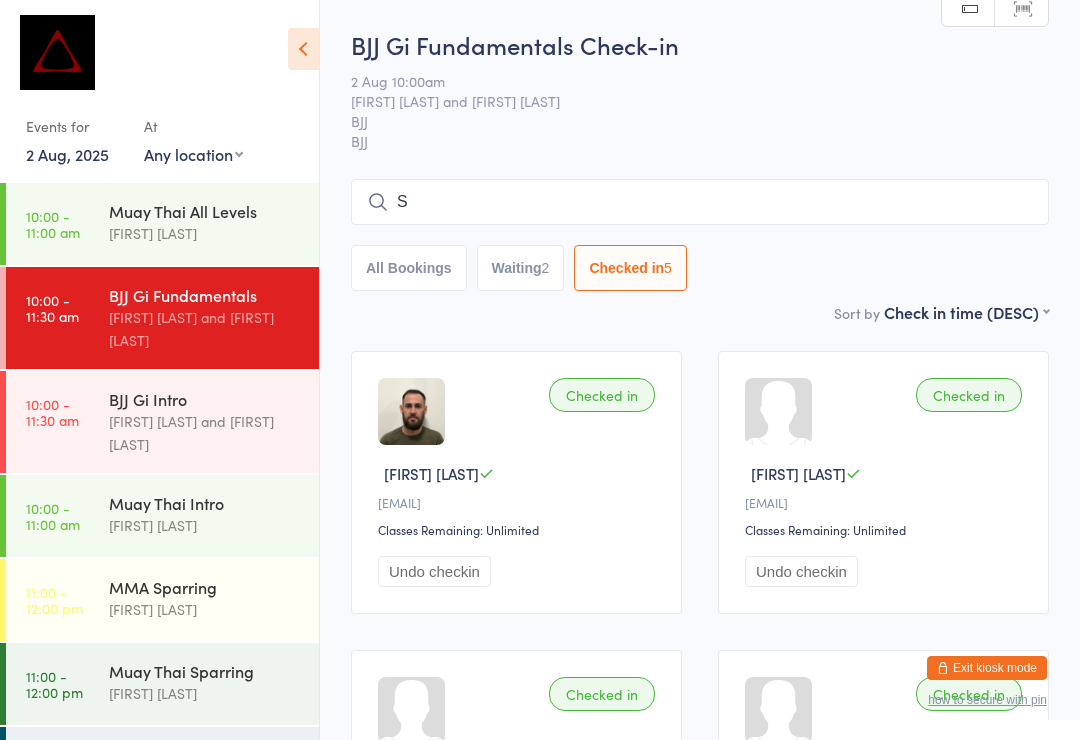 type on "Sa" 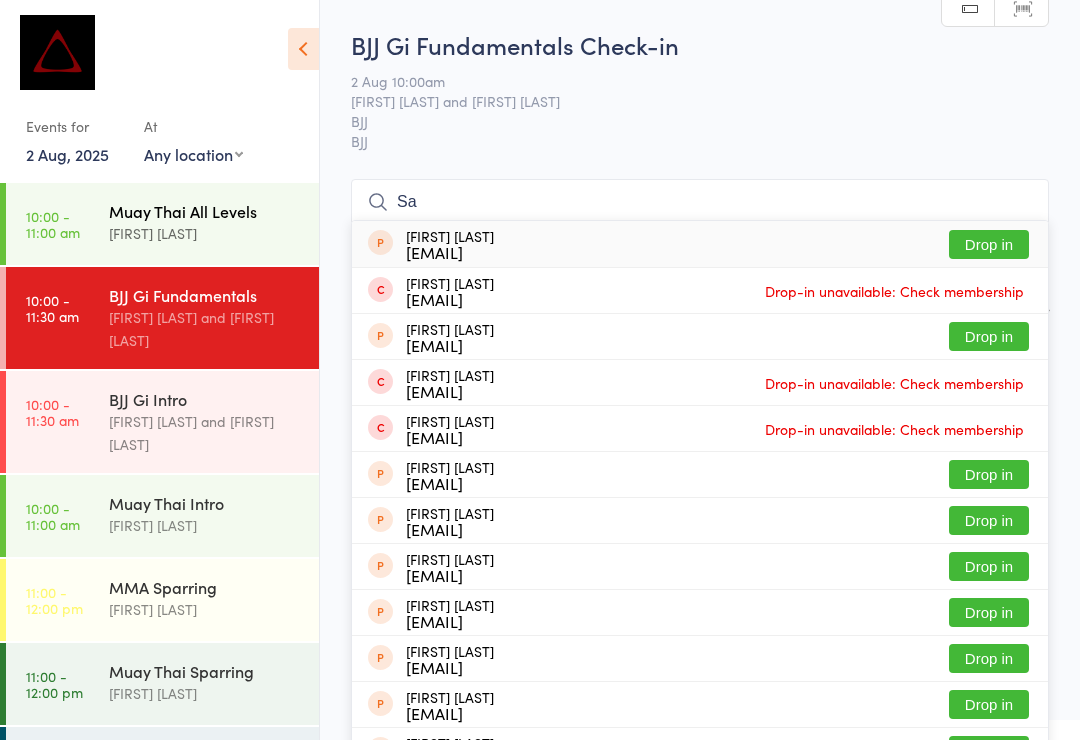 click on "Muay Thai All Levels Lachlan Dart" at bounding box center [214, 222] 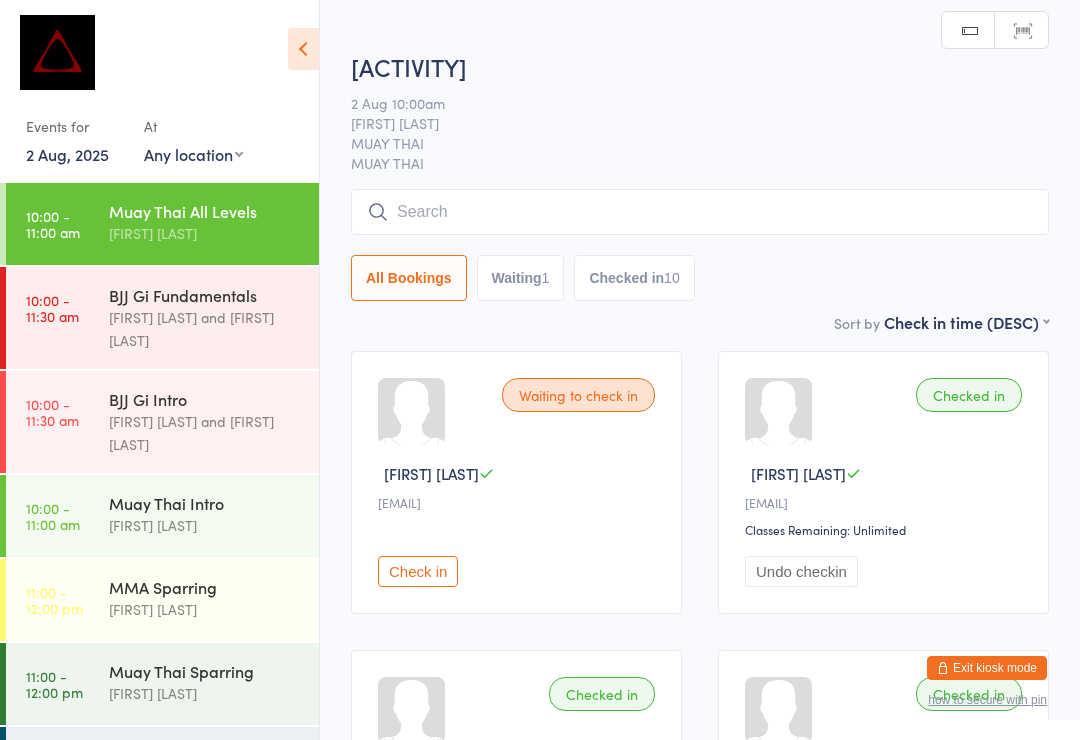 click at bounding box center [700, 212] 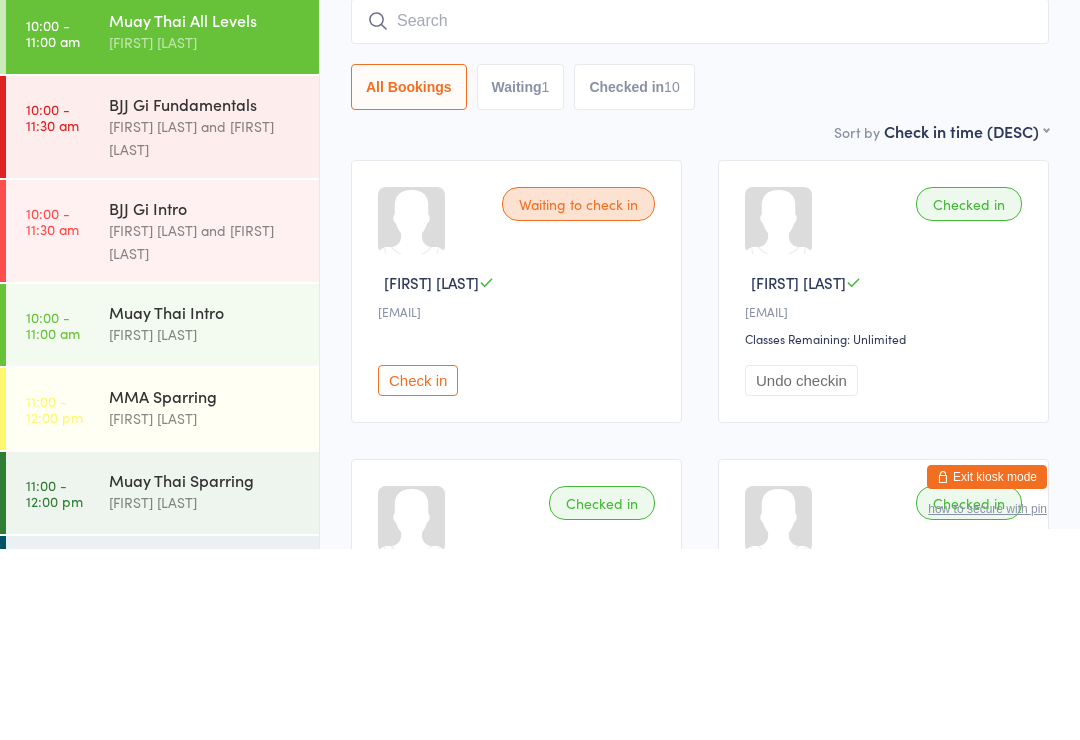 type on "A" 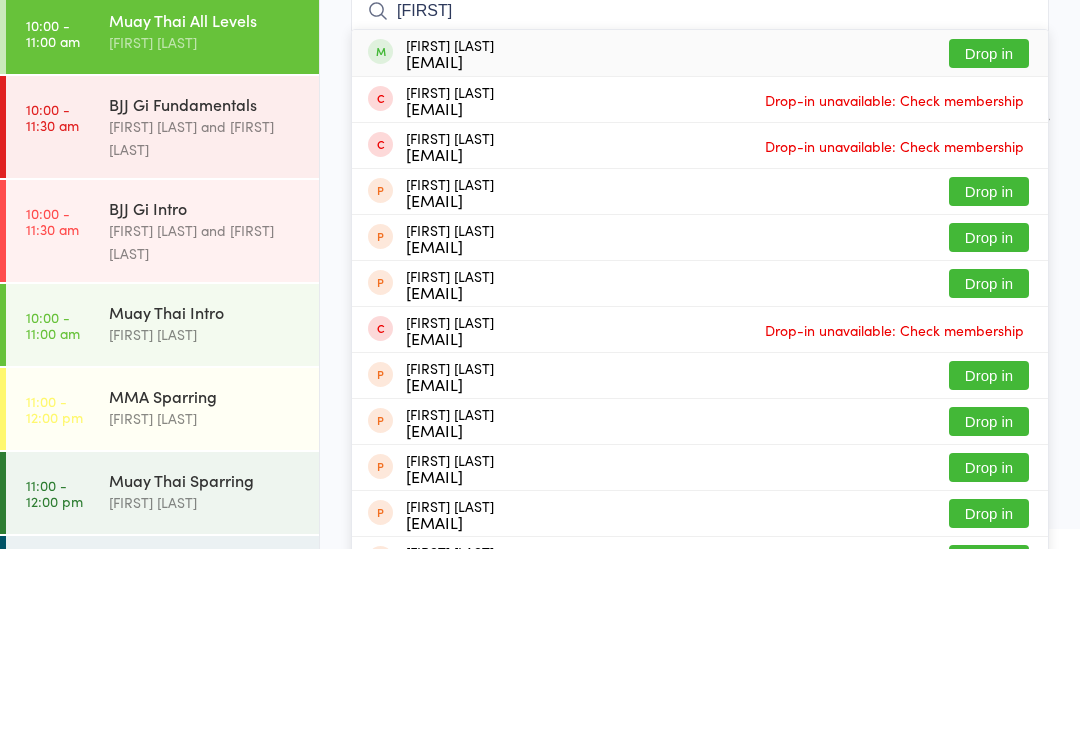 type on "Sasha" 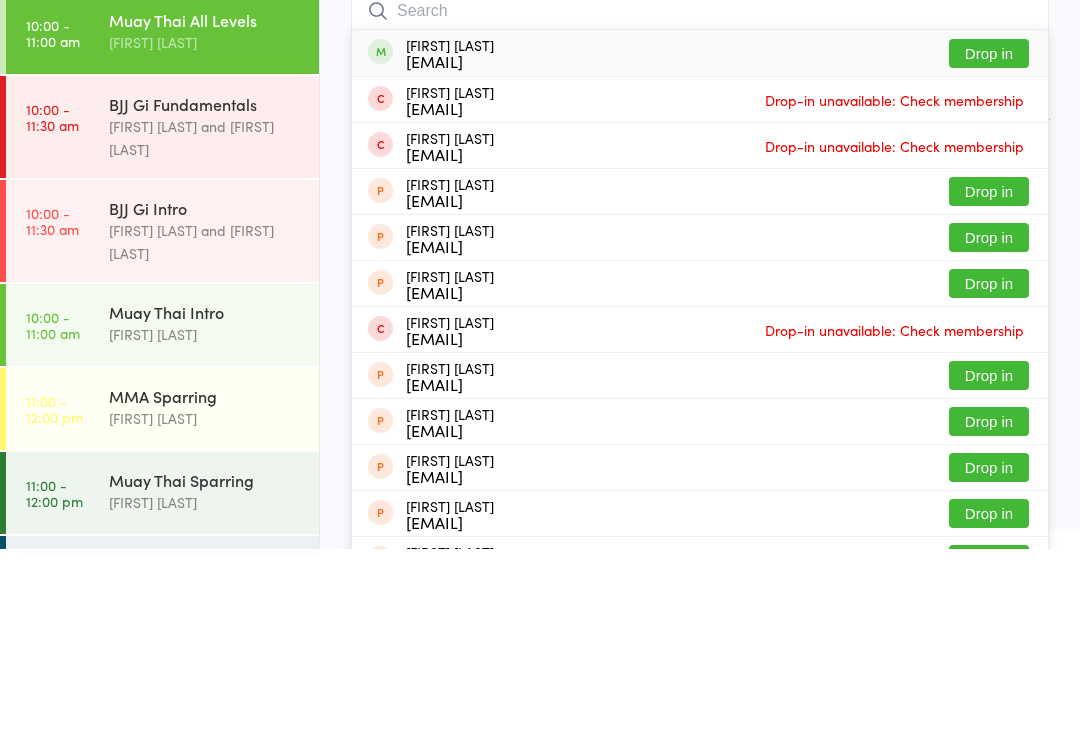 scroll, scrollTop: 191, scrollLeft: 0, axis: vertical 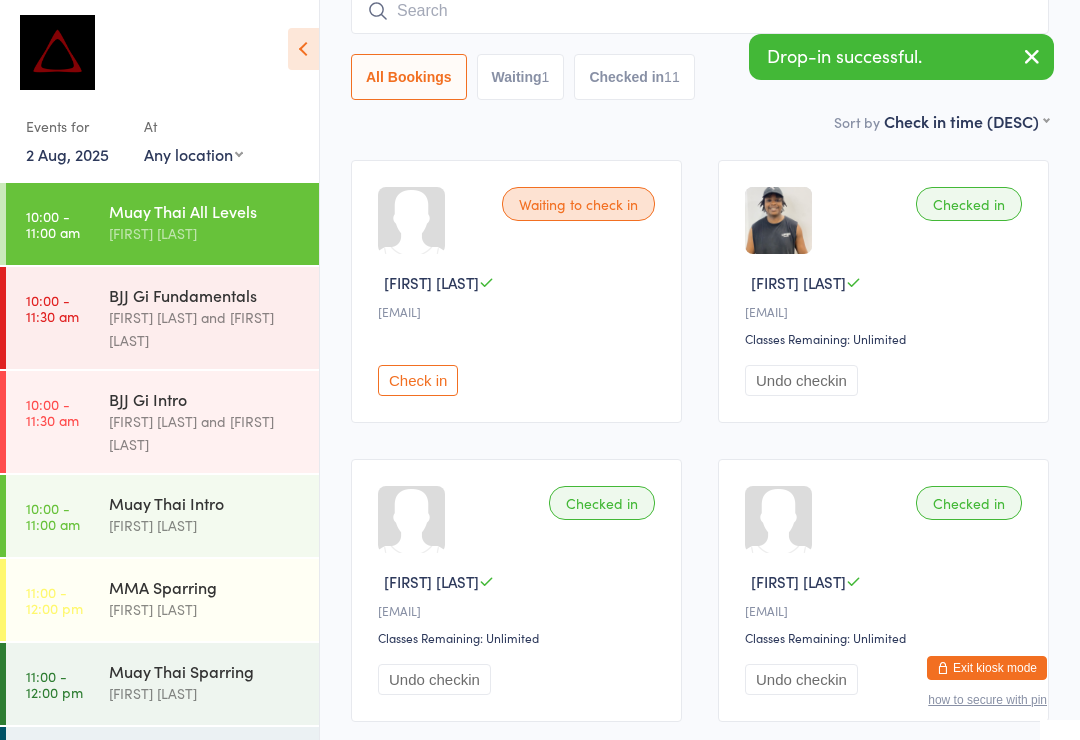 click at bounding box center [700, 11] 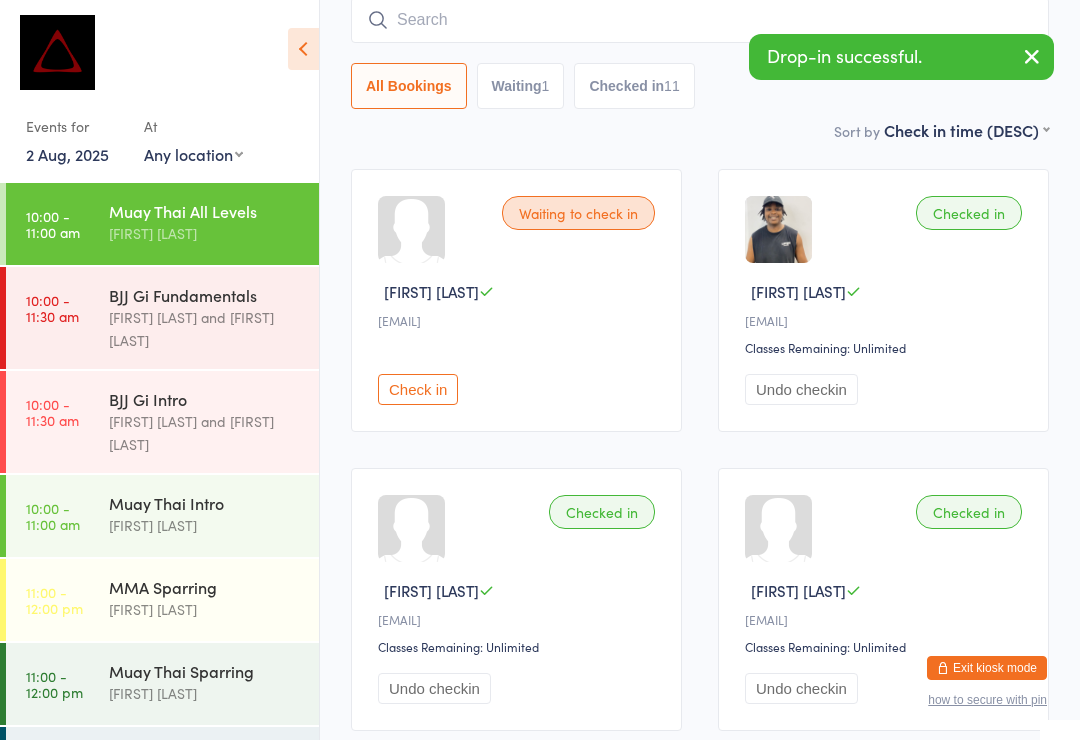 scroll, scrollTop: 181, scrollLeft: 0, axis: vertical 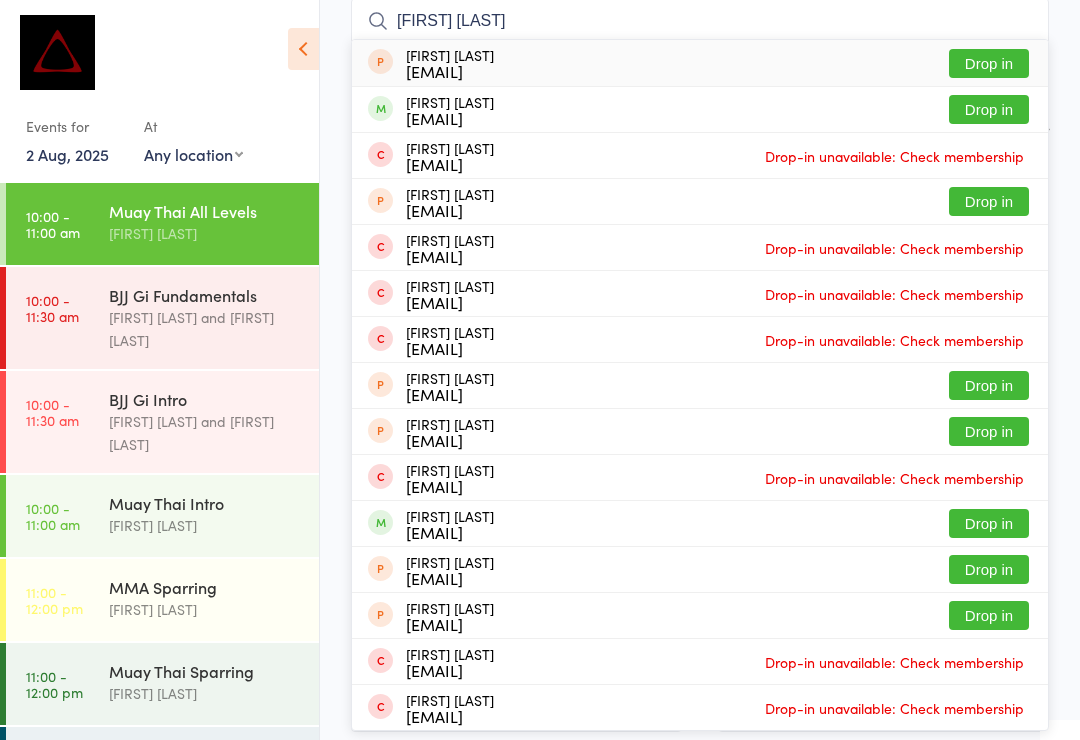 type on "Sean sa" 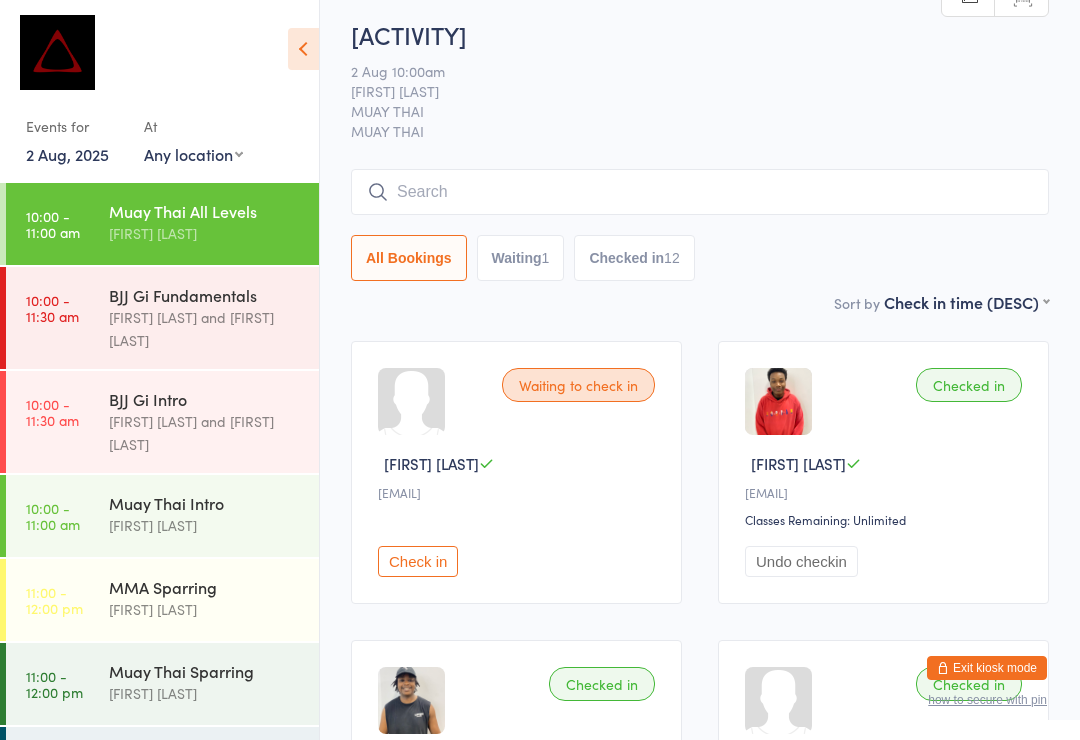 scroll, scrollTop: 5, scrollLeft: 0, axis: vertical 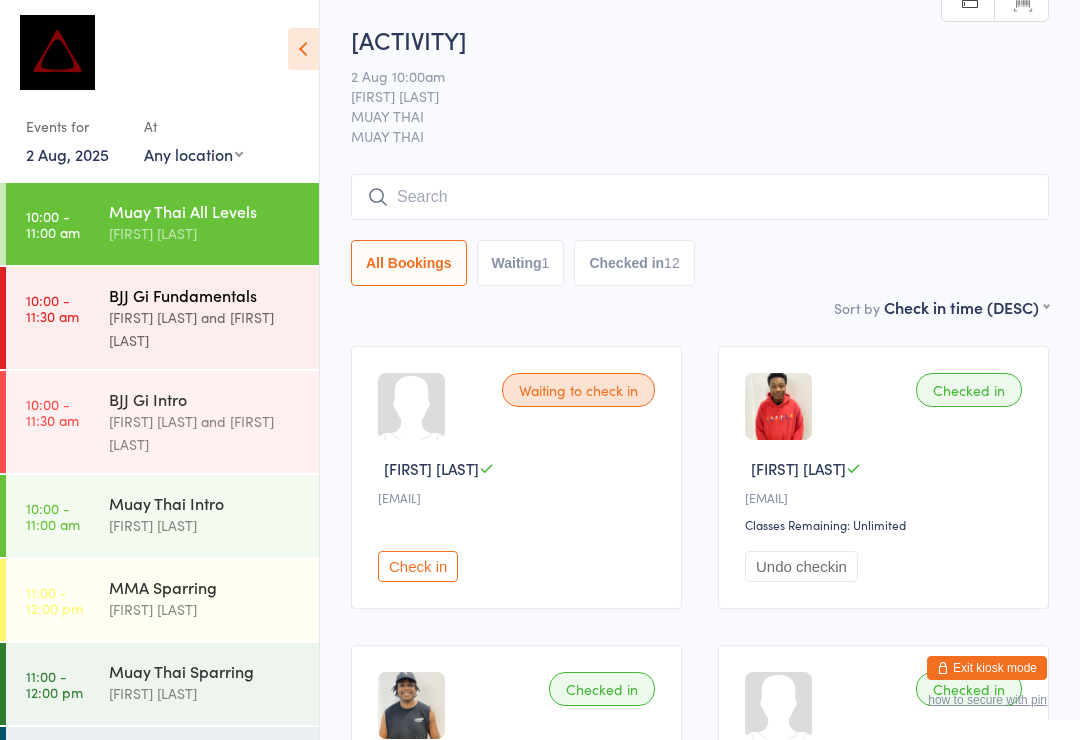 click on "BJJ Gi Fundamentals Max Viney and David Hart" at bounding box center (214, 318) 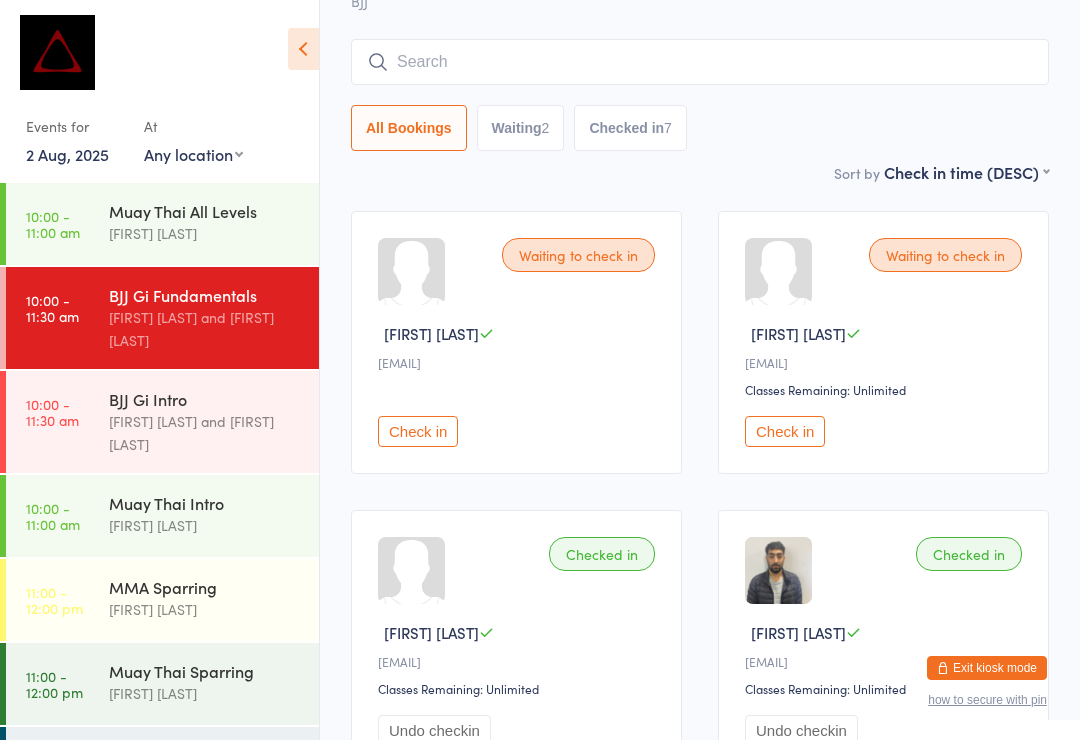 scroll, scrollTop: 138, scrollLeft: 0, axis: vertical 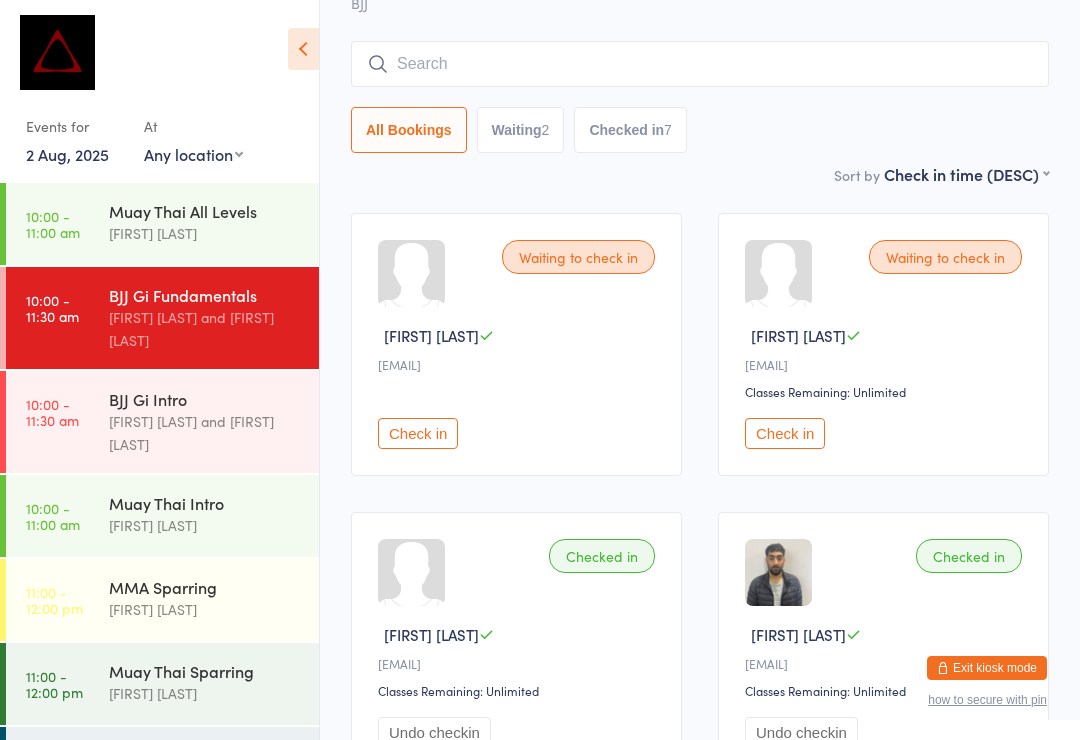 click at bounding box center [700, 64] 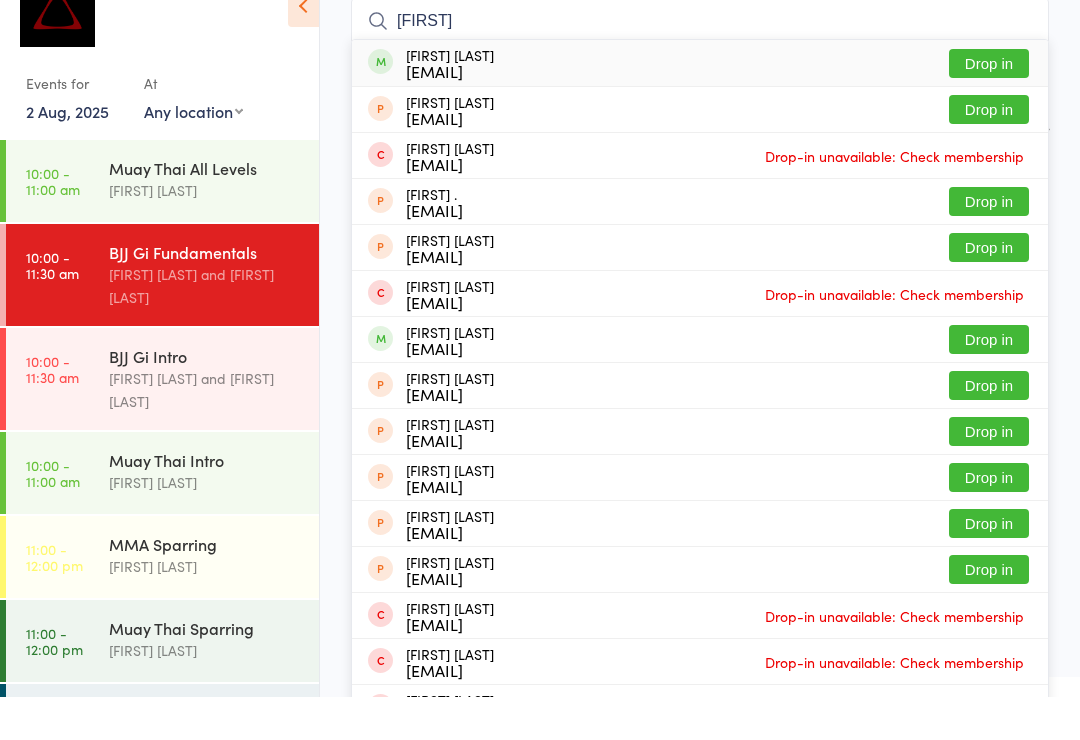 type on "Dana" 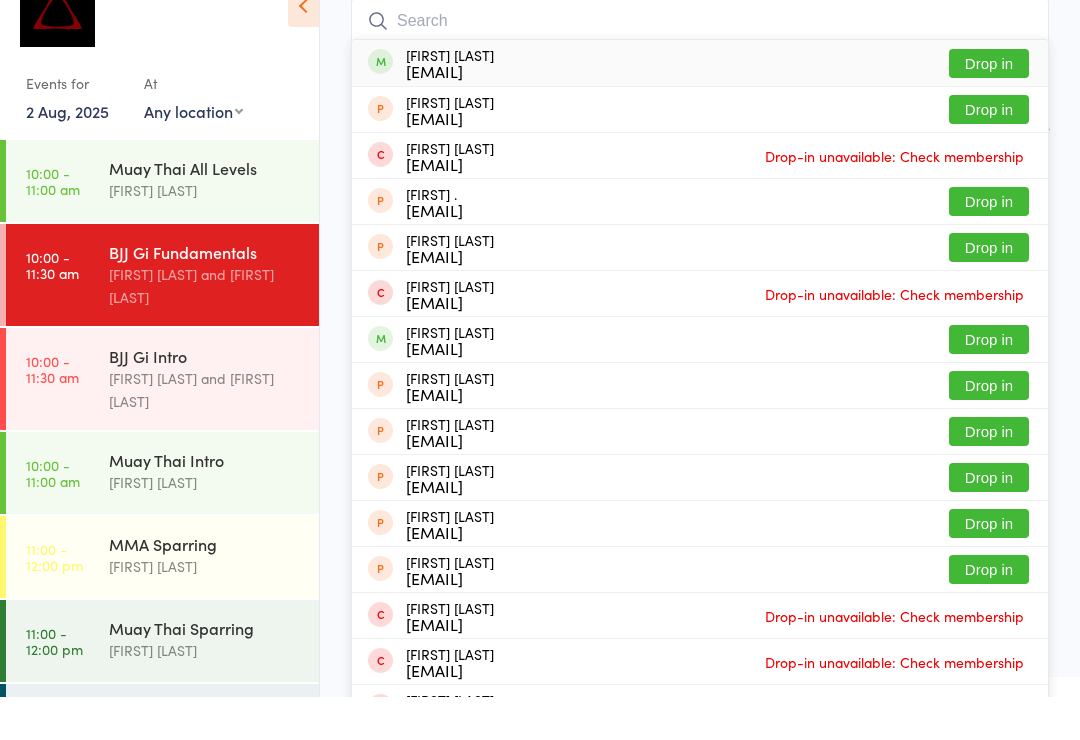 scroll, scrollTop: 181, scrollLeft: 0, axis: vertical 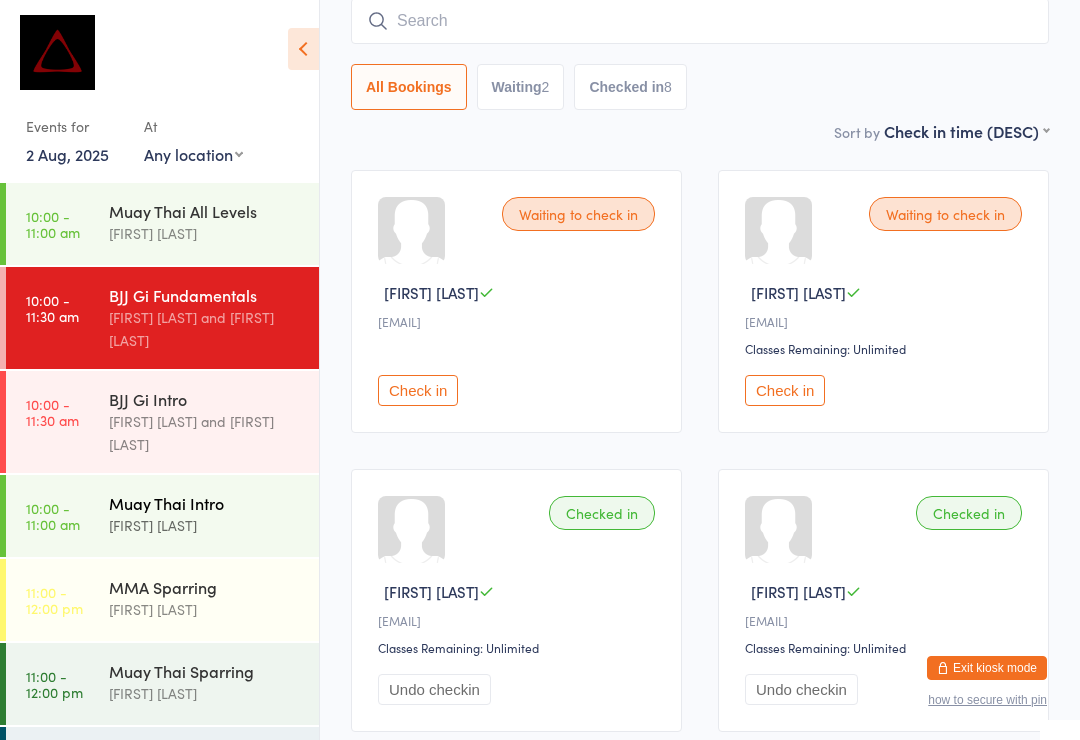 click on "10:00 - 11:00 am Muay Thai Intro David Hart" at bounding box center [162, 516] 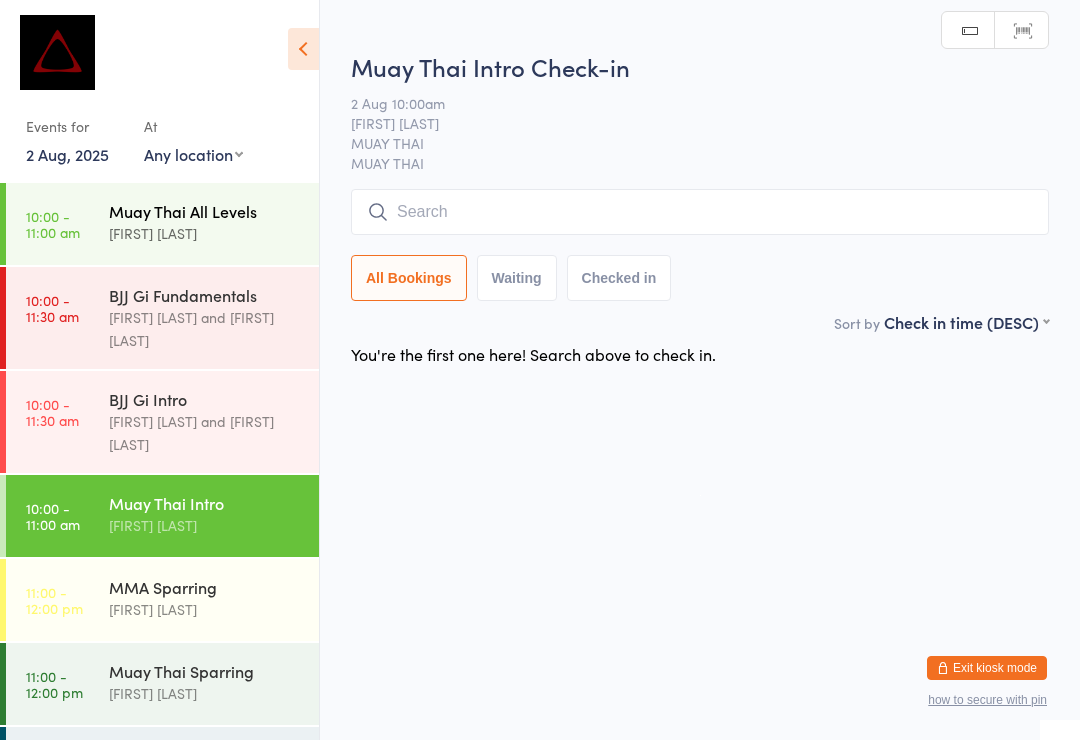 click on "10:00 - 11:00 am" at bounding box center (53, 224) 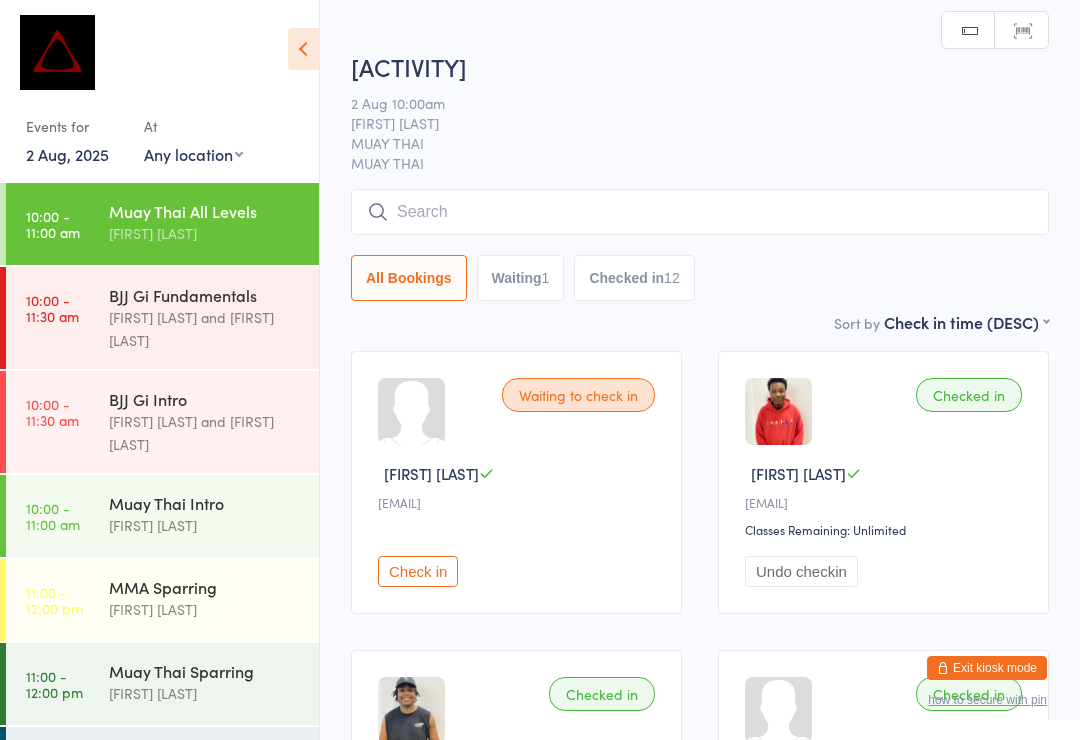 click at bounding box center [700, 212] 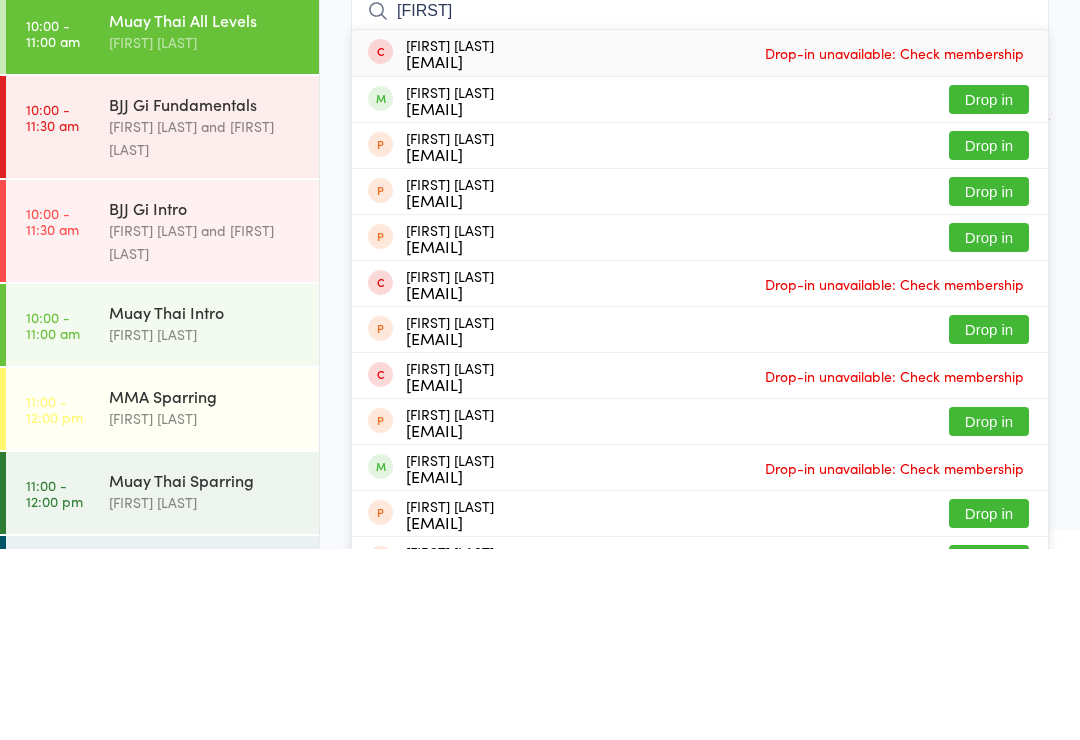 type on "Jasper" 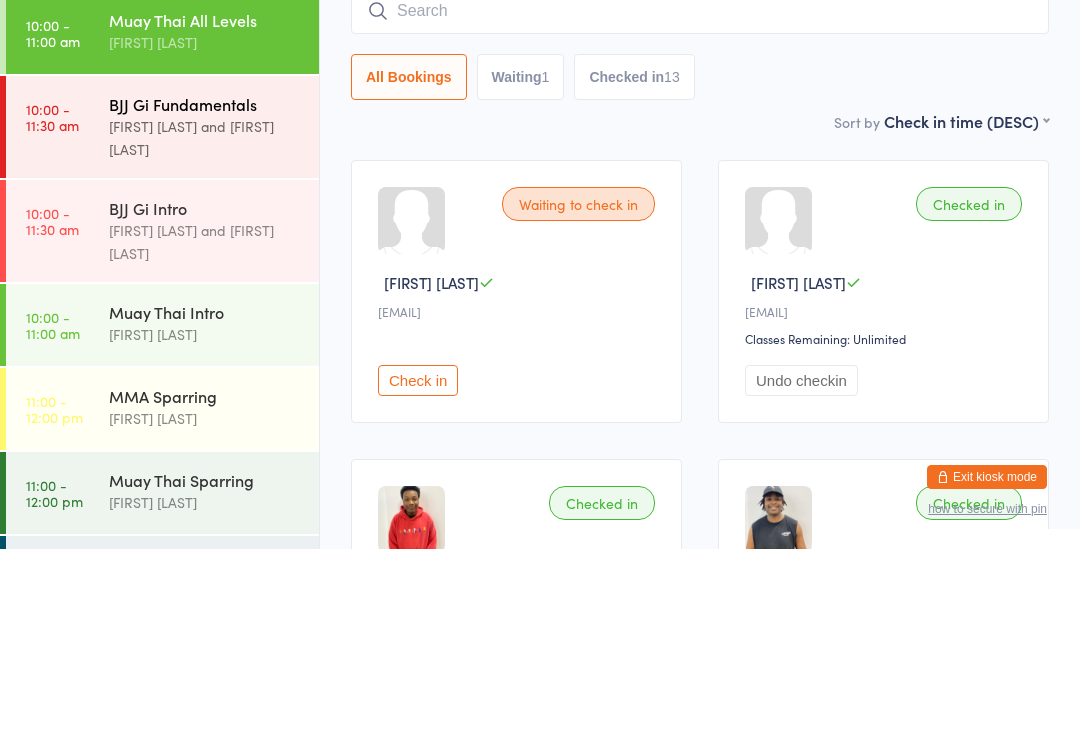 click on "BJJ Gi Fundamentals" at bounding box center [205, 295] 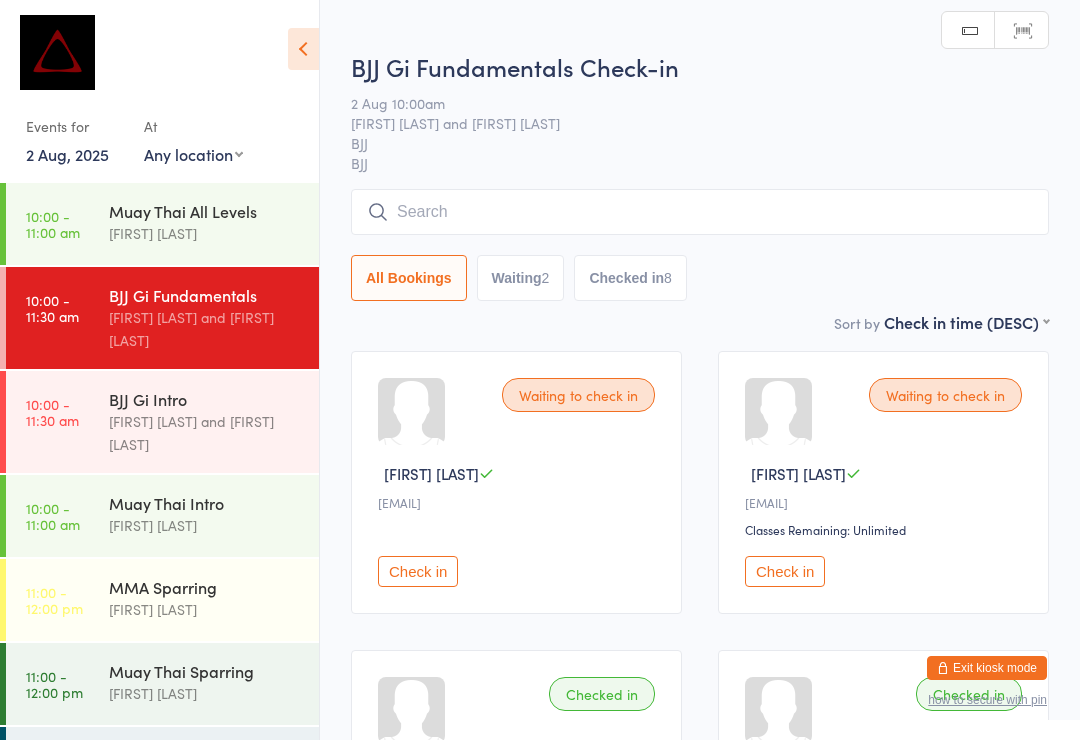 click at bounding box center (700, 212) 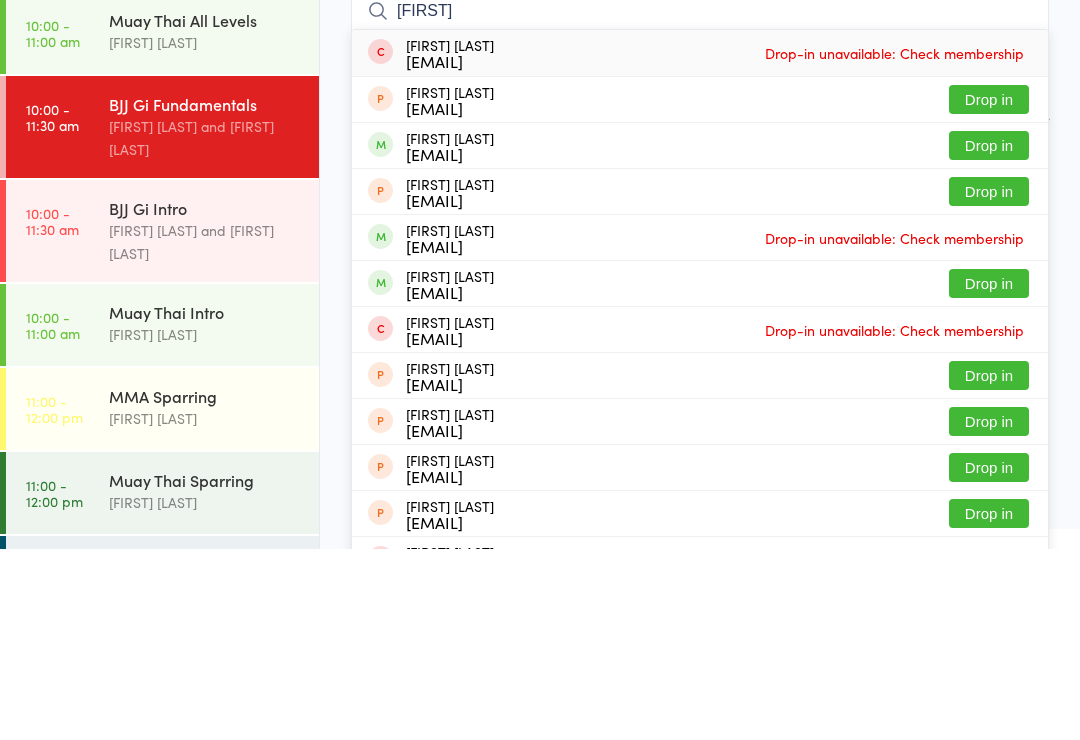 type on "Adriana" 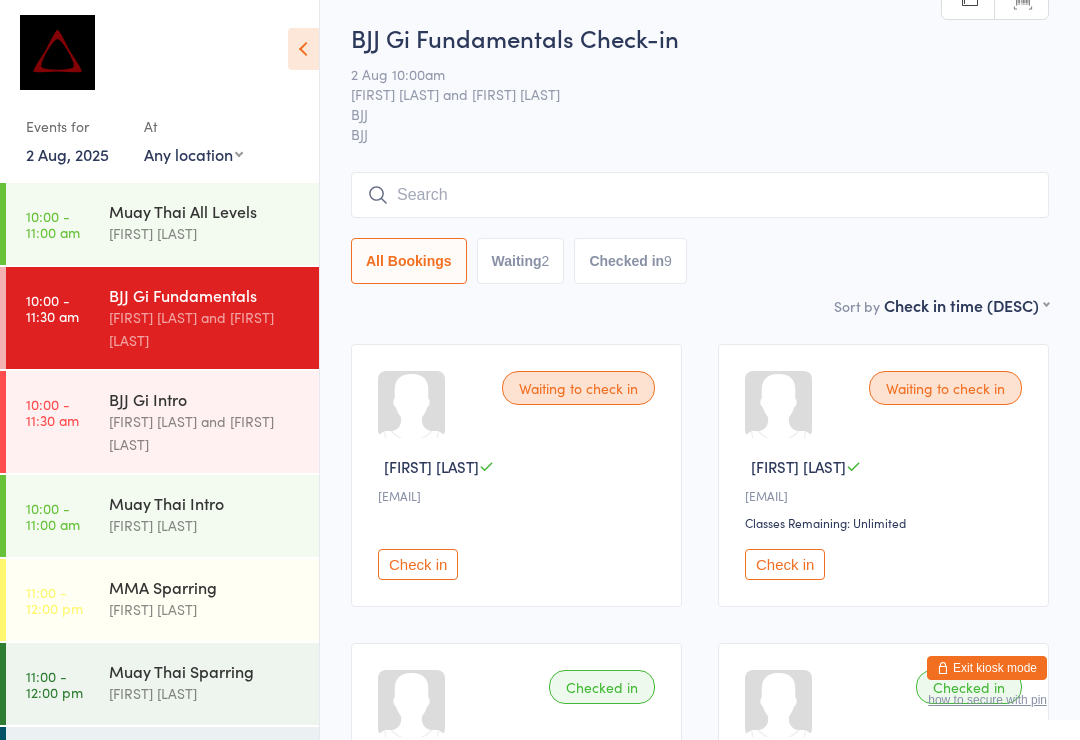 scroll, scrollTop: 4, scrollLeft: 0, axis: vertical 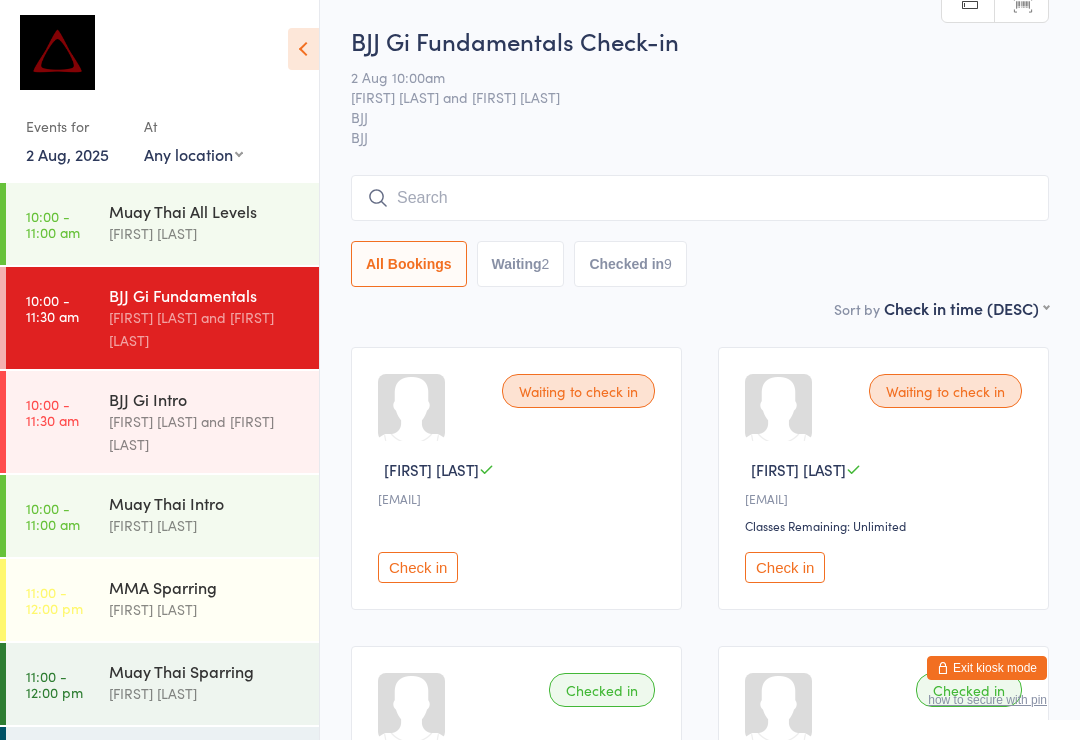 click at bounding box center (700, 198) 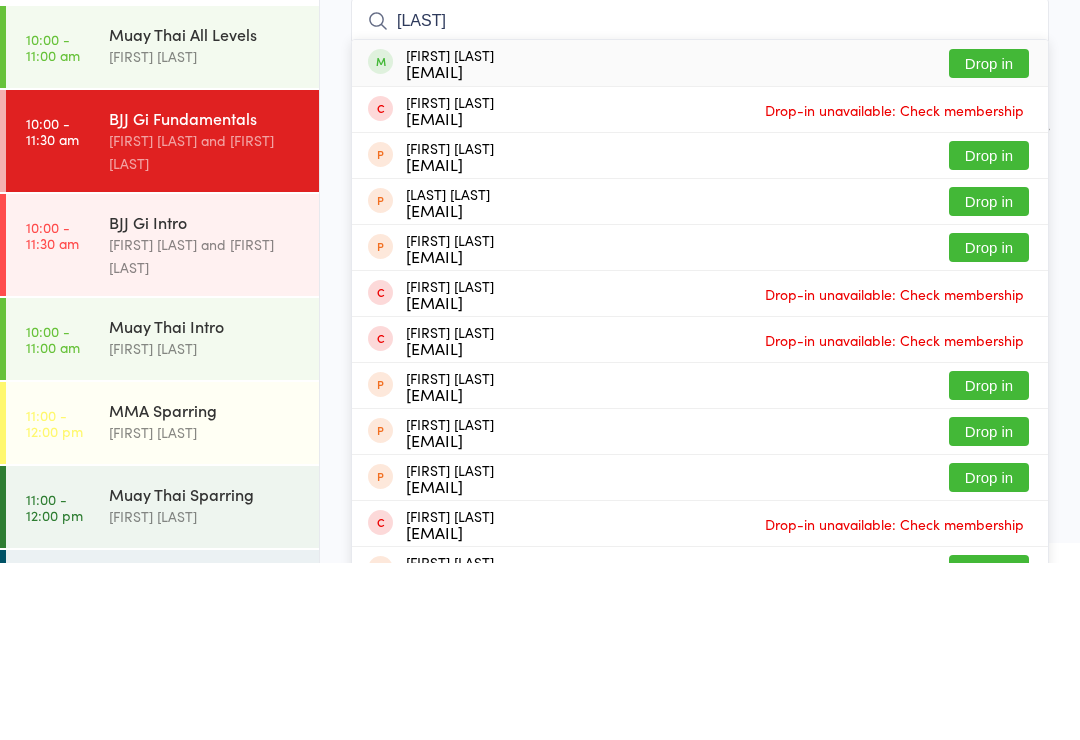 type on "Volling" 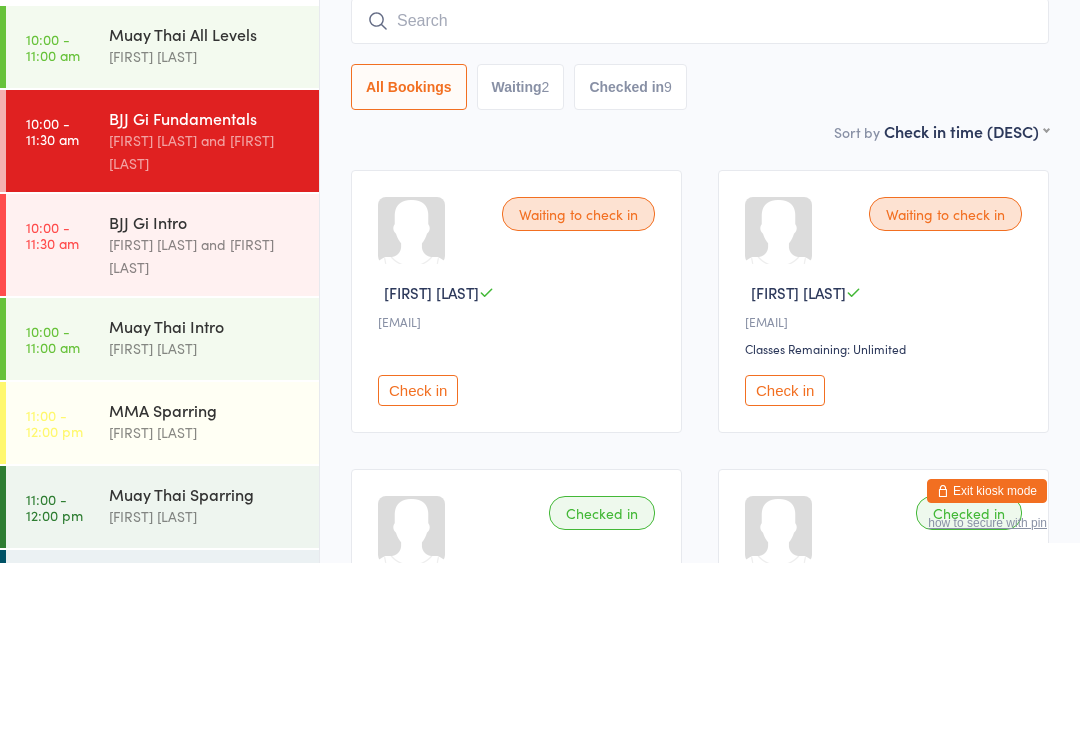 scroll, scrollTop: 181, scrollLeft: 0, axis: vertical 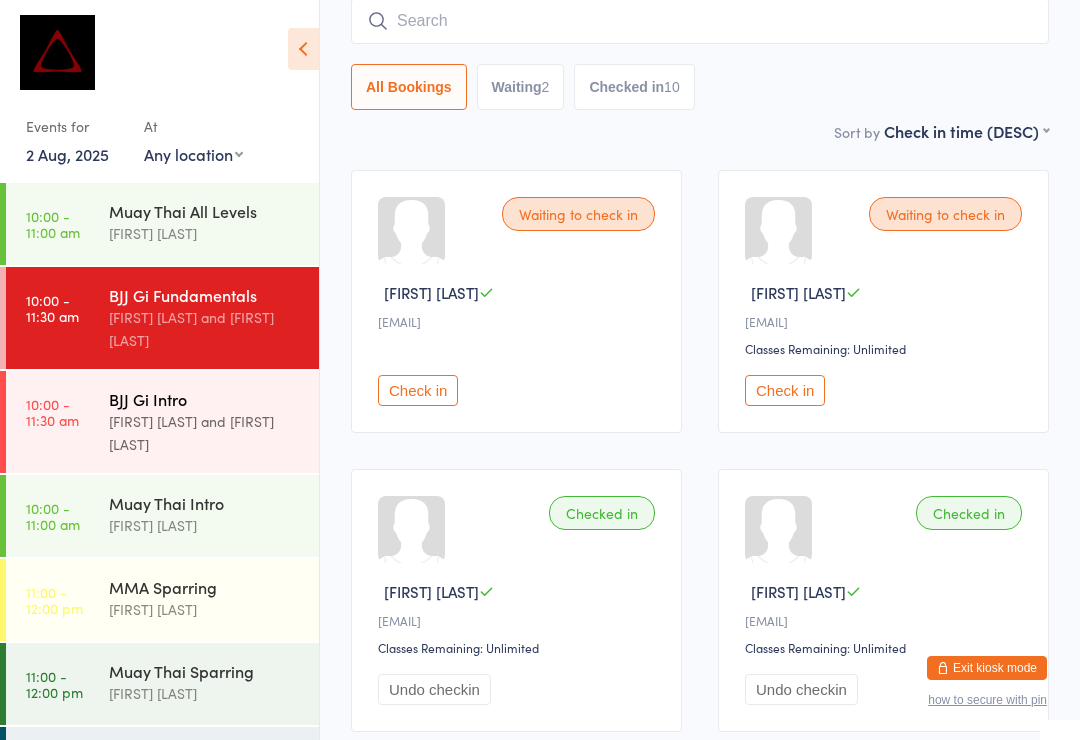 click on "Max Viney and David Hart" at bounding box center (205, 433) 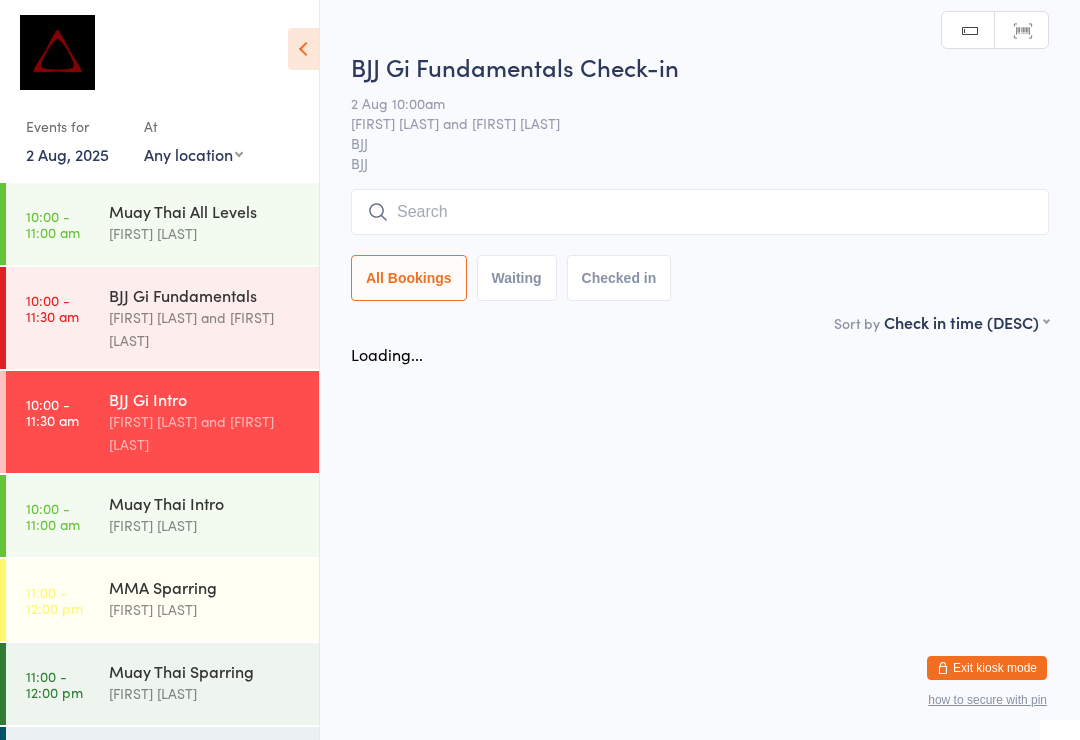 scroll, scrollTop: 0, scrollLeft: 0, axis: both 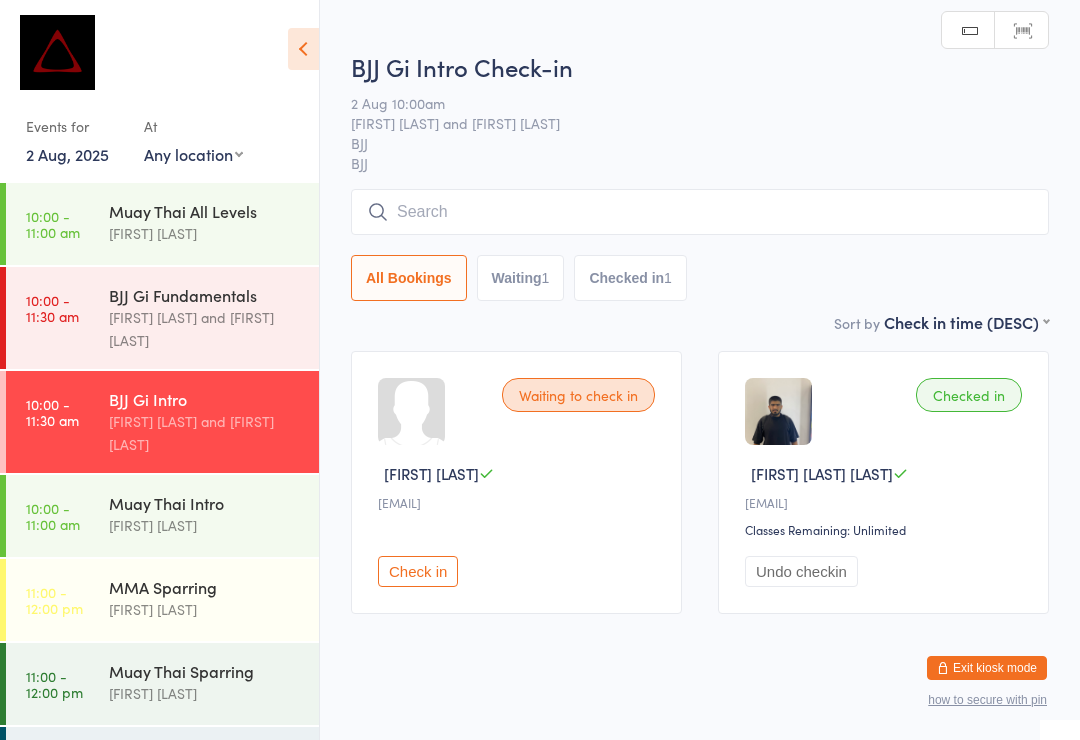 click at bounding box center [700, 212] 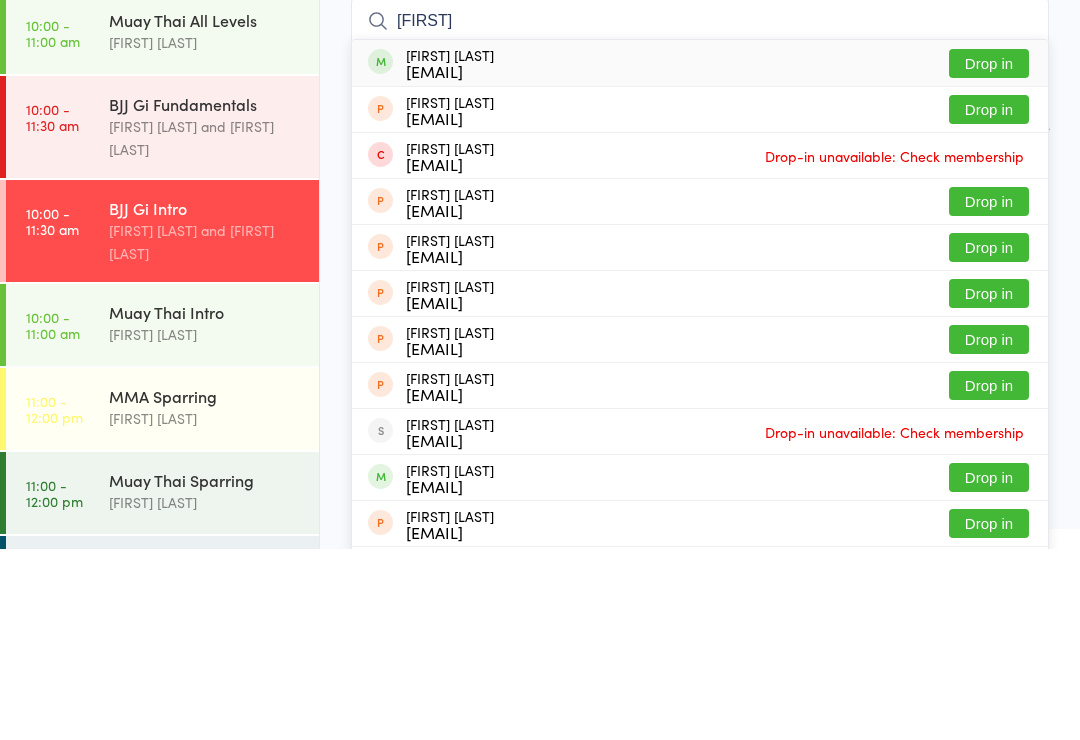 type on "Thasnim" 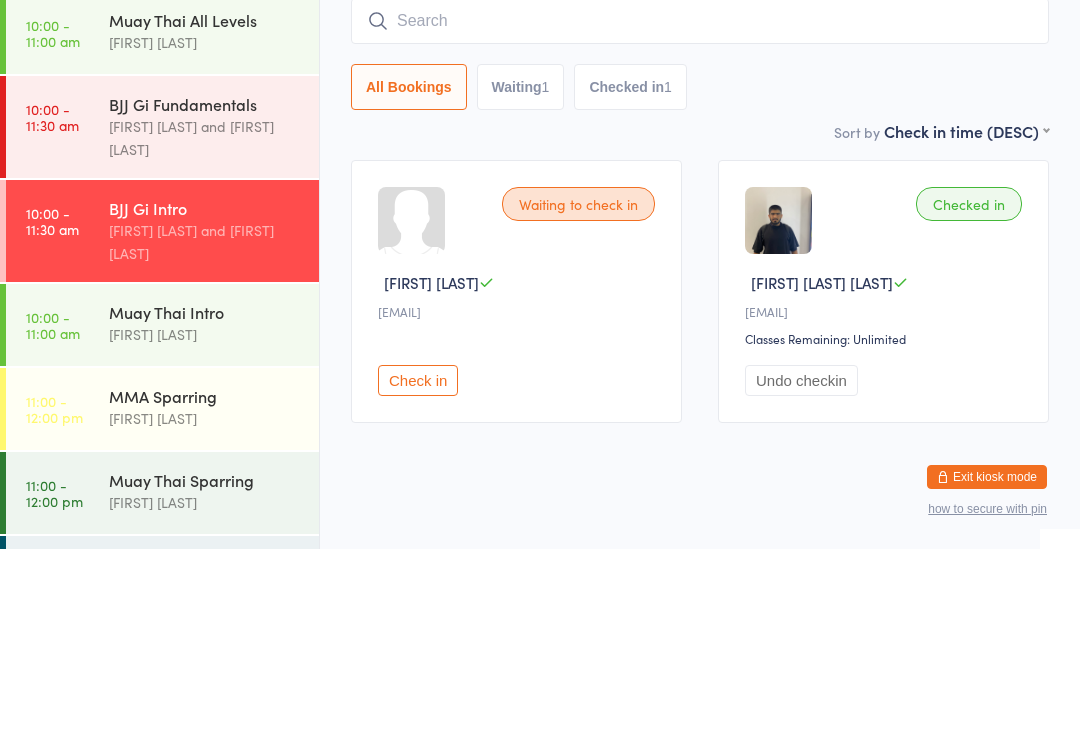 scroll, scrollTop: 38, scrollLeft: 0, axis: vertical 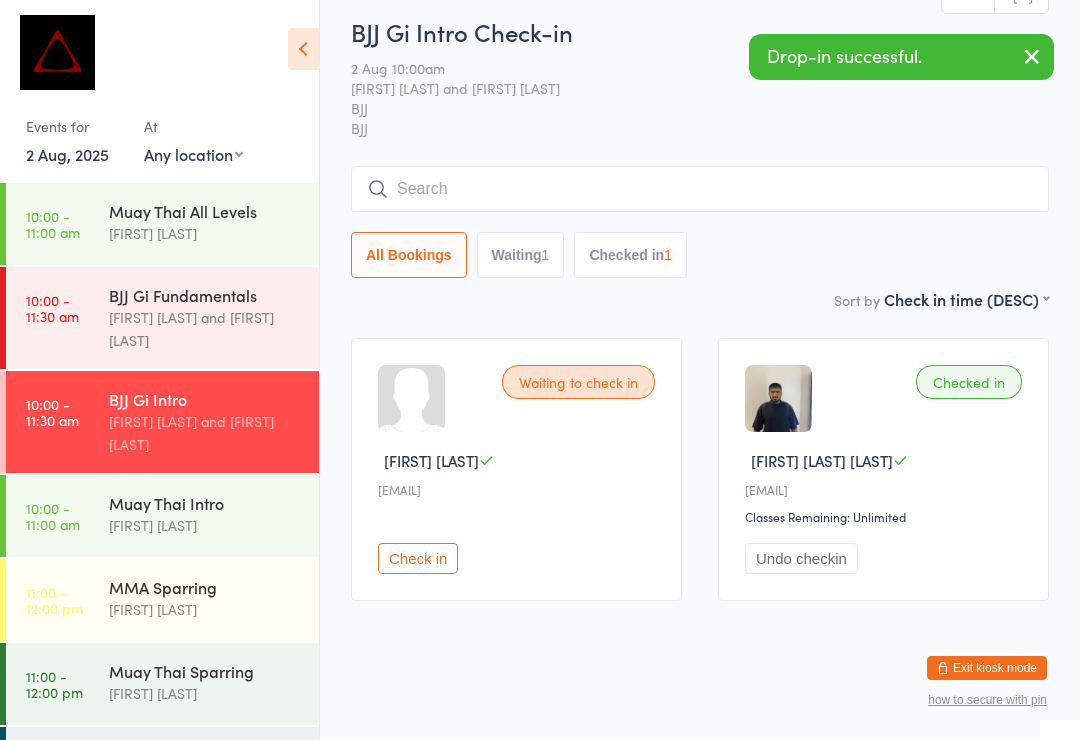 click at bounding box center [700, 189] 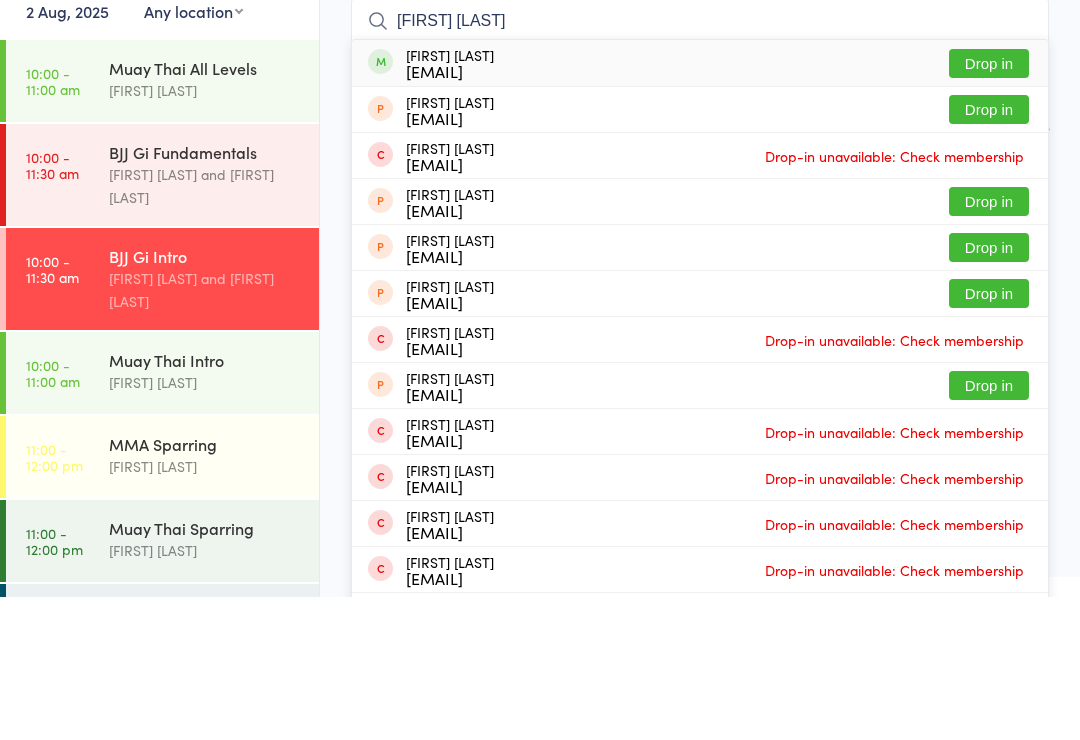 type on "Michael grace" 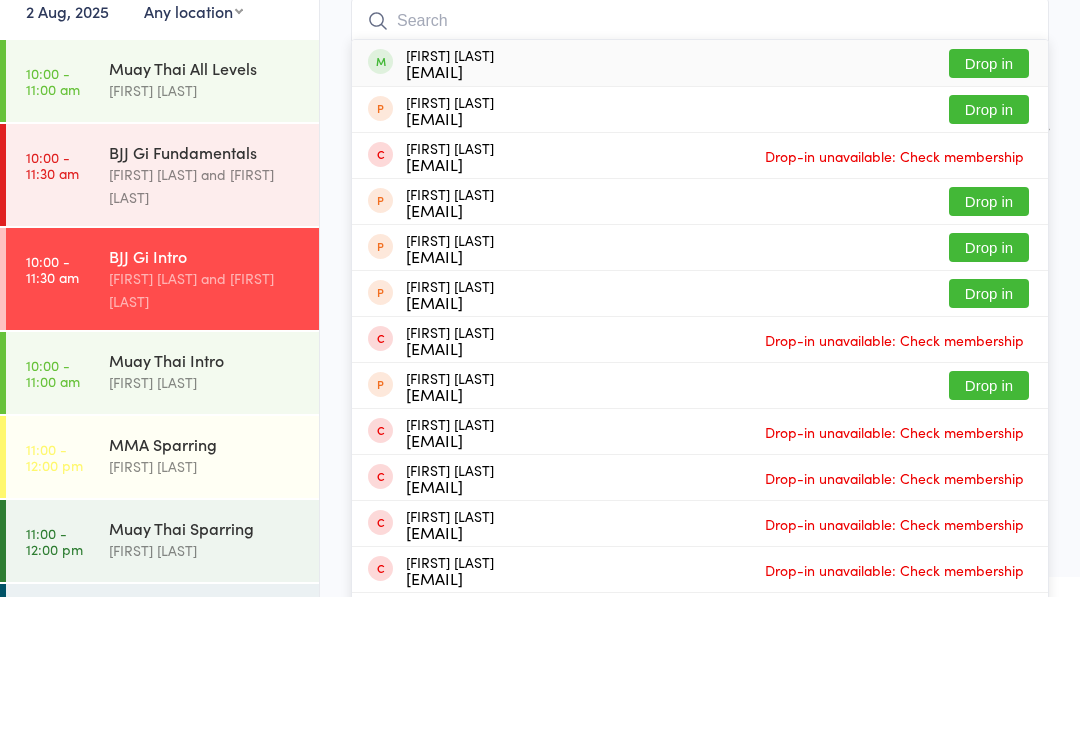 scroll, scrollTop: 181, scrollLeft: 0, axis: vertical 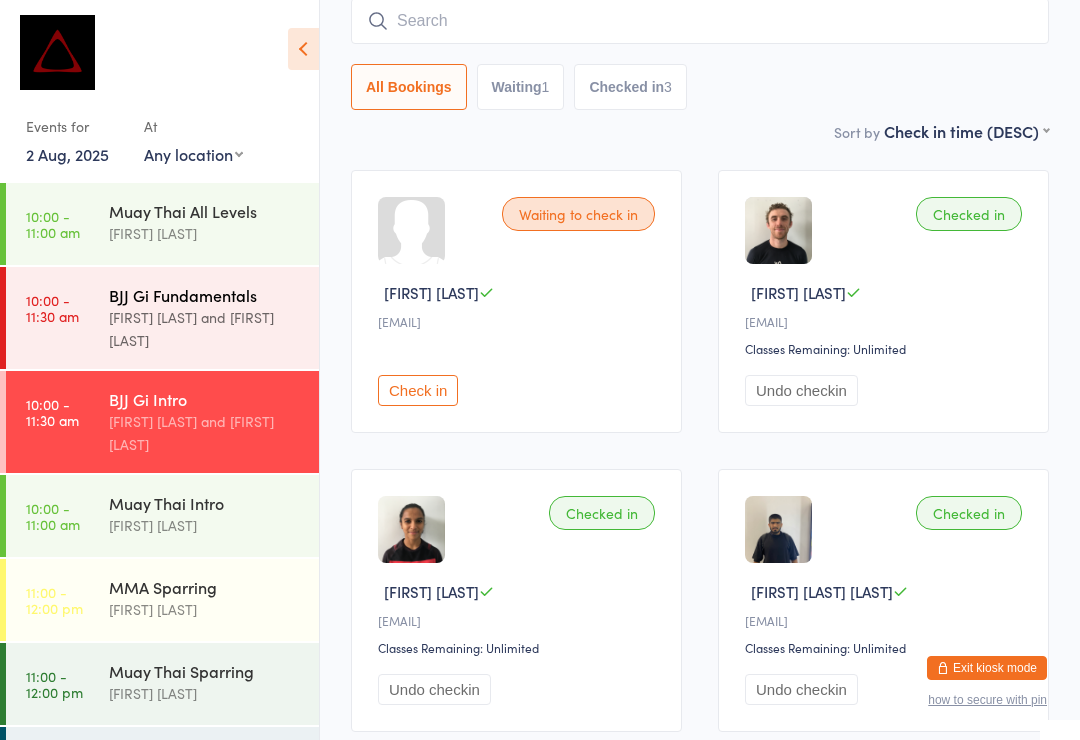 click on "BJJ Gi Fundamentals Max Viney and David Hart" at bounding box center [214, 318] 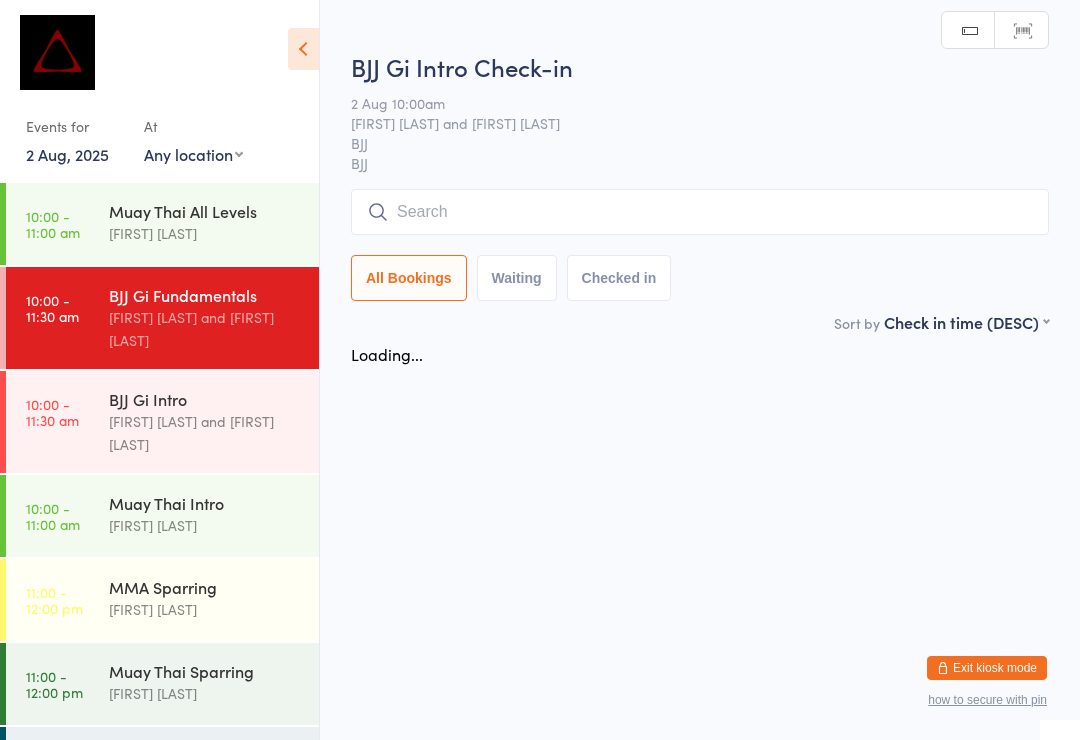 scroll, scrollTop: 0, scrollLeft: 0, axis: both 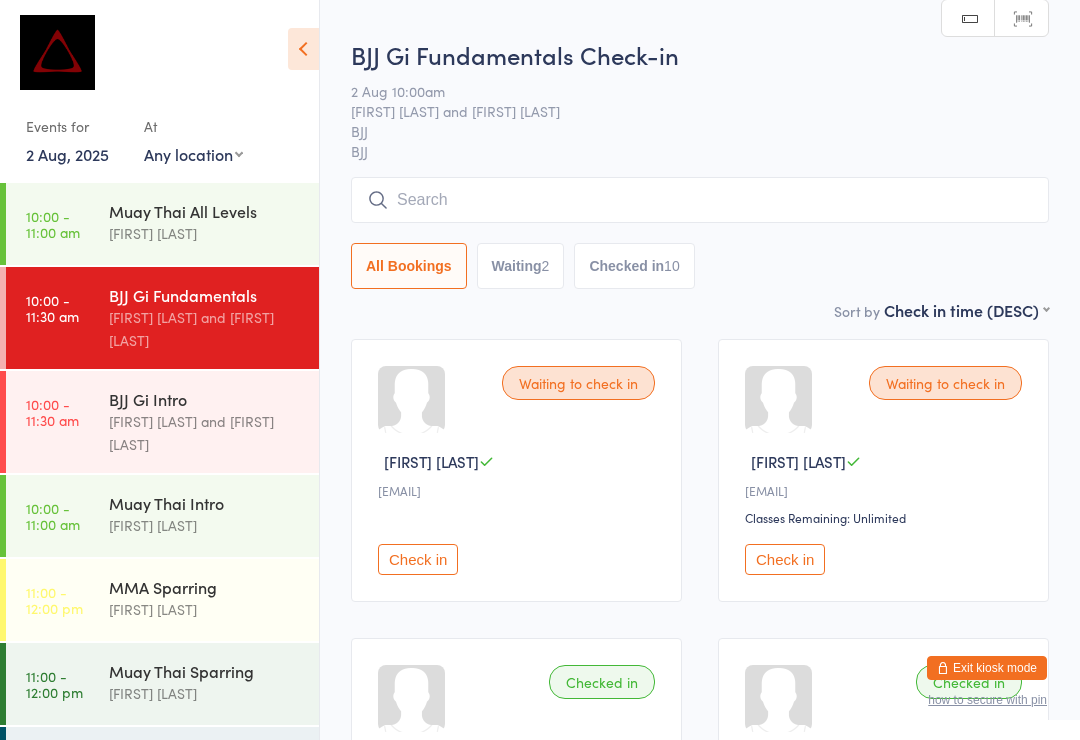 click at bounding box center [700, 200] 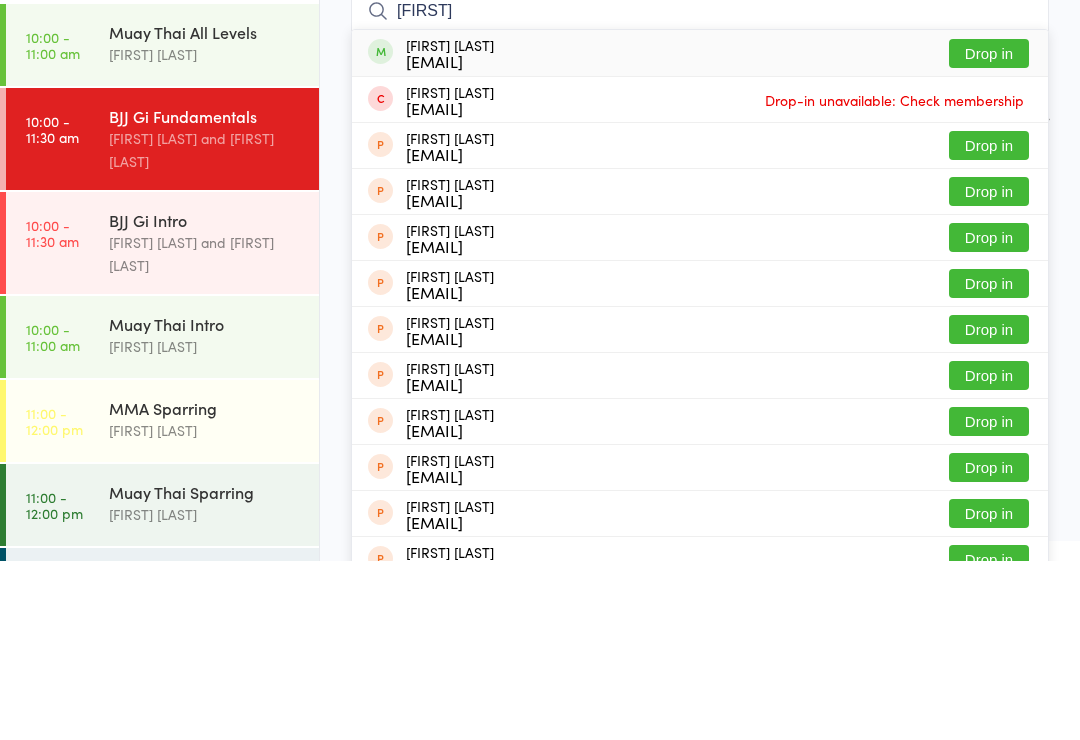 type on "Vikki" 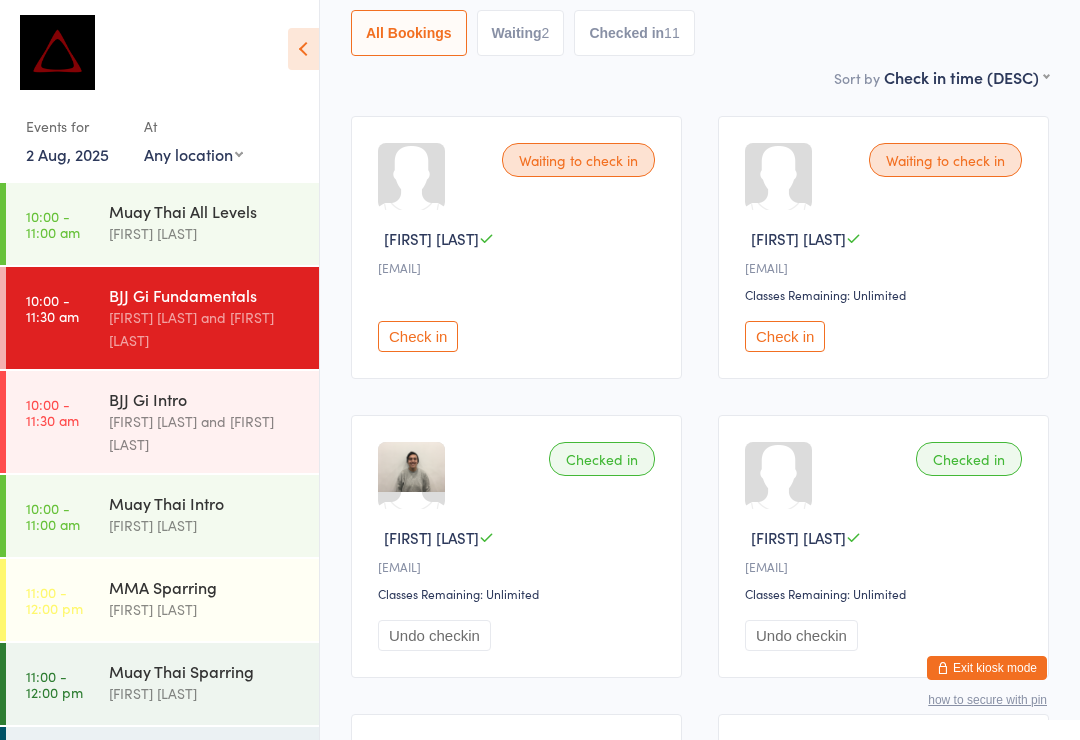 scroll, scrollTop: 0, scrollLeft: 0, axis: both 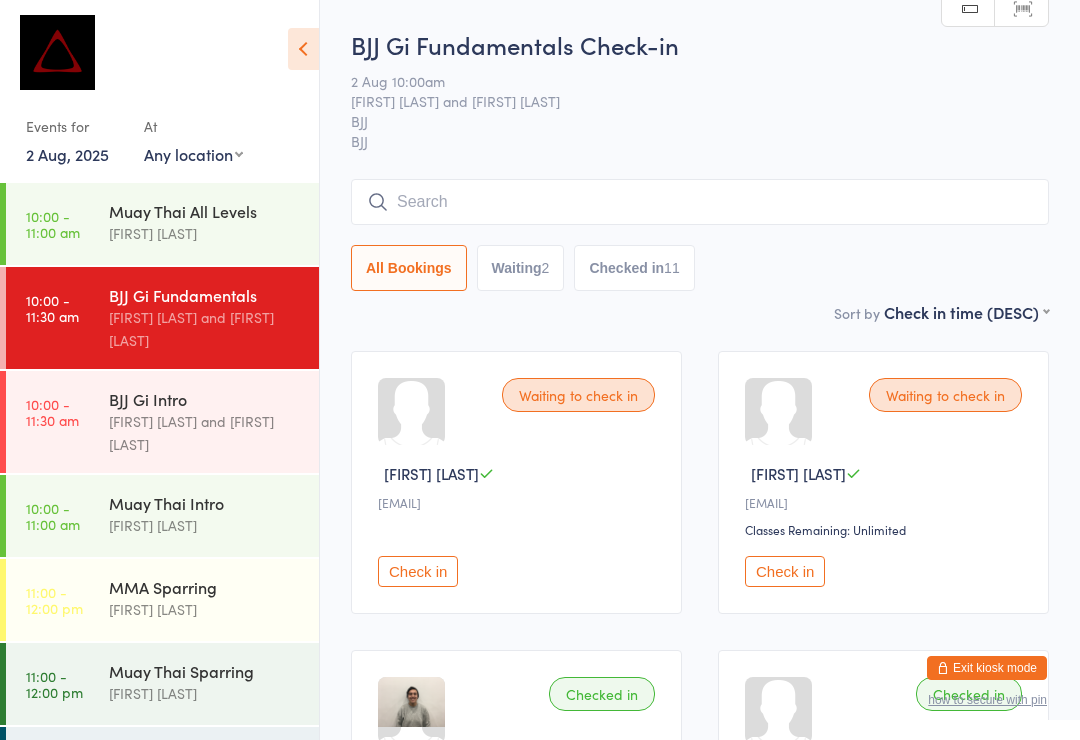 click at bounding box center [700, 202] 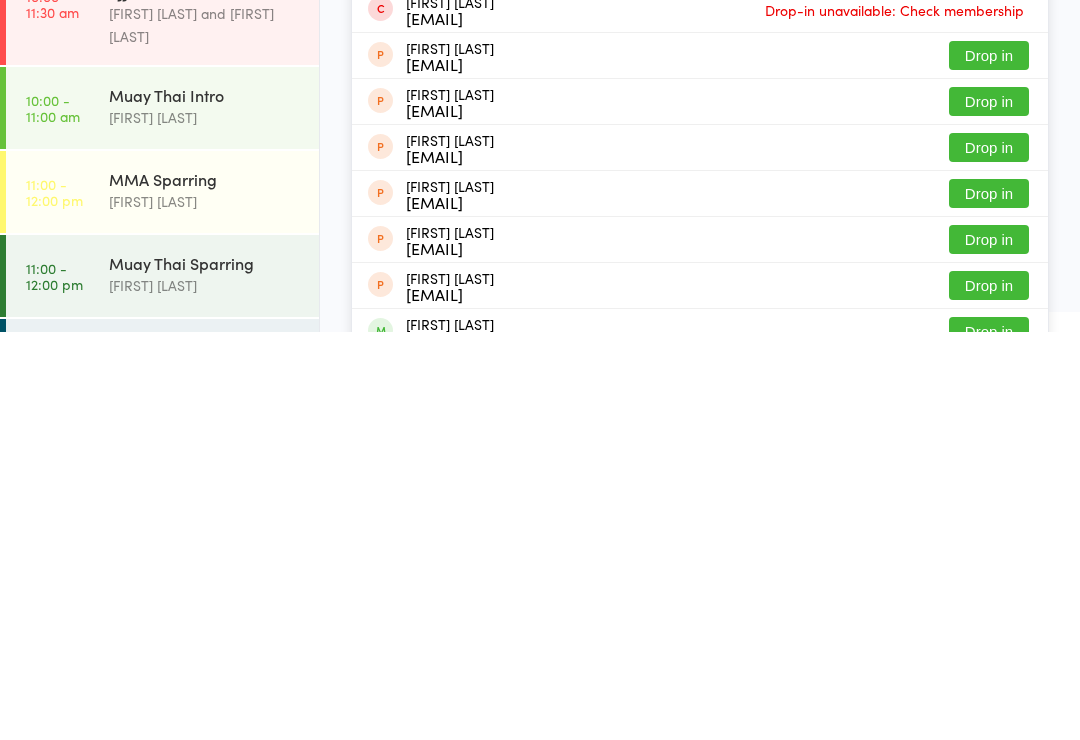 scroll, scrollTop: 148, scrollLeft: 0, axis: vertical 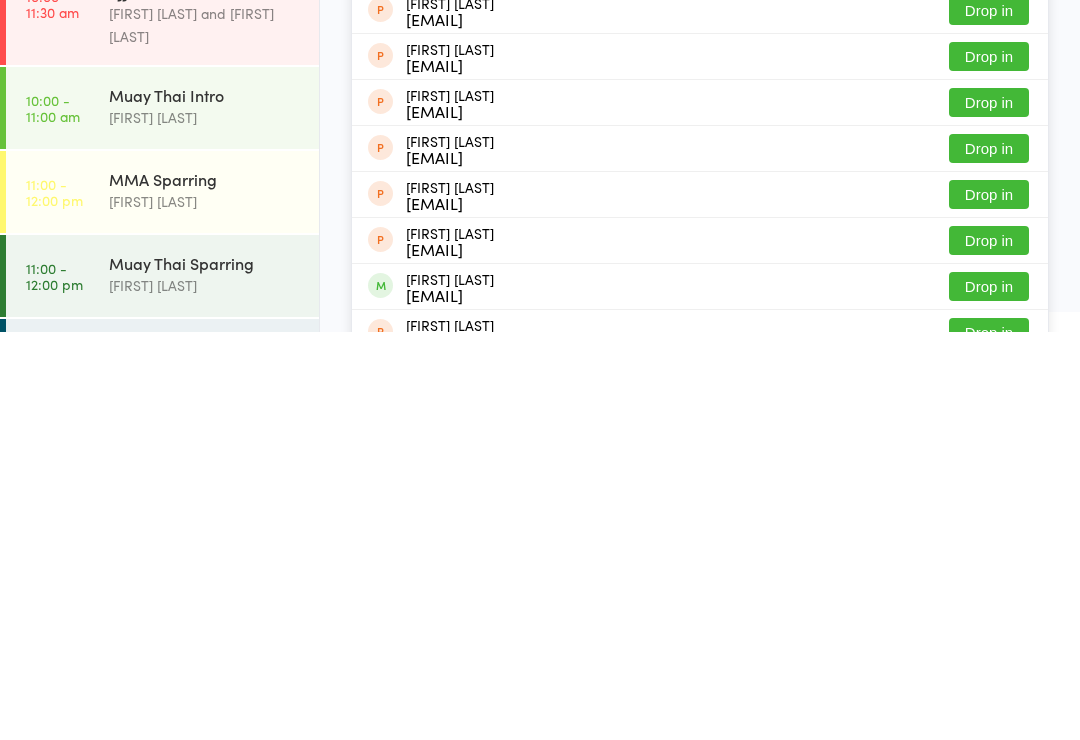 type on "Ange" 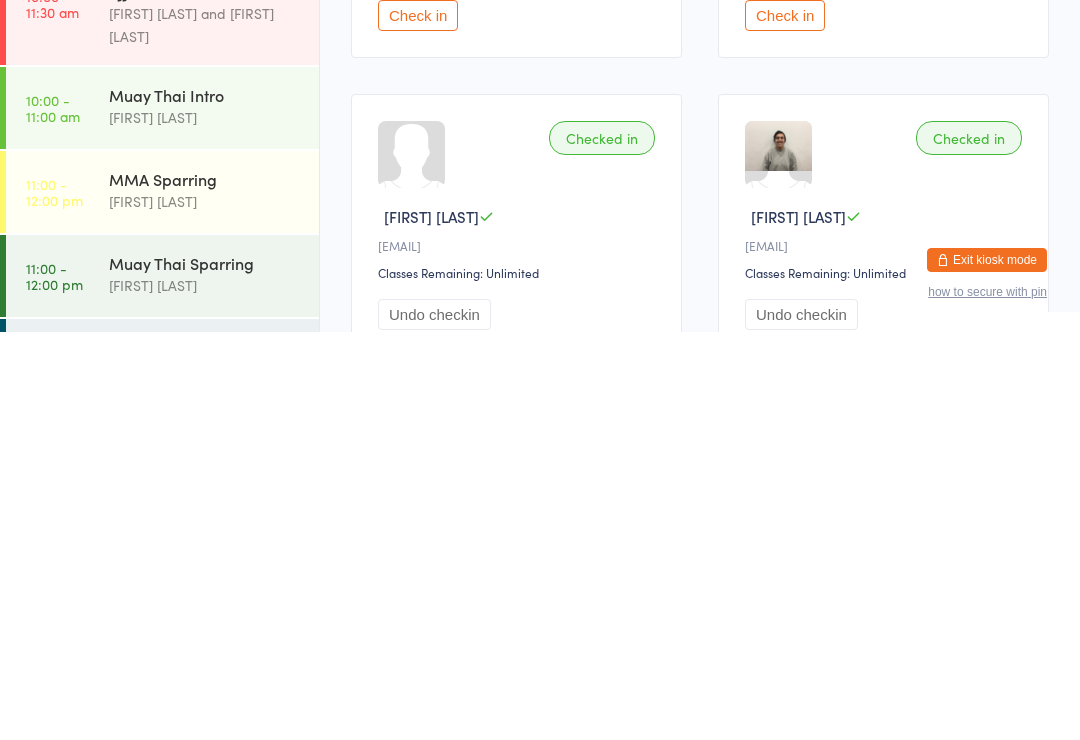 scroll, scrollTop: 167, scrollLeft: 0, axis: vertical 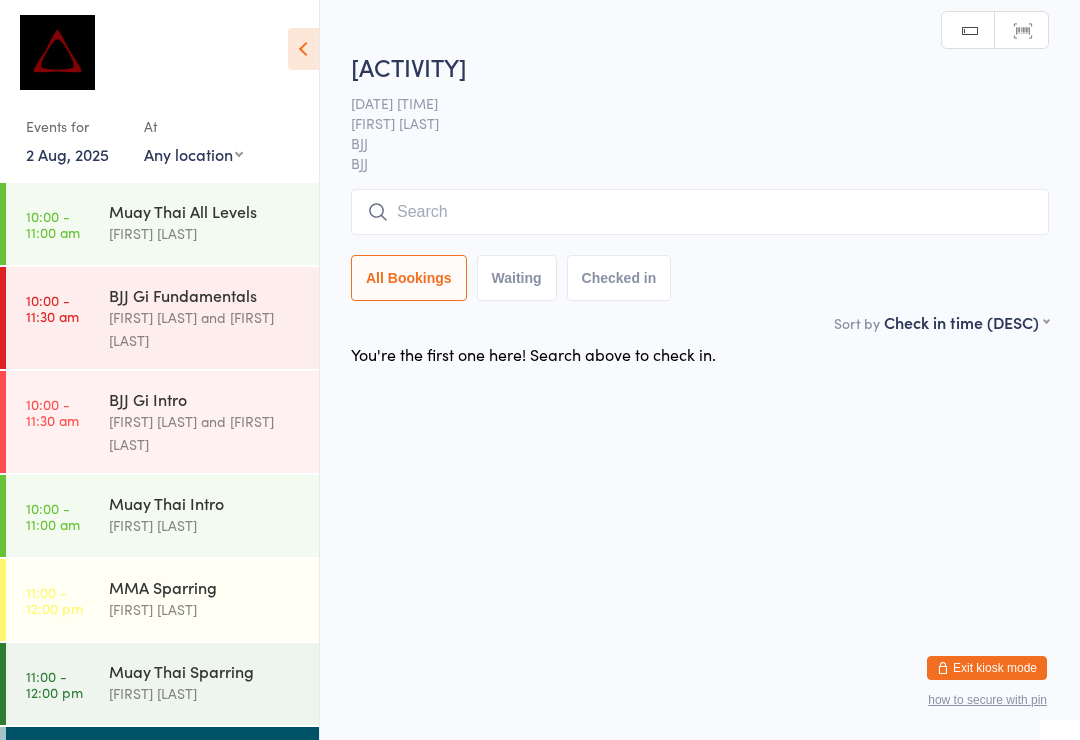 click at bounding box center [700, 212] 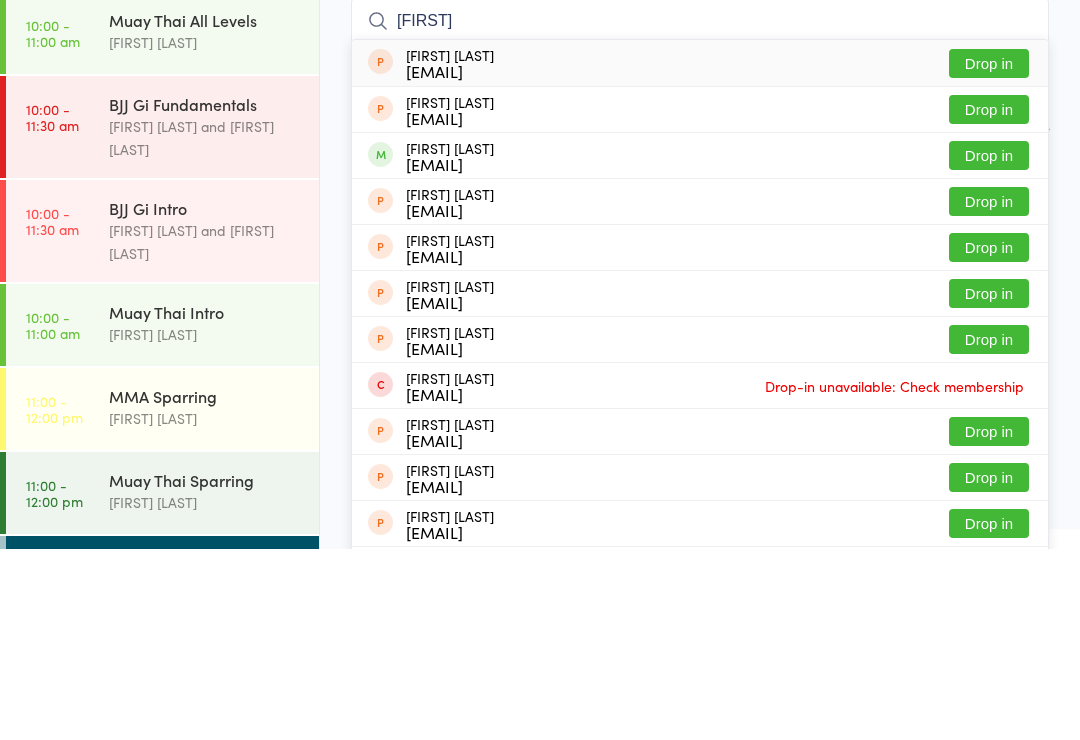 type on "Jerry" 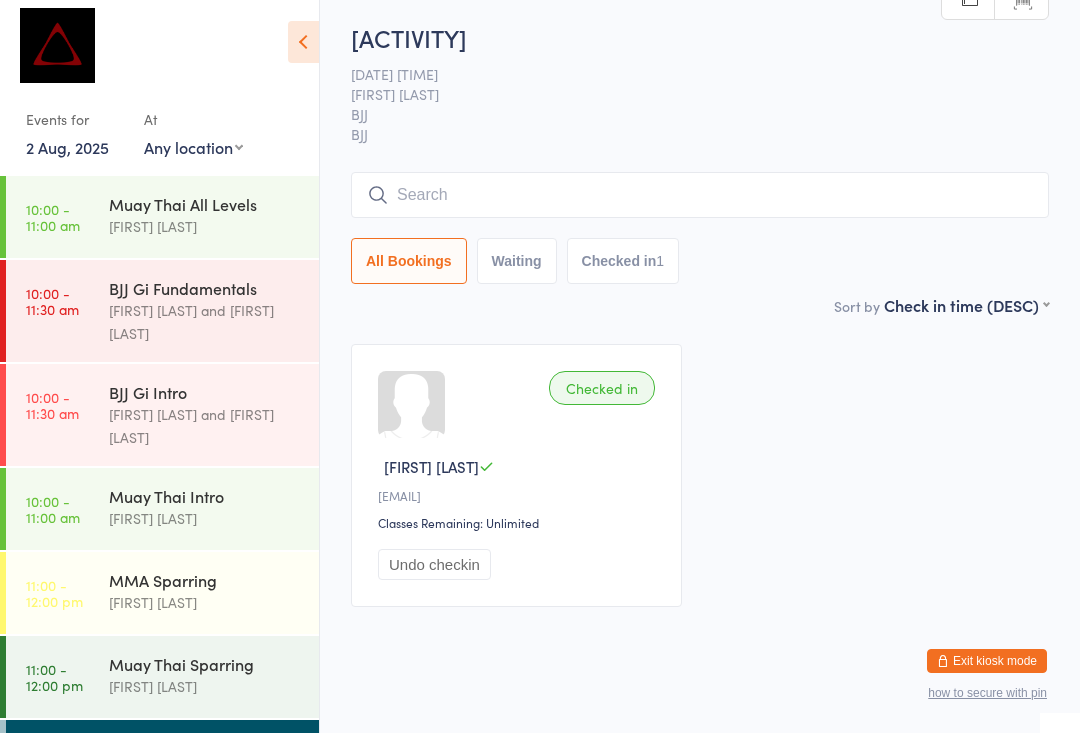 scroll, scrollTop: 38, scrollLeft: 0, axis: vertical 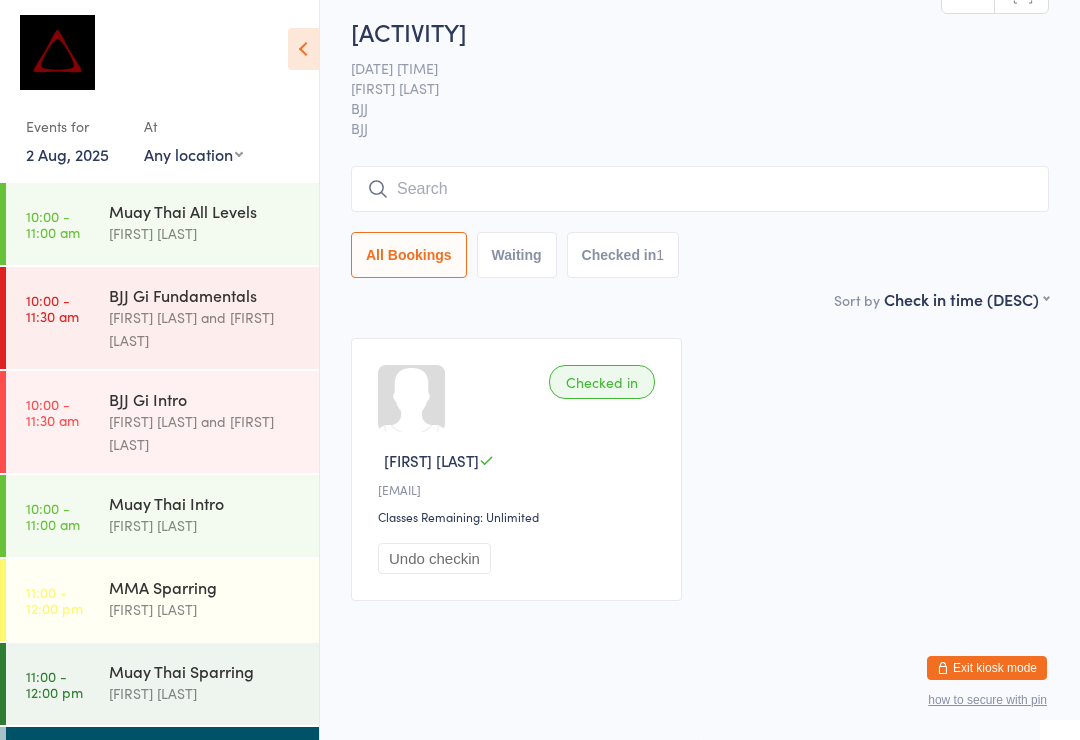 click on "Exit kiosk mode" at bounding box center [987, 668] 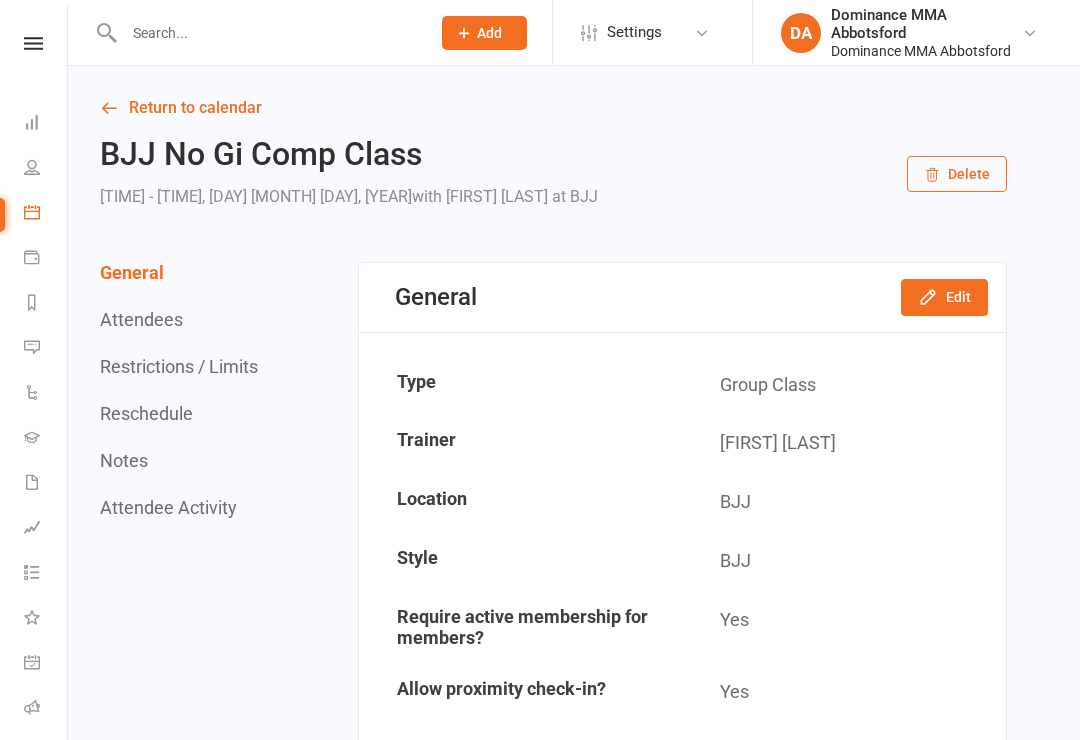 scroll, scrollTop: 0, scrollLeft: 0, axis: both 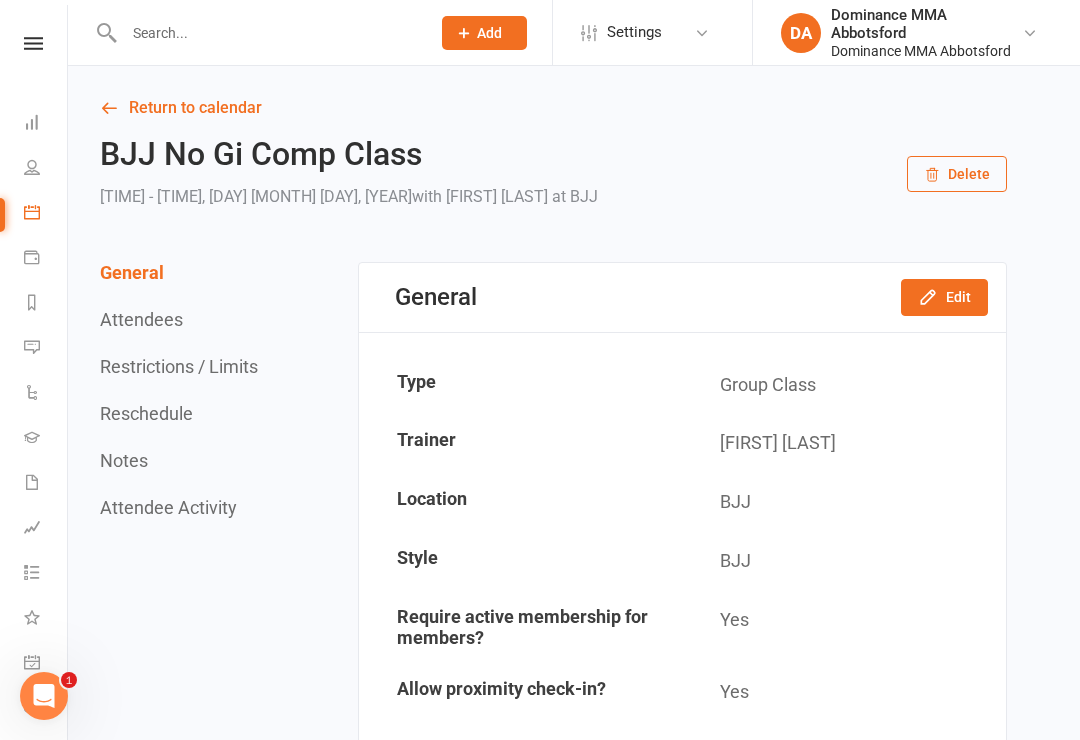 click at bounding box center (267, 33) 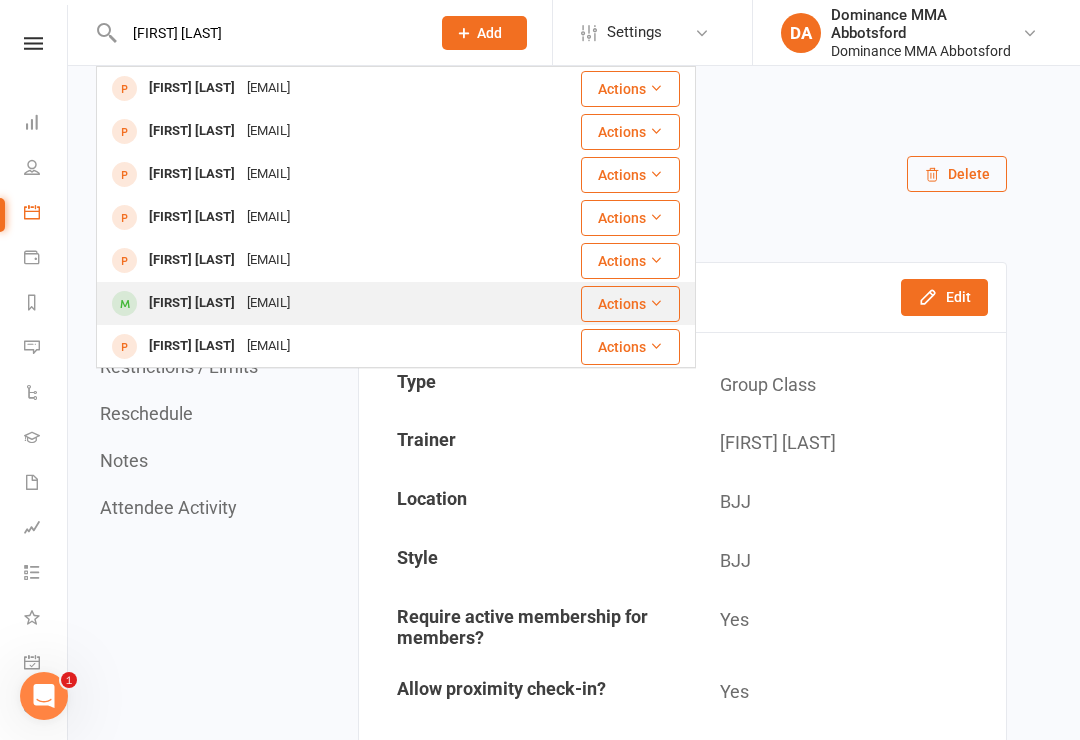 type on "Max pinto" 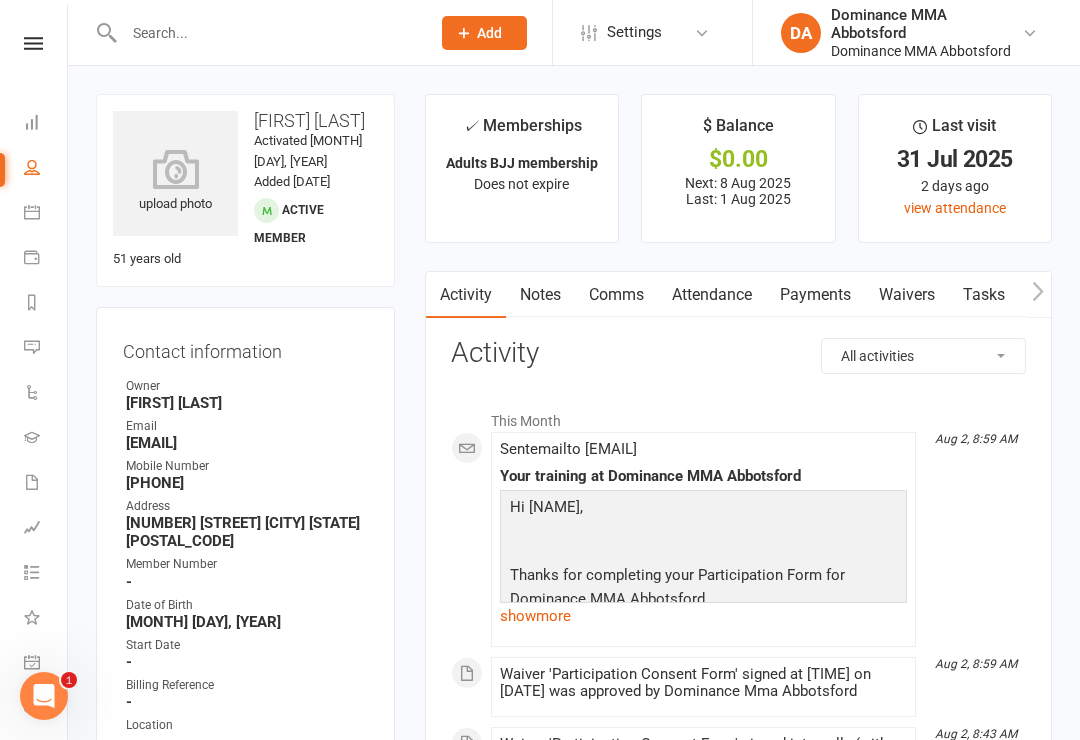 click on "Payments" at bounding box center (815, 295) 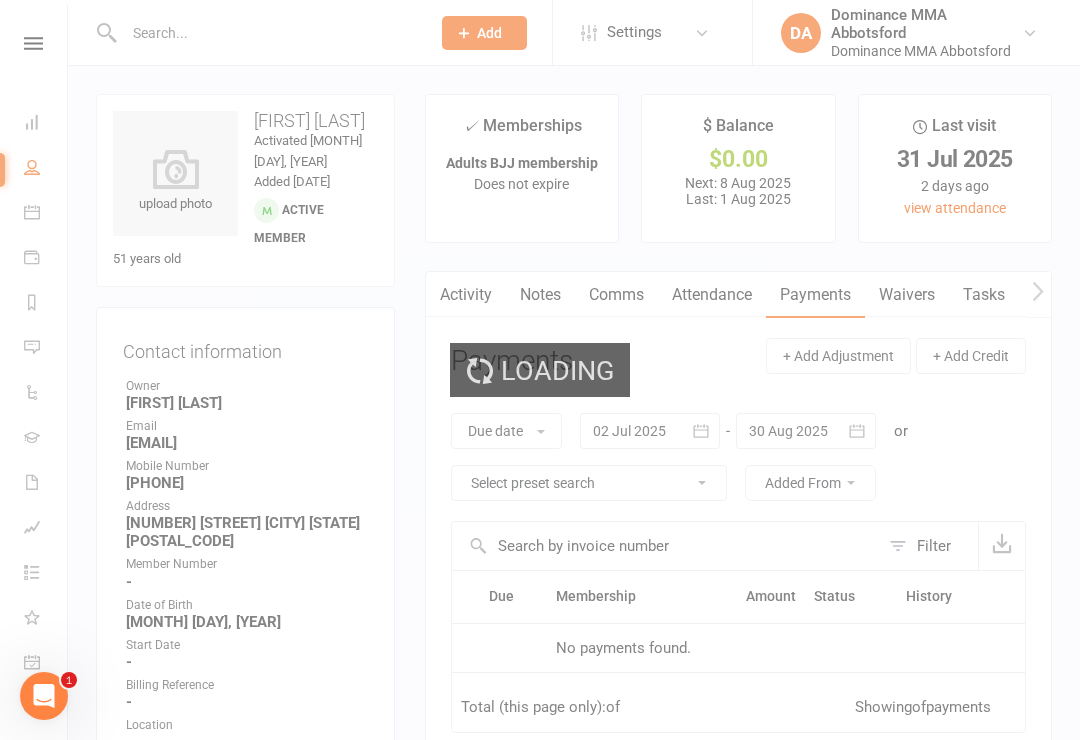 click on "Loading" at bounding box center (540, 370) 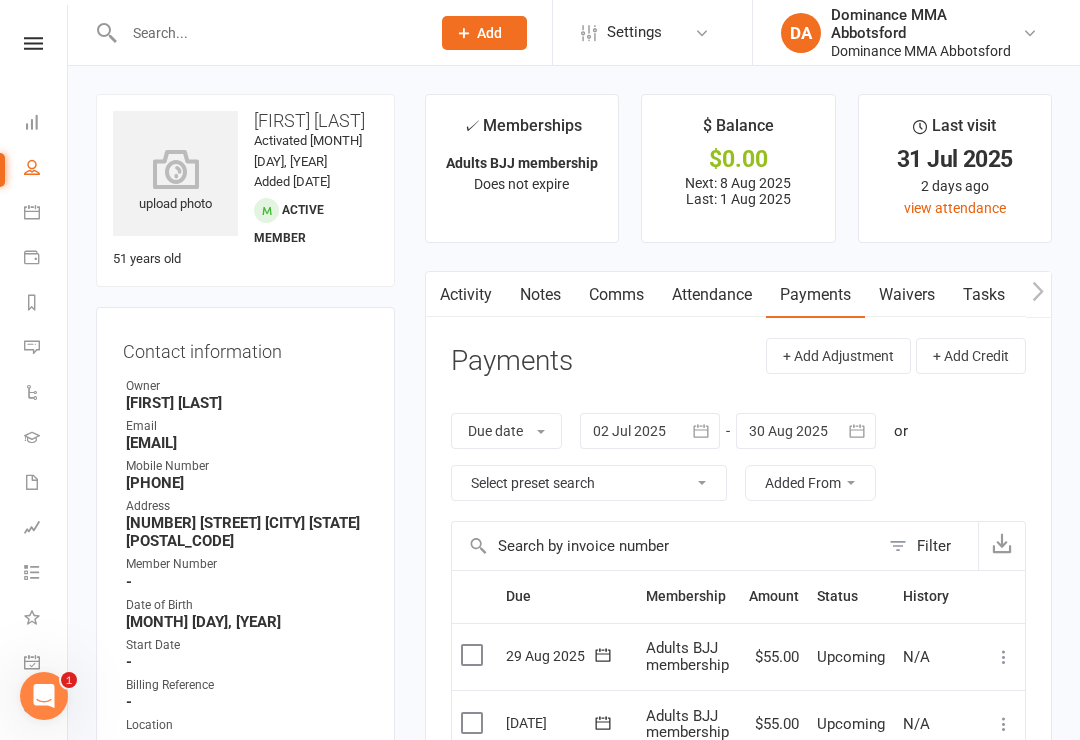 click on "Waivers" at bounding box center [907, 295] 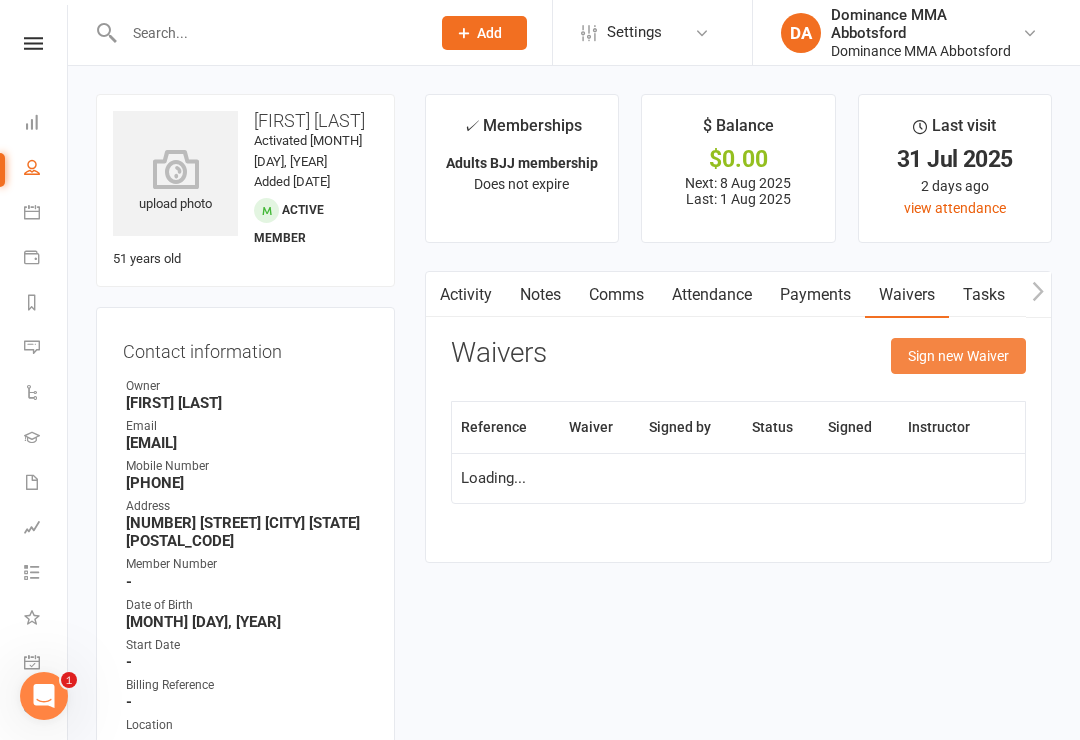 click on "Sign new Waiver" 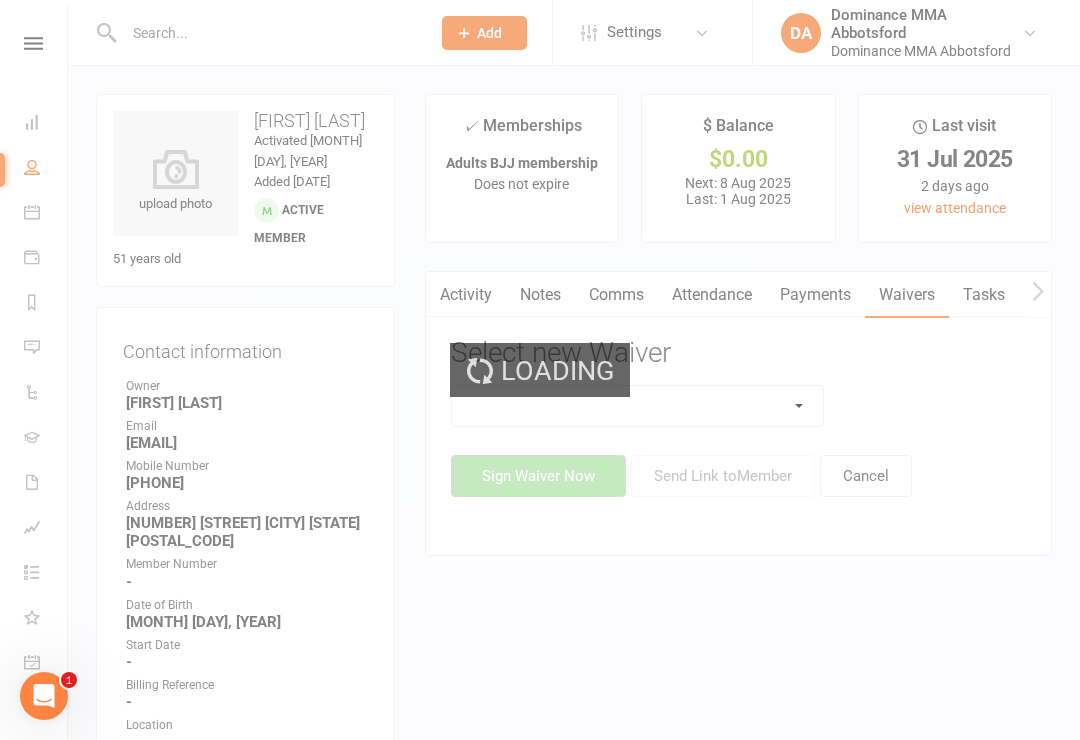 click on "Loading" at bounding box center [557, 371] 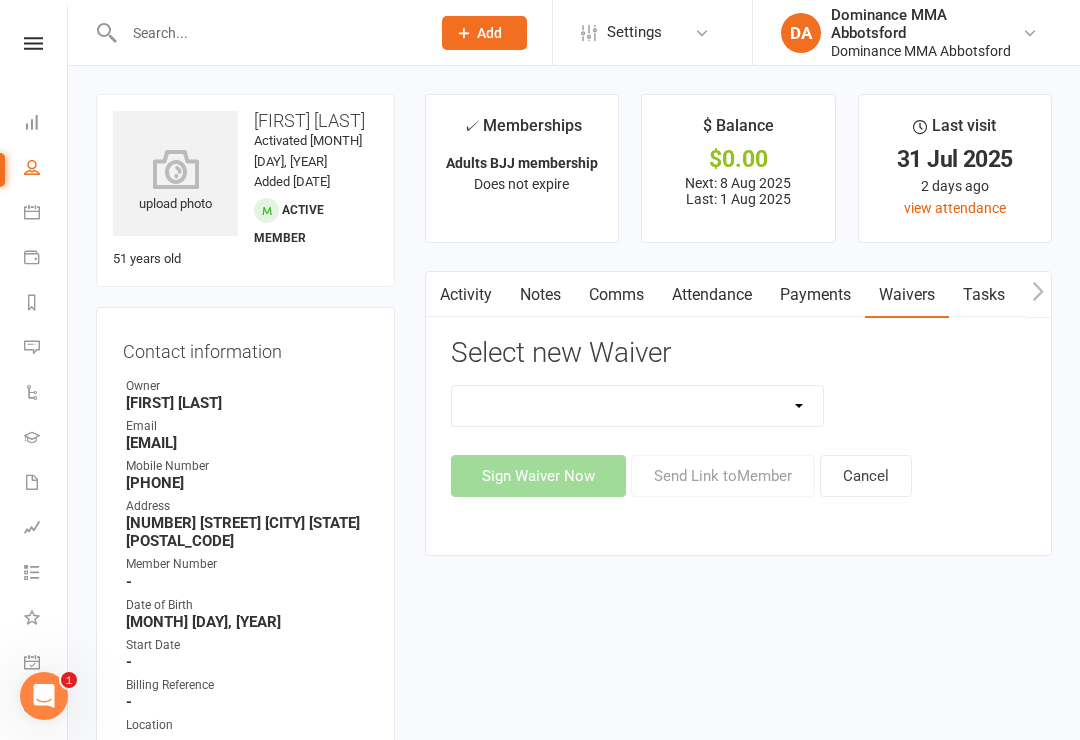 click on "Member | Cancellation | Adults Member | Injury Report Form (FOH staff use only) Member | Suspension | Adults New Member Agreement Form | Adults Paid in Full | 10% New Member Agreement Form | Adults Paid in Full | F.I.F.O 1/2 Time New Member Agreement Form | Foundation S&C Paid in Full | 10% New Member Agreement Form | Kids/Teens Paid in Full | 10% New Member Sign Up | Adults New Member Sign Up | Adults | 10th Birthday Special New Member Sign Up | Adults | $120 Off Special New Member Sign Up | Adults | Once Per Week New Member Sign Up | Kids/Teens New Member Sign Up | Kids/Teens | 10th Birthday Special New Member Sign Up | Kids/Teens | Once Per Week New Member Sign up | S&C Gym FOUNDATION | 10th Birthday Participation Consent Form Participation Consent Form | S&C Gym Trial Prospect | Injury Report Form (FOH staff use only)" 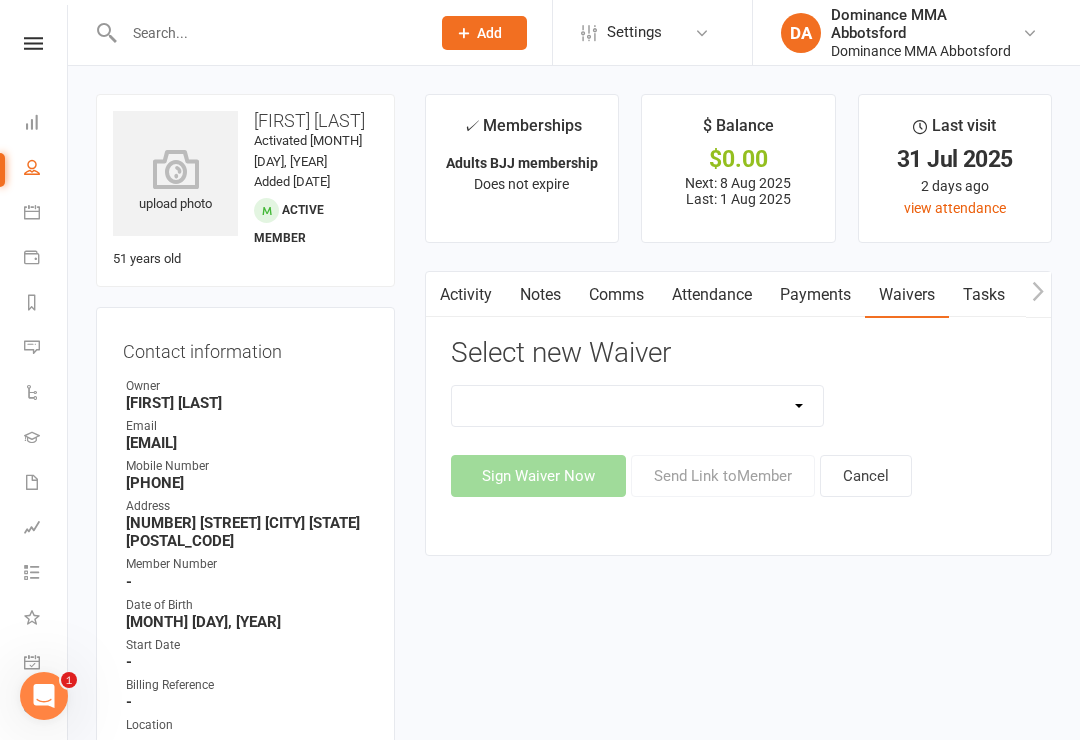 select on "10741" 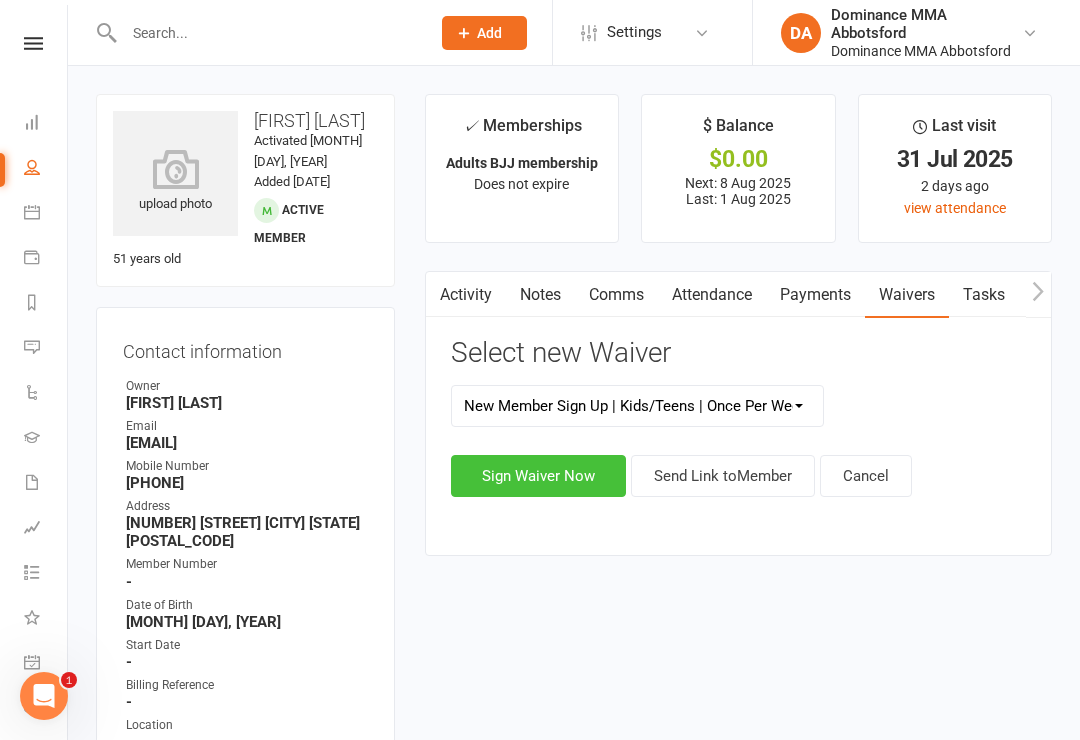 click on "Sign Waiver Now" 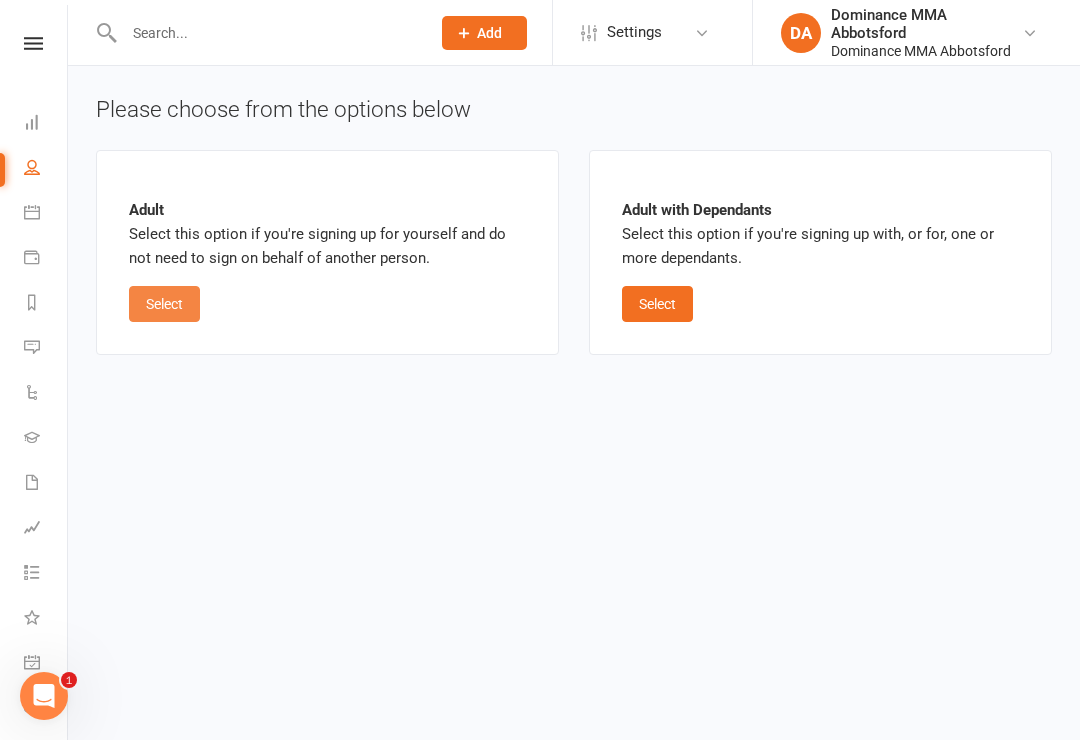 click on "Select" at bounding box center [164, 304] 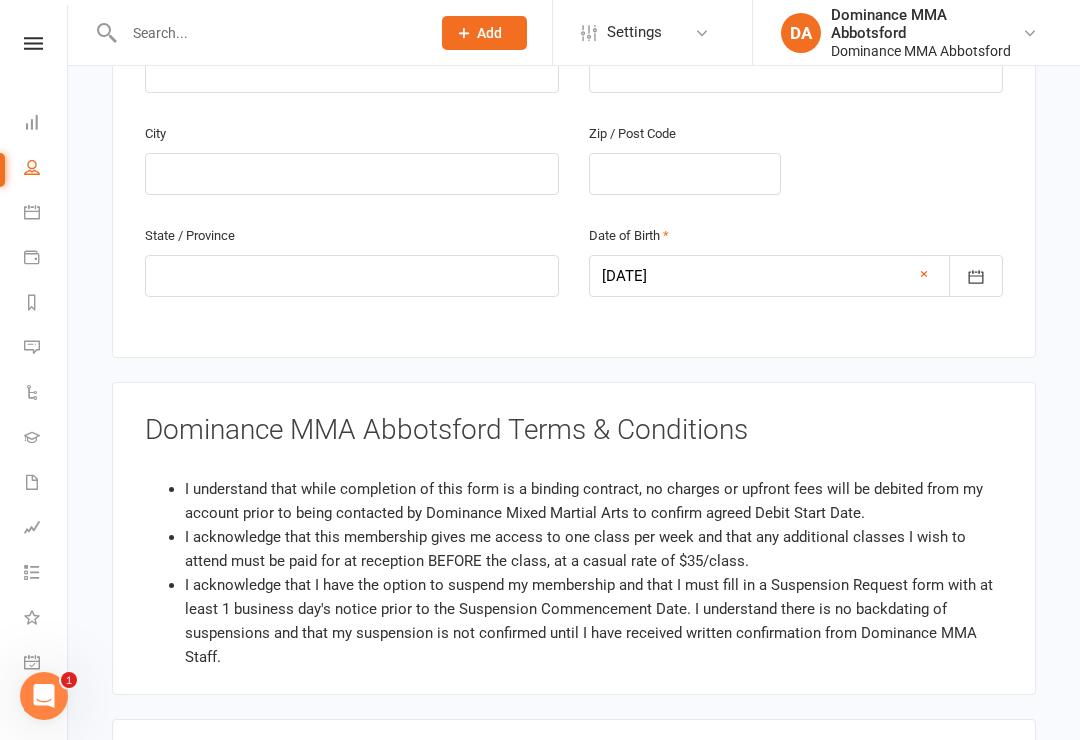 scroll, scrollTop: 827, scrollLeft: 0, axis: vertical 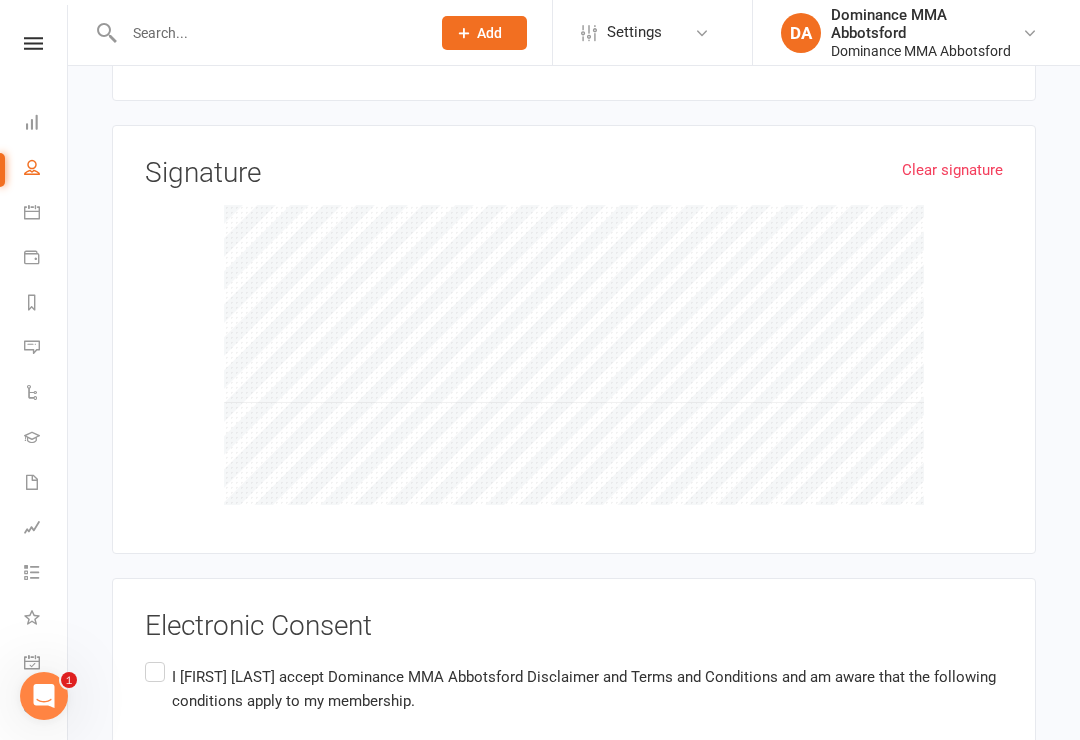 click on "I Andrew Pinto   accept Dominance MMA Abbotsford Disclaimer and Terms and Conditions and am aware that the following conditions apply to my membership.  No joining fee. No fixed term contract. Access to one class per week. Additional classes may be purchased directly at the gym. Suspension and Cancellation Request Forms must be submitted with at least 1 business day's notice prior to Suspension Commencement Date or next weekly debit." at bounding box center [574, 796] 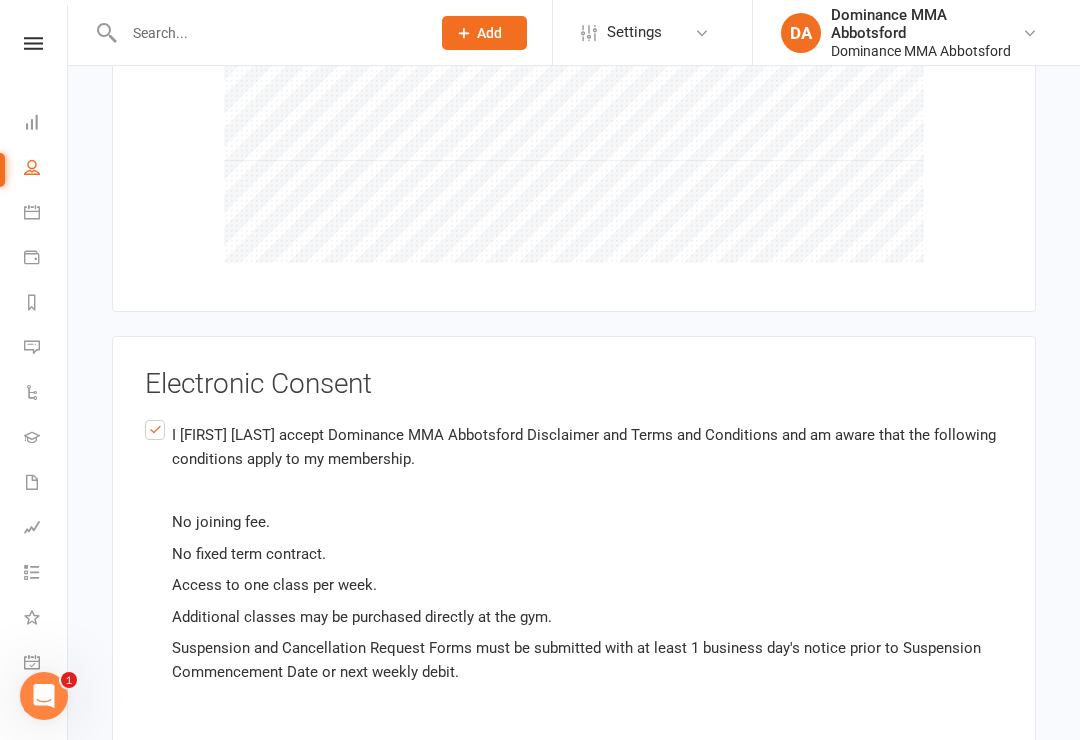 scroll, scrollTop: 2850, scrollLeft: 0, axis: vertical 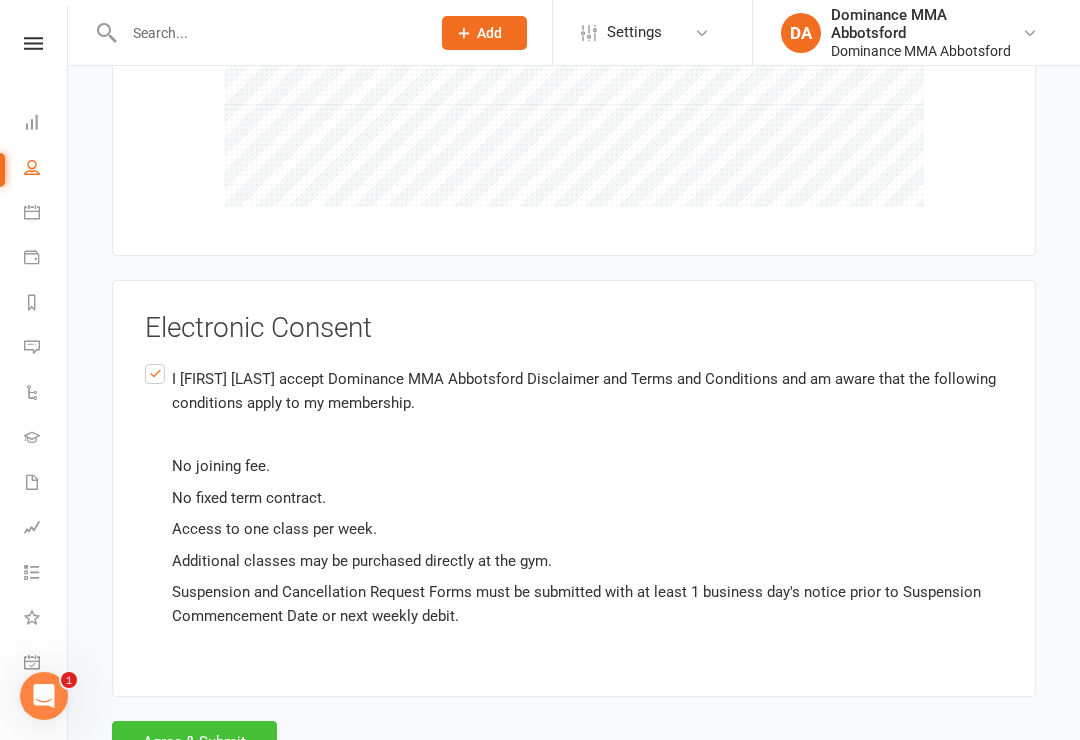 click on "Agree & Submit" at bounding box center (194, 742) 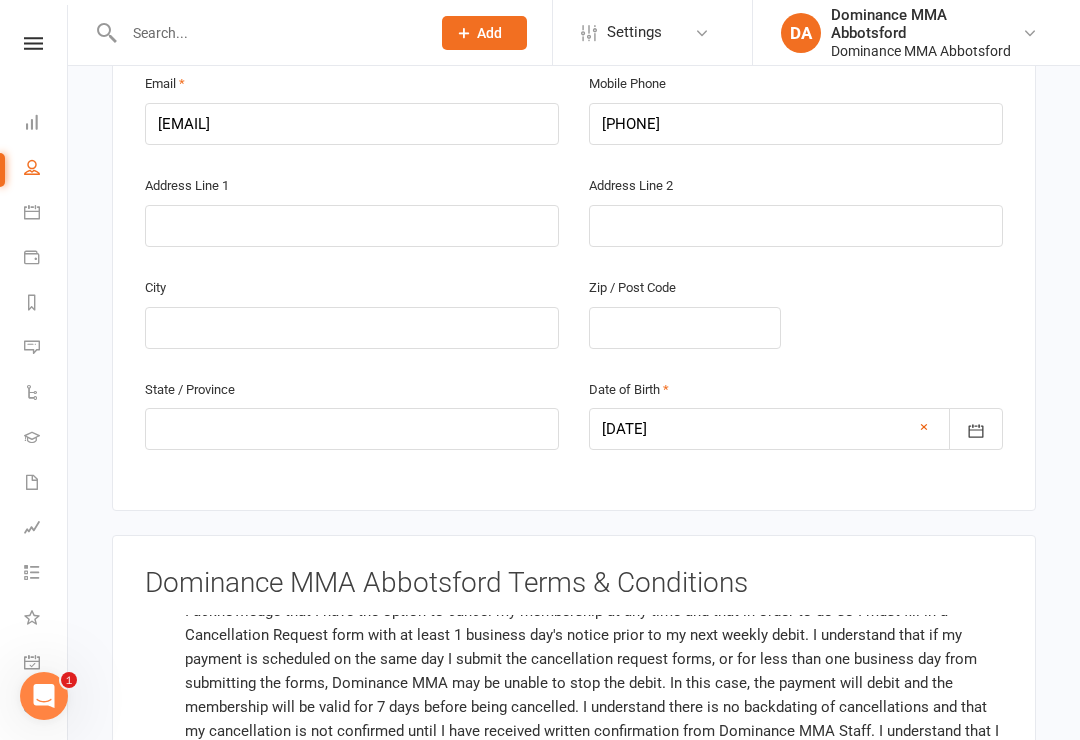 scroll, scrollTop: 736, scrollLeft: 0, axis: vertical 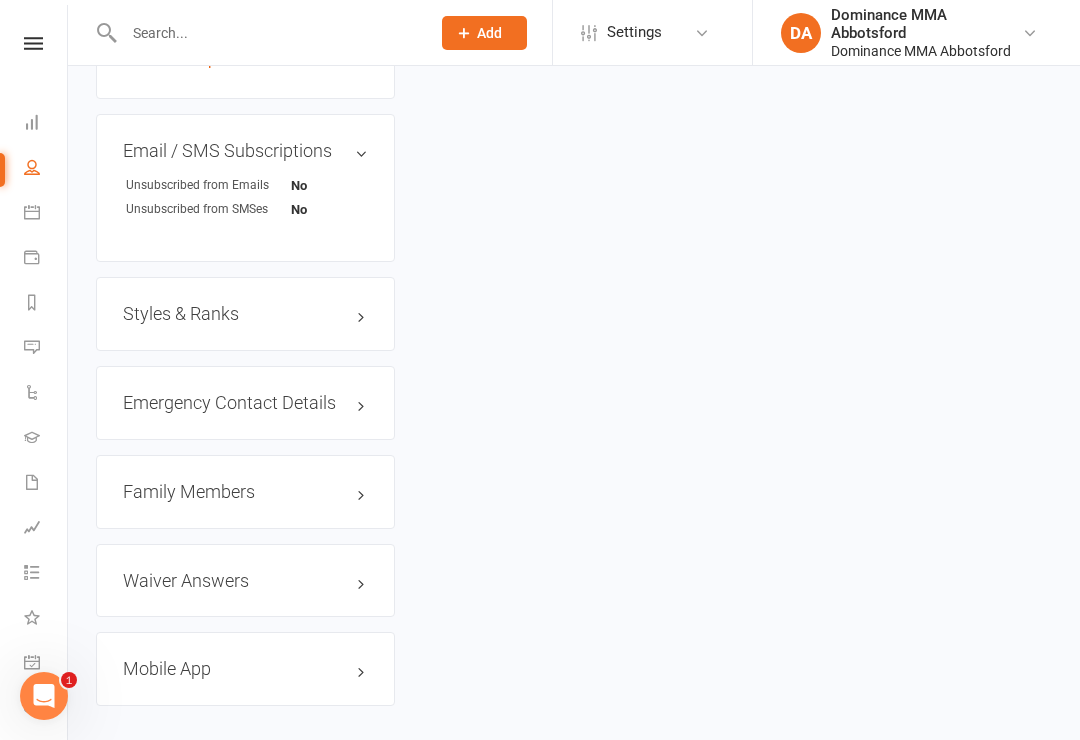 click on "Family Members" at bounding box center [245, 492] 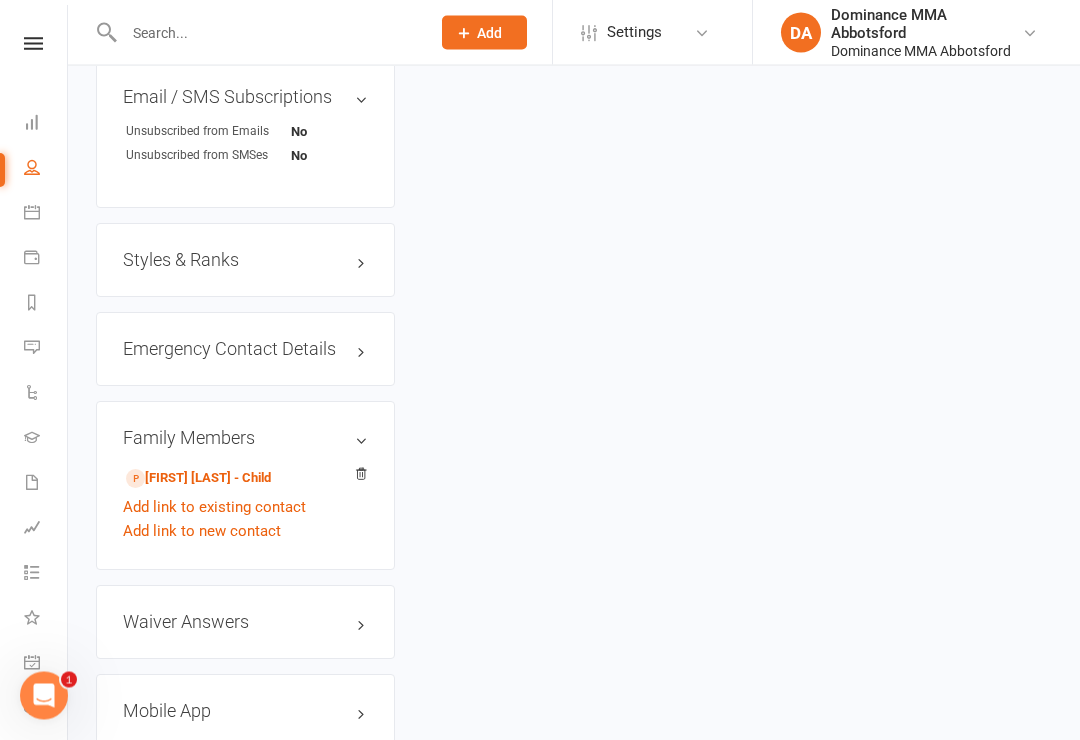 scroll, scrollTop: 1432, scrollLeft: 0, axis: vertical 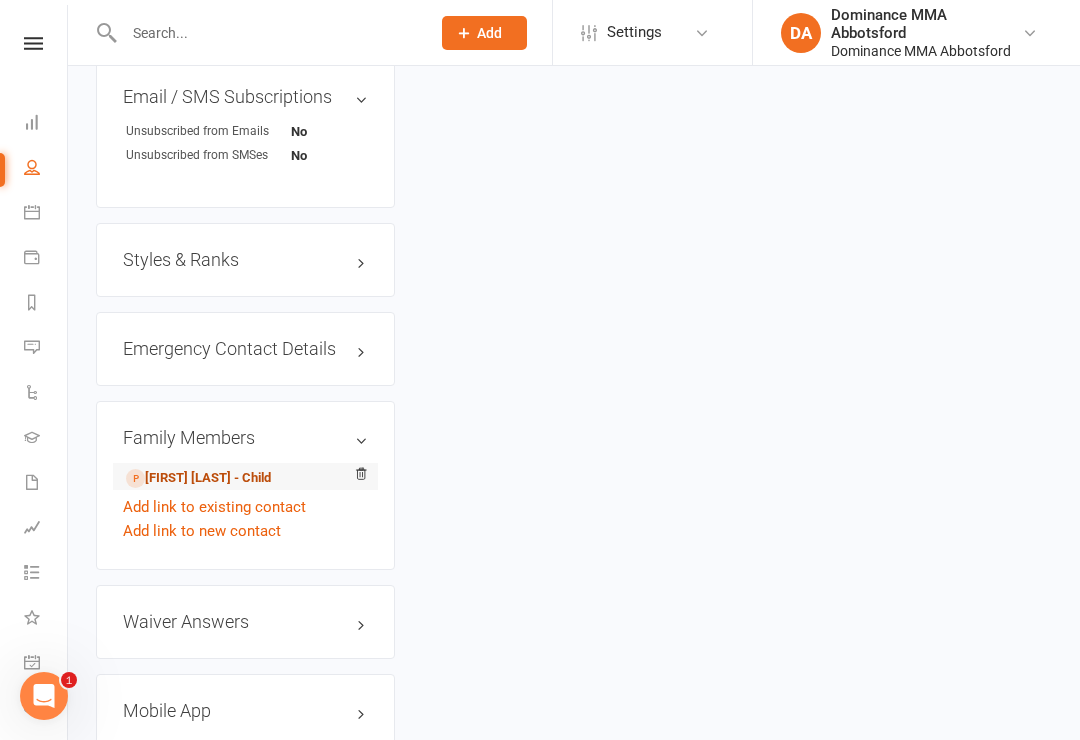 click on "Maxwell Pinto - Child" at bounding box center (198, 478) 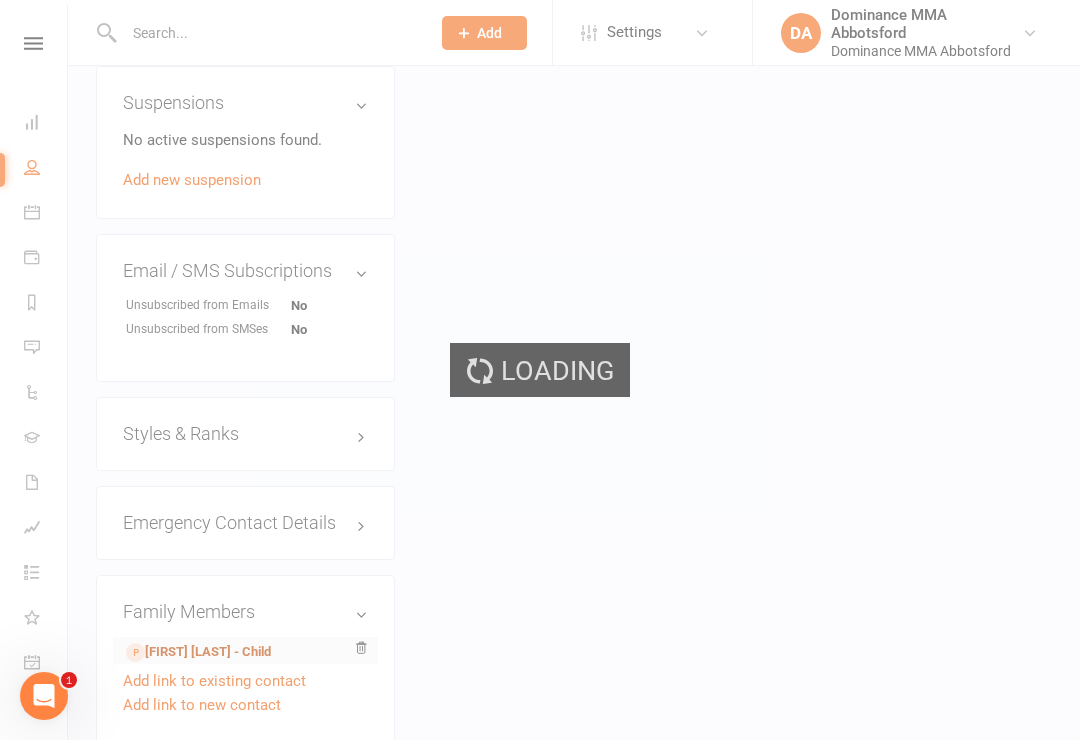 scroll, scrollTop: 1246, scrollLeft: 0, axis: vertical 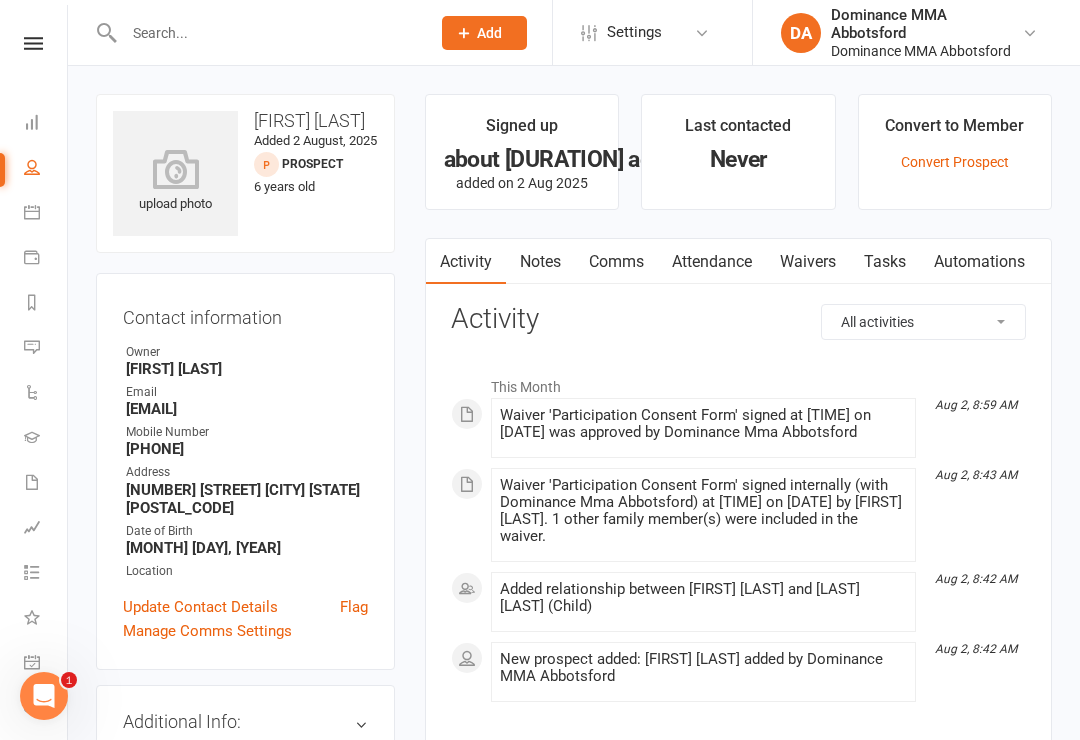 click on "Tasks" at bounding box center [885, 262] 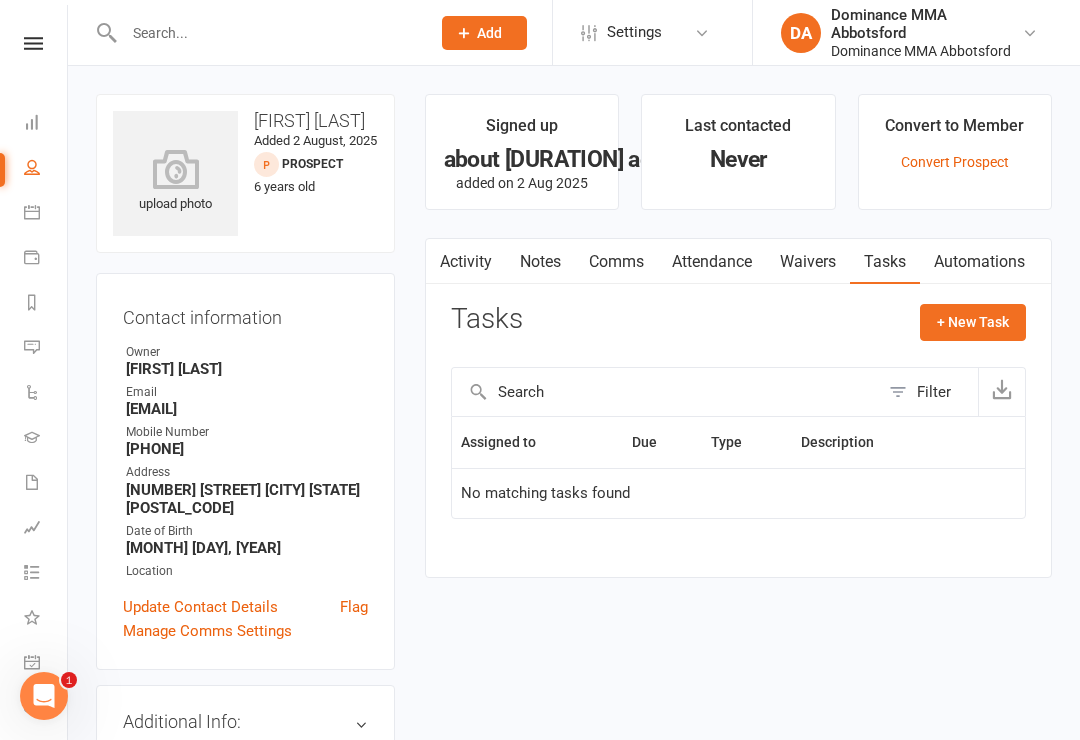 click on "Waivers" at bounding box center (808, 262) 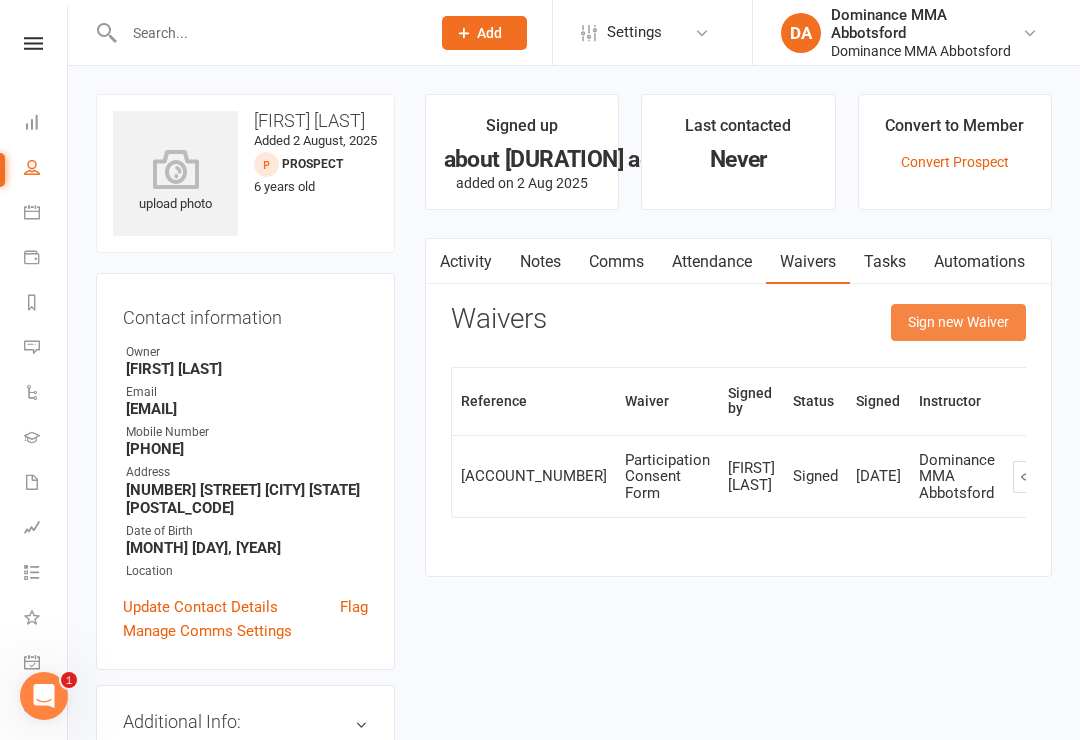 click on "Sign new Waiver" at bounding box center [958, 322] 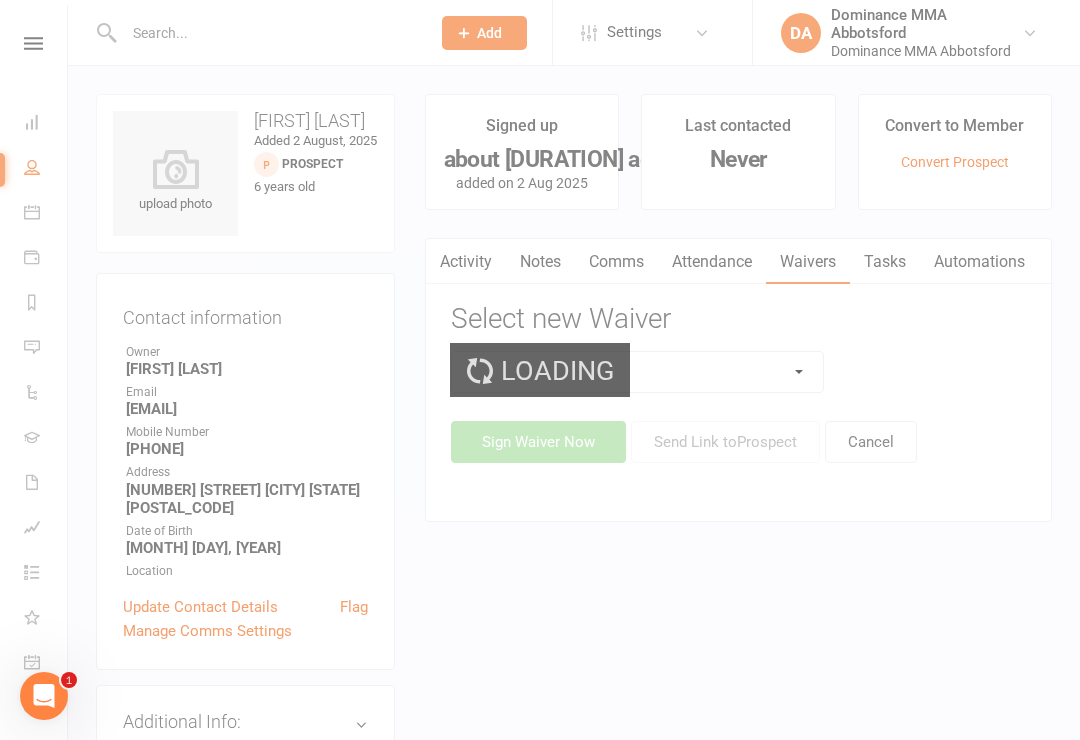 click on "Loading" at bounding box center (540, 370) 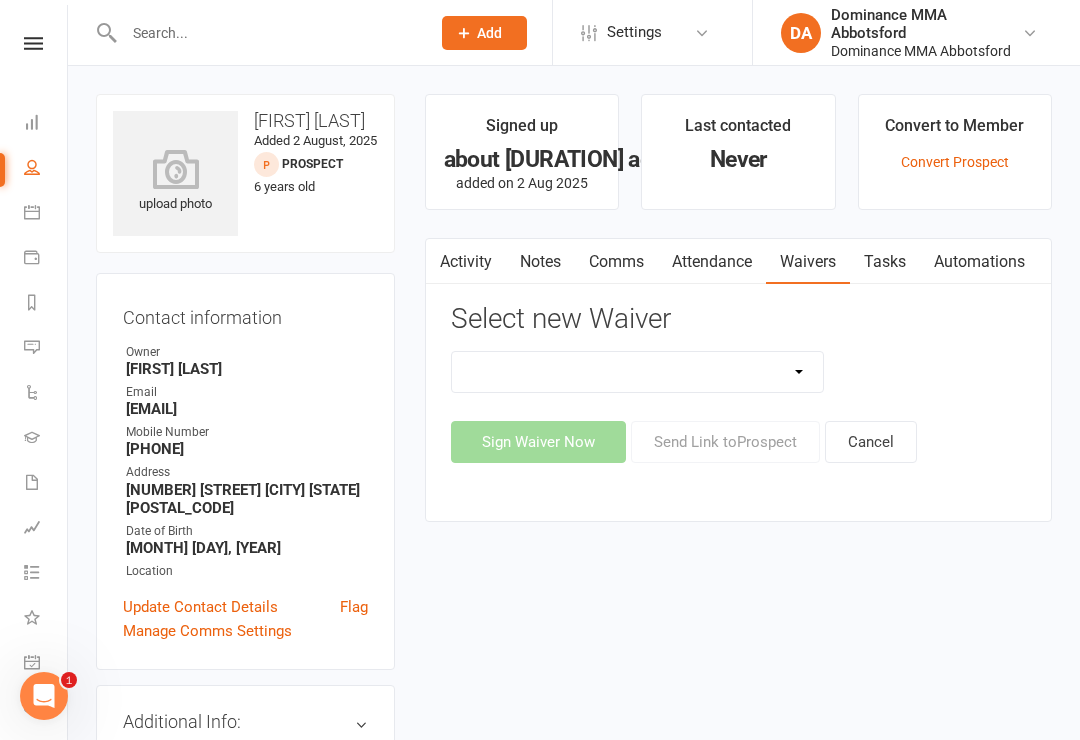 click on "Member | Cancellation | Adults Member | Injury Report Form (FOH staff use only) Member | Suspension | Adults New Member Agreement Form | Adults Paid in Full | 10% New Member Agreement Form | Adults Paid in Full | F.I.F.O 1/2 Time New Member Agreement Form | Foundation S&C Paid in Full | 10% New Member Agreement Form | Kids/Teens Paid in Full | 10% New Member Sign Up | Adults New Member Sign Up | Adults | 10th Birthday Special New Member Sign Up | Adults | $120 Off Special New Member Sign Up | Adults | Once Per Week New Member Sign Up | Kids/Teens New Member Sign Up | Kids/Teens | 10th Birthday Special New Member Sign Up | Kids/Teens | Once Per Week New Member Sign up | S&C Gym FOUNDATION | 10th Birthday Participation Consent Form Participation Consent Form | S&C Gym Trial Prospect | Injury Report Form (FOH staff use only)" at bounding box center [638, 372] 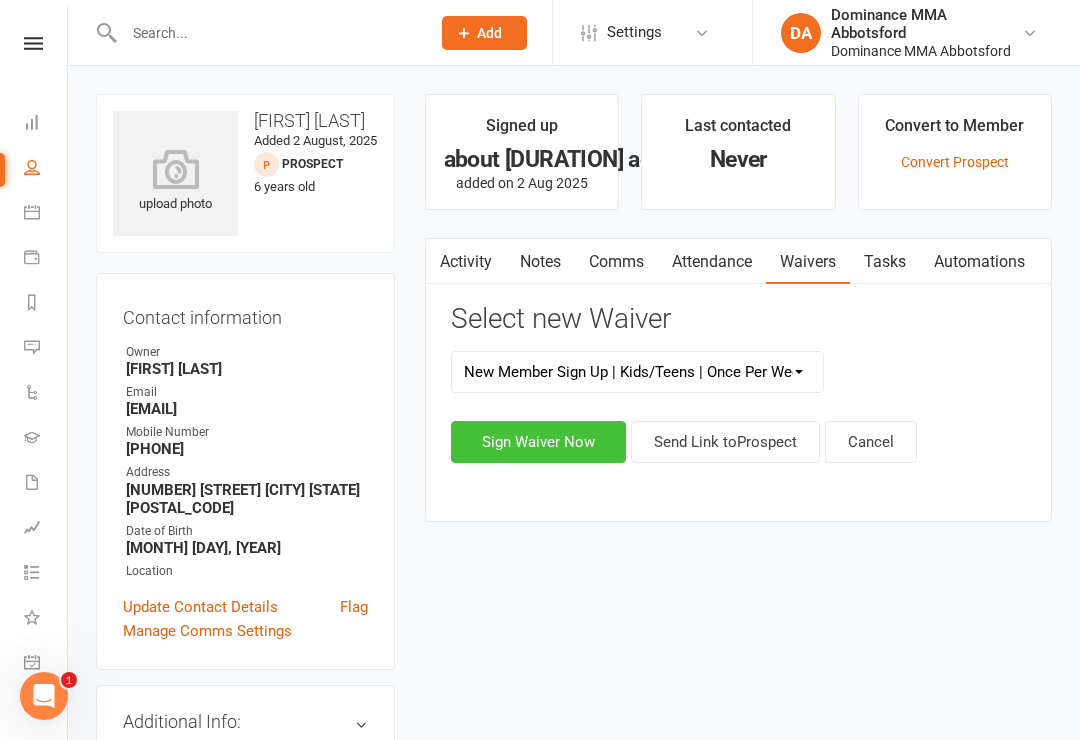 click on "Sign Waiver Now" at bounding box center [538, 442] 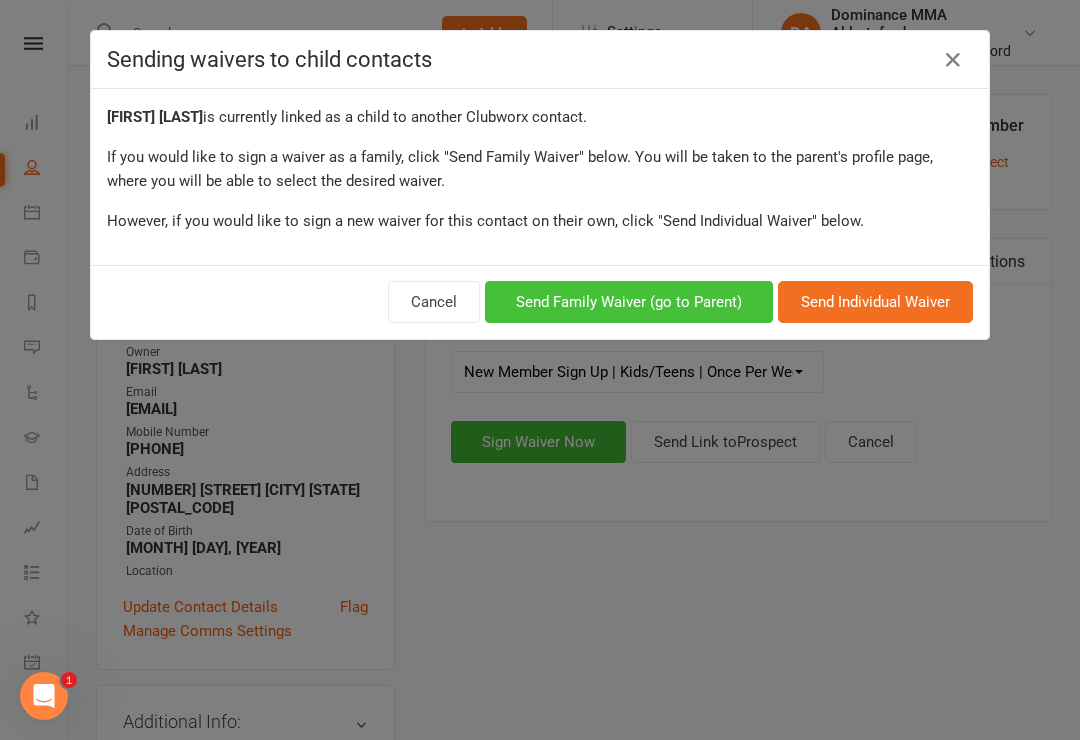 click on "Send Family Waiver (go to Parent)" at bounding box center [629, 302] 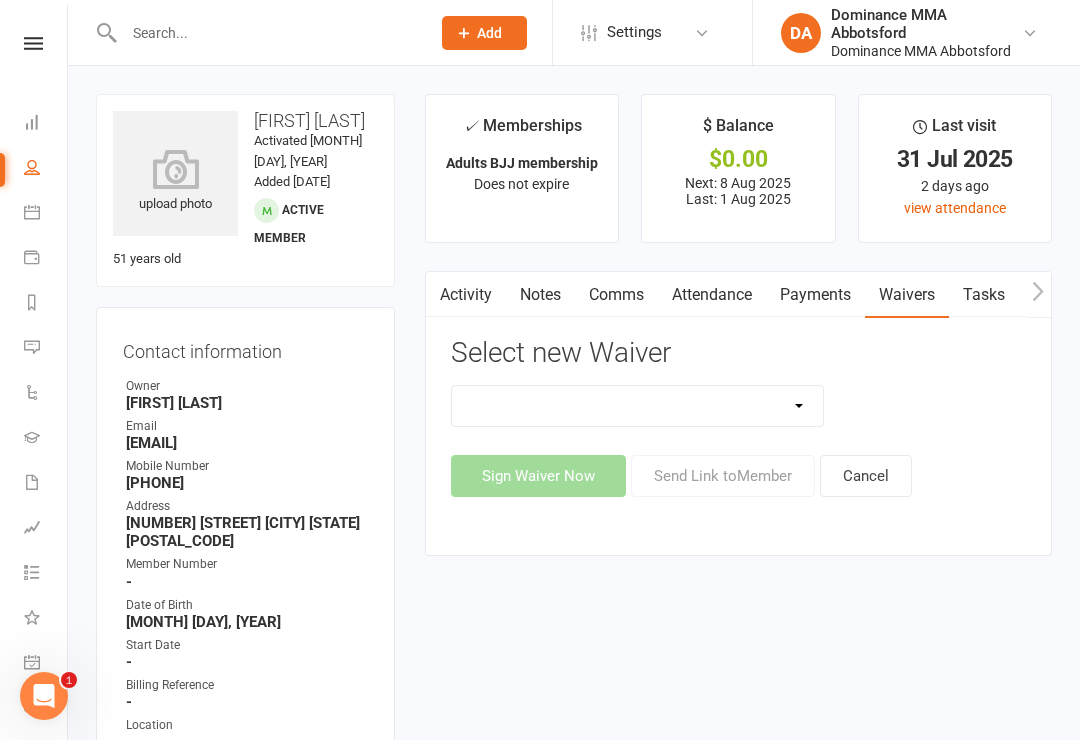 click on "Member | Cancellation | Adults Member | Injury Report Form (FOH staff use only) Member | Suspension | Adults New Member Agreement Form | Adults Paid in Full | 10% New Member Agreement Form | Adults Paid in Full | F.I.F.O 1/2 Time New Member Agreement Form | Foundation S&C Paid in Full | 10% New Member Agreement Form | Kids/Teens Paid in Full | 10% New Member Sign Up | Adults New Member Sign Up | Adults | 10th Birthday Special New Member Sign Up | Adults | $120 Off Special New Member Sign Up | Adults | Once Per Week New Member Sign Up | Kids/Teens New Member Sign Up | Kids/Teens | 10th Birthday Special New Member Sign Up | Kids/Teens | Once Per Week New Member Sign up | S&C Gym FOUNDATION | 10th Birthday Participation Consent Form Participation Consent Form | S&C Gym Trial Prospect | Injury Report Form (FOH staff use only)" at bounding box center (638, 406) 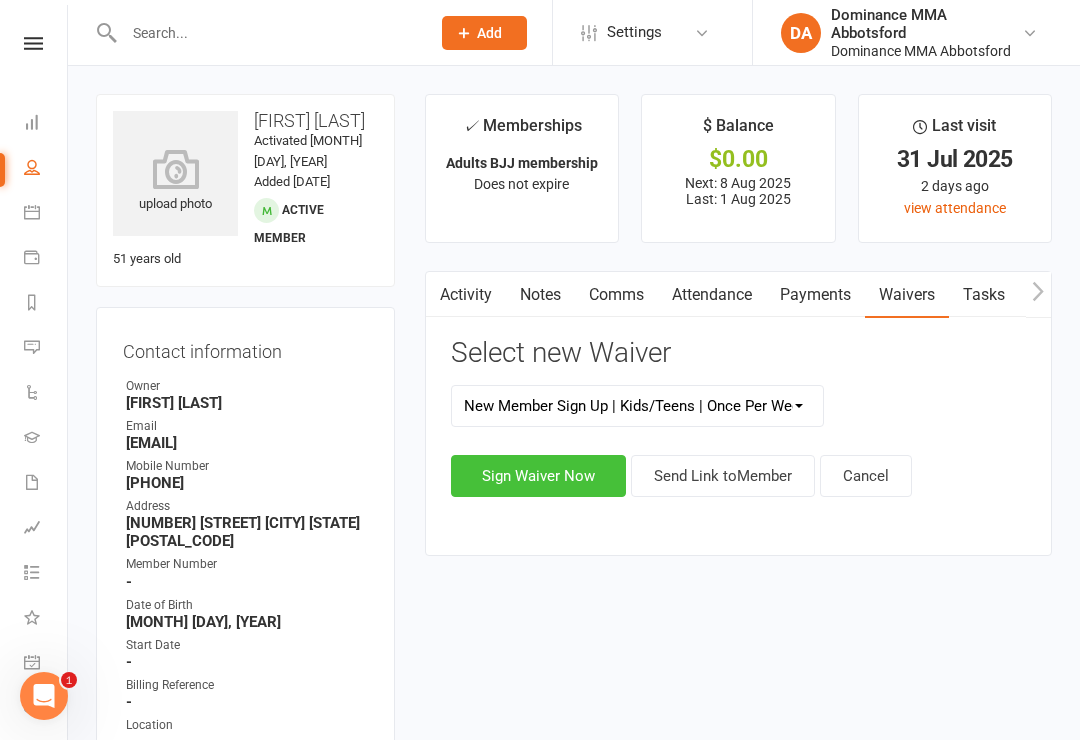 click on "Sign Waiver Now" at bounding box center (538, 476) 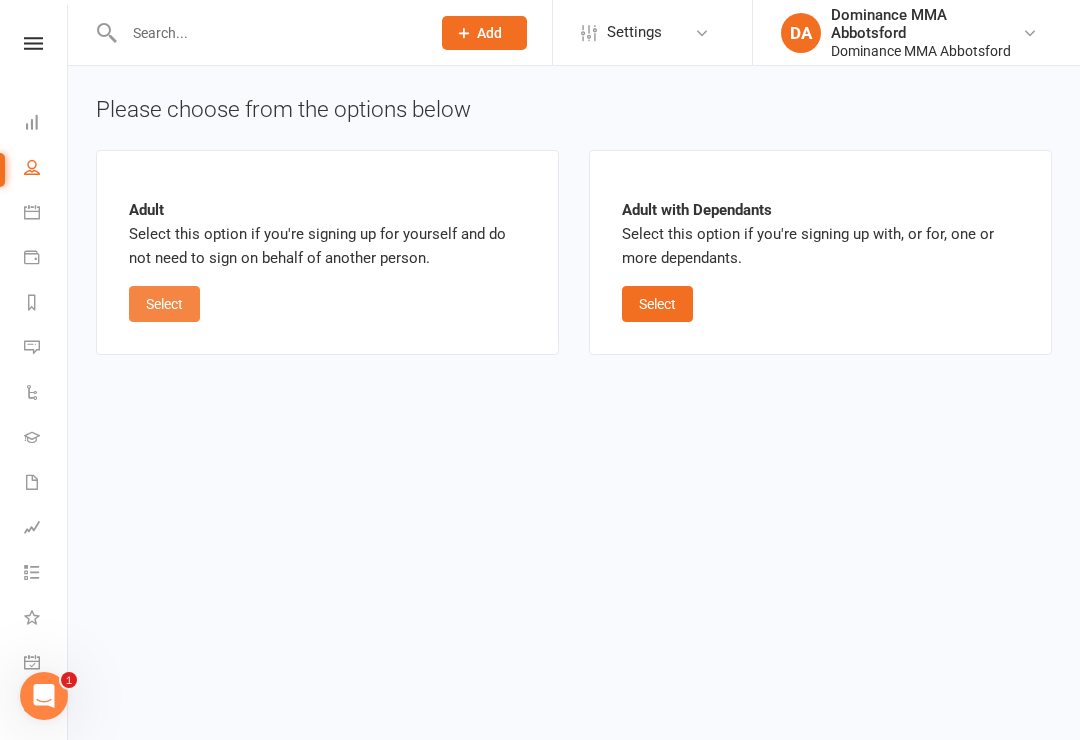 click on "Select" at bounding box center [164, 304] 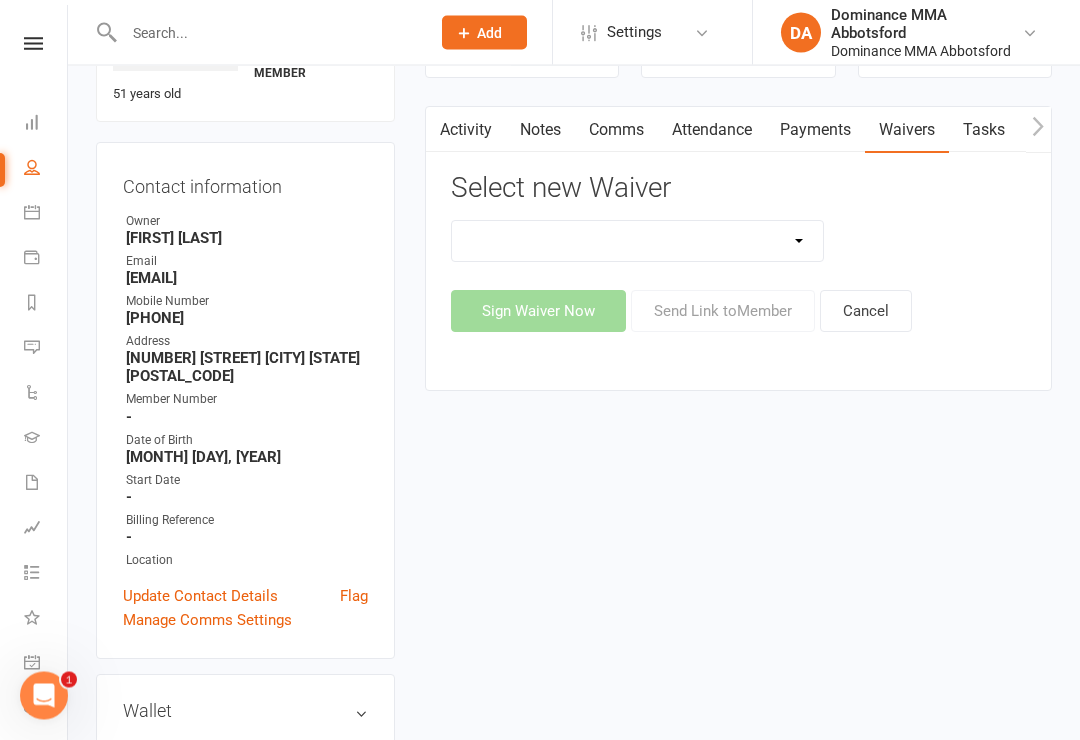 click on "Select new Waiver Member | Cancellation | Adults Member | Injury Report Form (FOH staff use only) Member | Suspension | Adults New Member Agreement Form | Adults Paid in Full | 10% New Member Agreement Form | Adults Paid in Full | F.I.F.O 1/2 Time New Member Agreement Form | Foundation S&C Paid in Full | 10% New Member Agreement Form | Kids/Teens Paid in Full | 10% New Member Sign Up | Adults New Member Sign Up | Adults | 10th Birthday Special New Member Sign Up | Adults | $120 Off Special New Member Sign Up | Adults | Once Per Week New Member Sign Up | Kids/Teens New Member Sign Up | Kids/Teens | 10th Birthday Special New Member Sign Up | Kids/Teens | Once Per Week New Member Sign up | S&C Gym FOUNDATION | 10th Birthday Participation Consent Form Participation Consent Form | S&C Gym Trial Prospect | Injury Report Form (FOH staff use only) Sign Waiver Now Send Link to  Member Cancel" at bounding box center [738, 253] 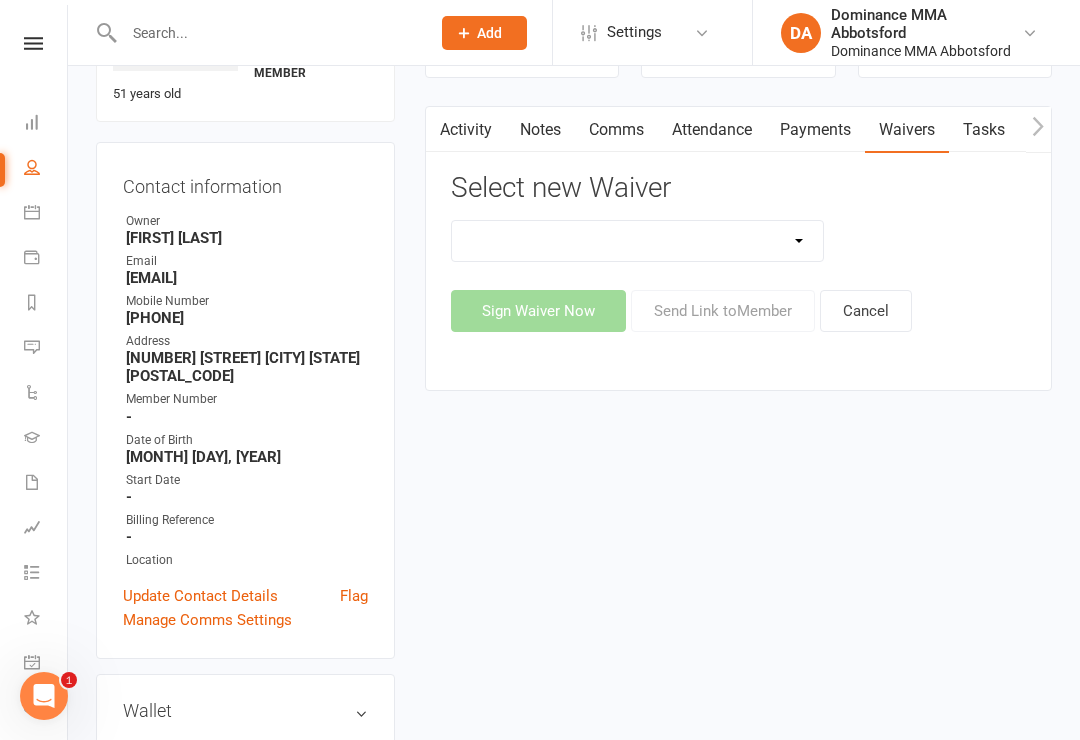 select on "10741" 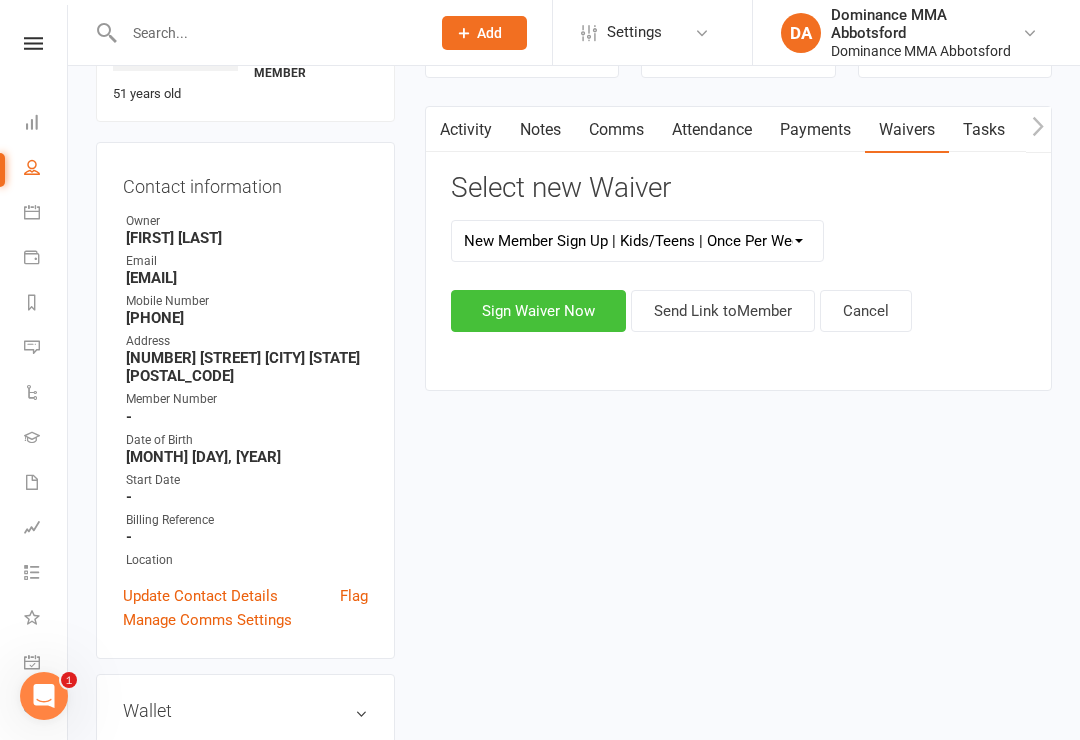 click on "Sign Waiver Now" at bounding box center (538, 311) 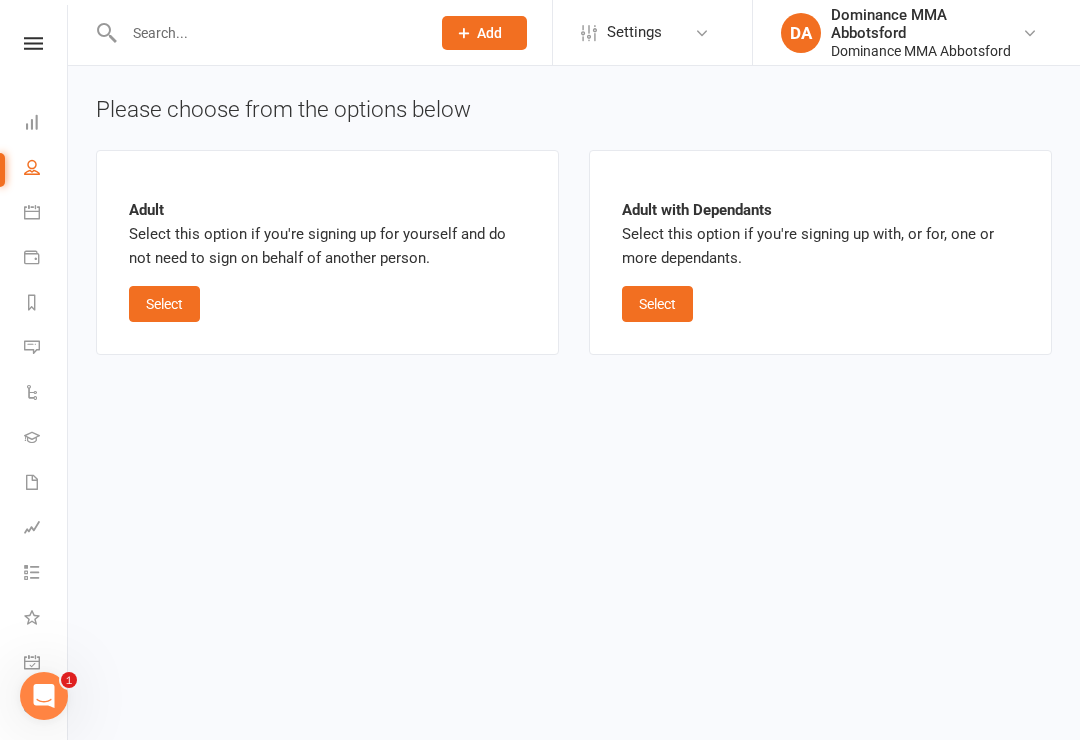 scroll, scrollTop: 0, scrollLeft: 0, axis: both 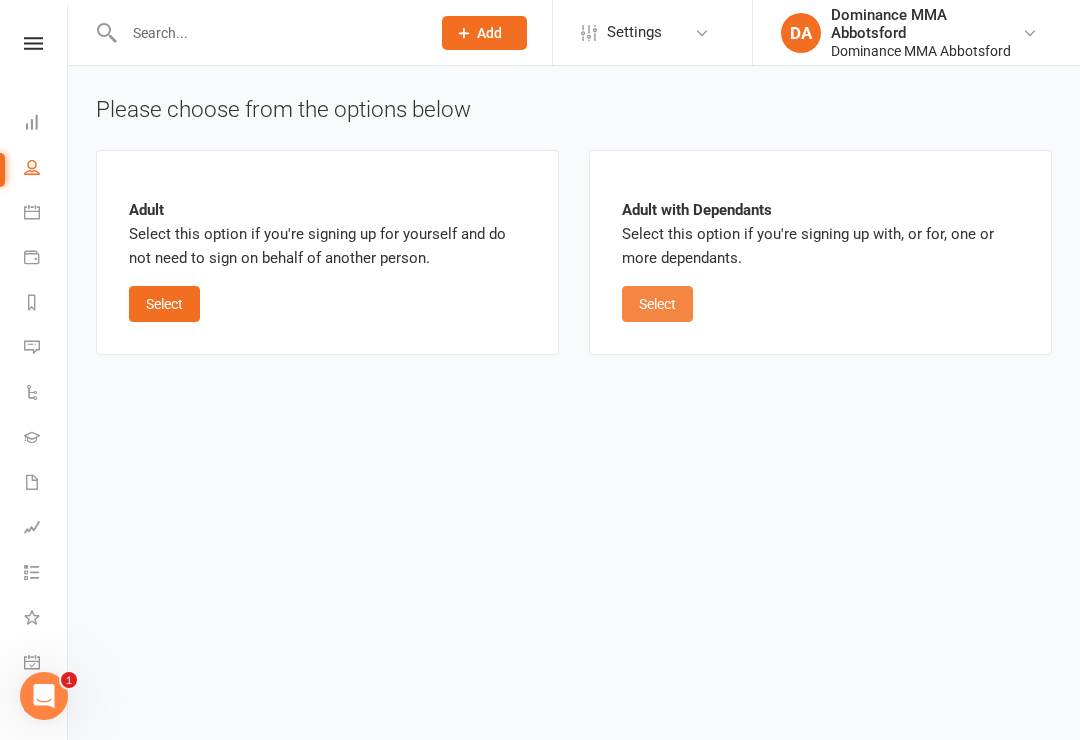 click on "Select" at bounding box center [657, 304] 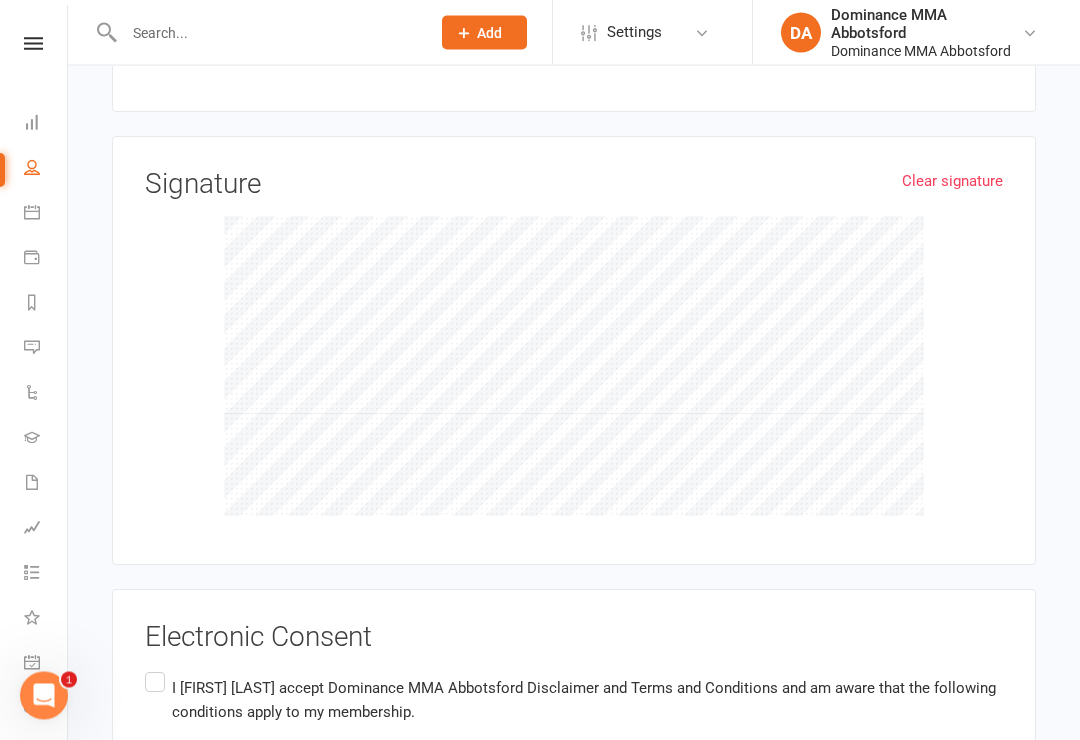 scroll, scrollTop: 3292, scrollLeft: 0, axis: vertical 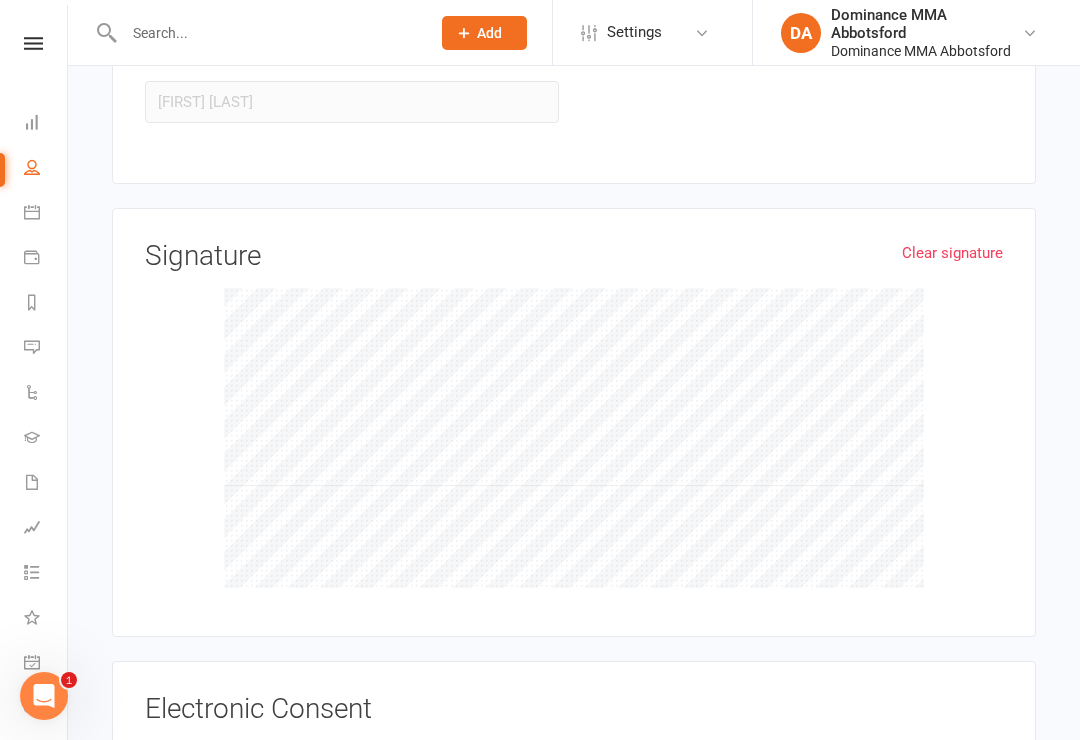 click on "I Andrew Pinto   accept Dominance MMA Abbotsford Disclaimer and Terms and Conditions and am aware that the following conditions apply to my membership.  No joining fee. No fixed term contract. Access to one class per week. Additional classes may be purchased directly at the gym. Suspension and Cancellation Request Forms must be submitted with at least 1 business day's notice prior to Suspension Commencement Date or next weekly debit." at bounding box center [574, 878] 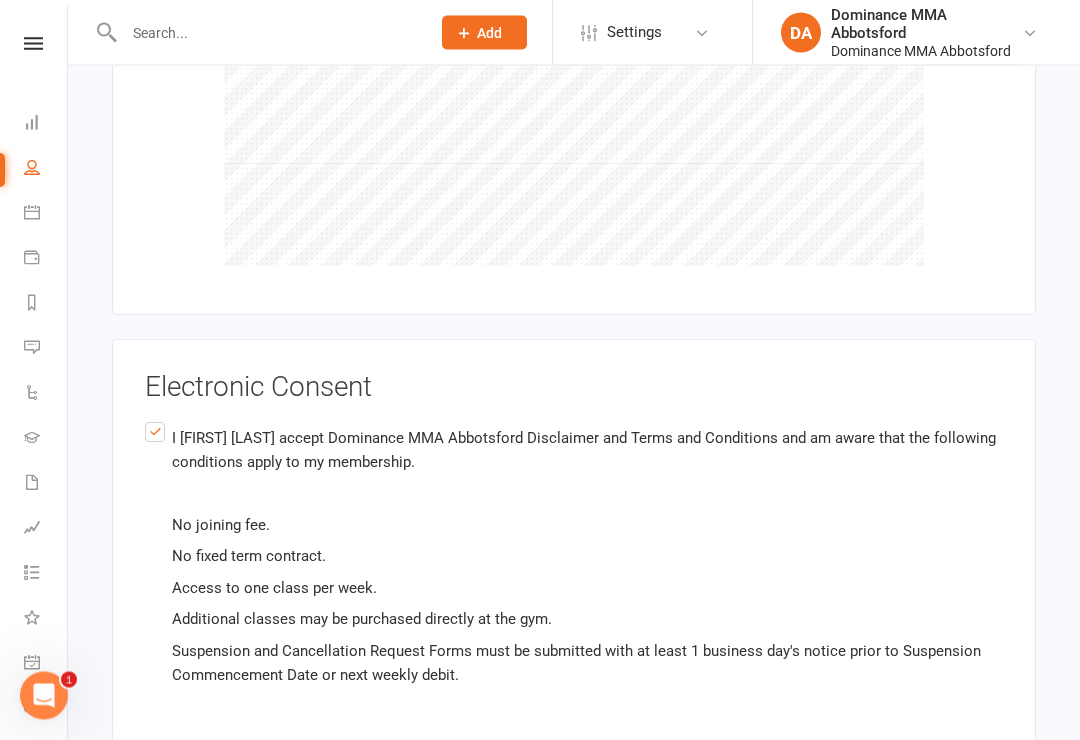scroll, scrollTop: 3668, scrollLeft: 0, axis: vertical 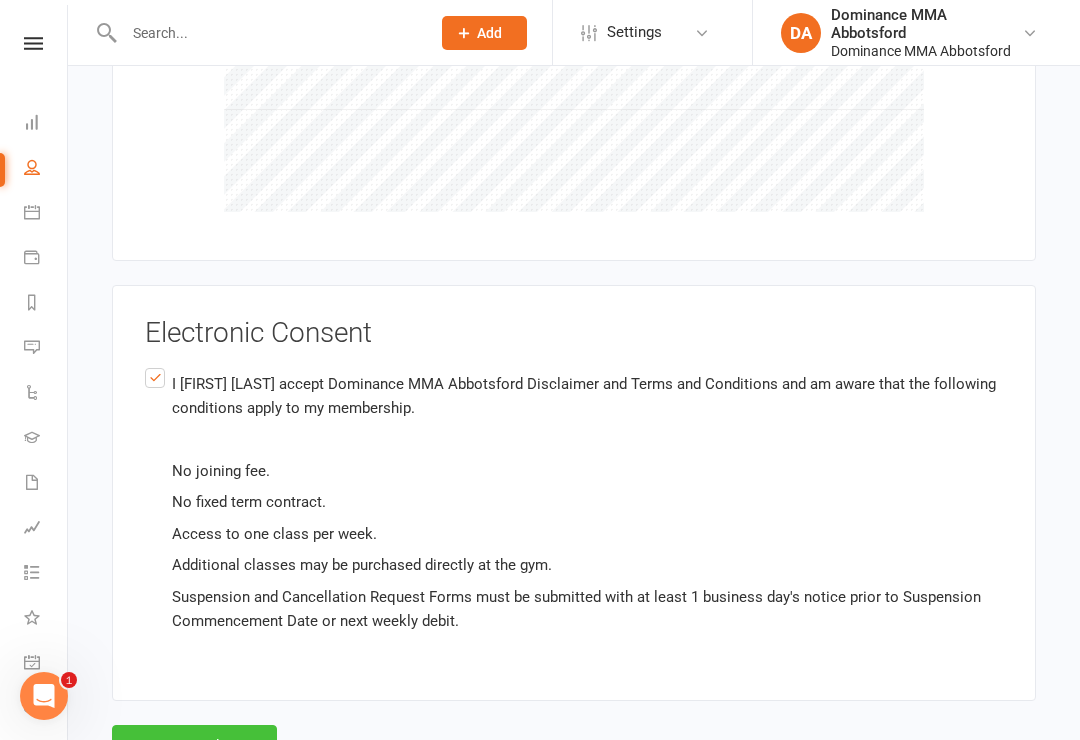 click on "Agree & Submit" at bounding box center [194, 746] 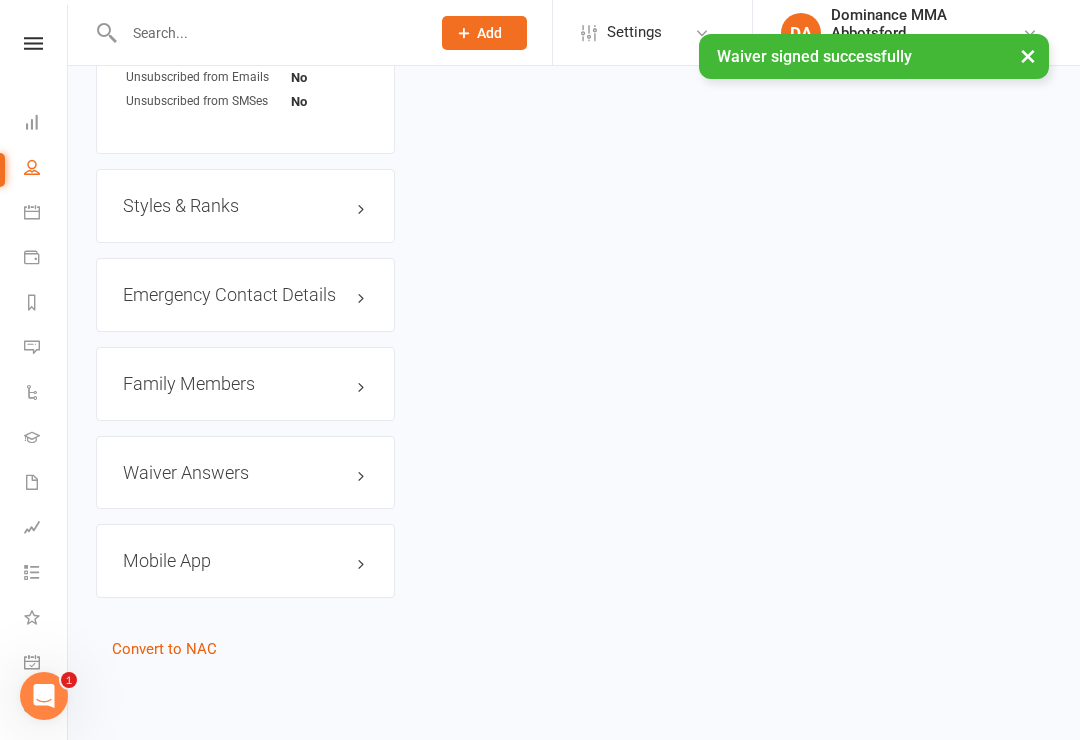 scroll, scrollTop: 0, scrollLeft: 0, axis: both 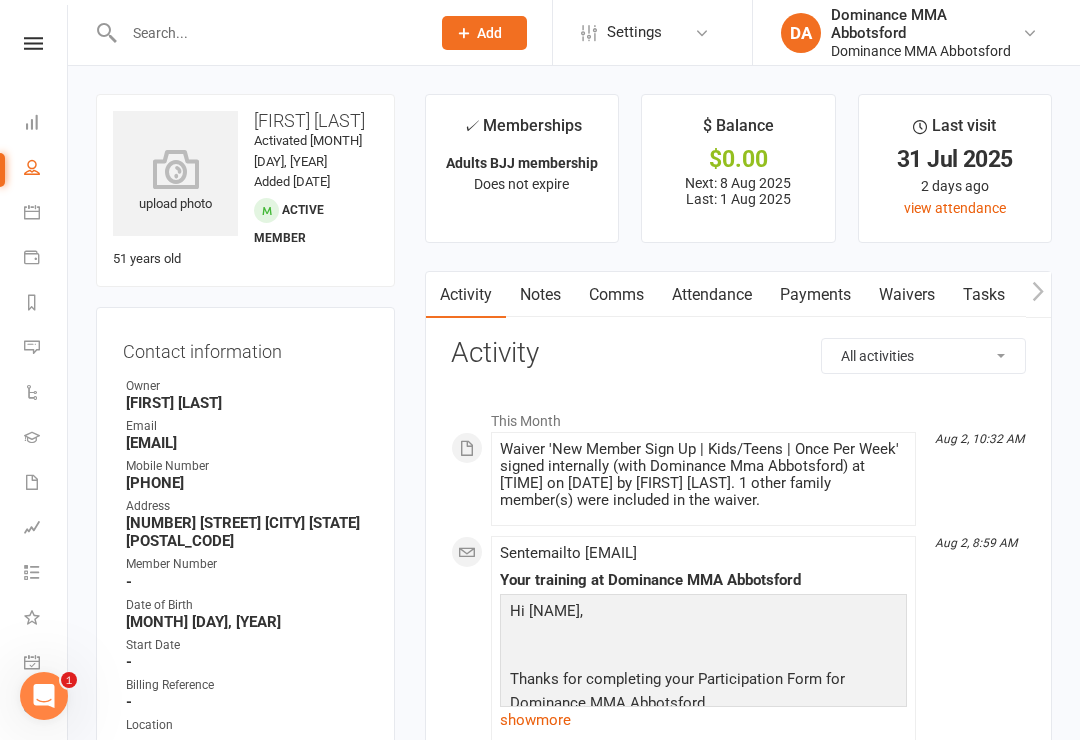 click on "People" at bounding box center [46, 169] 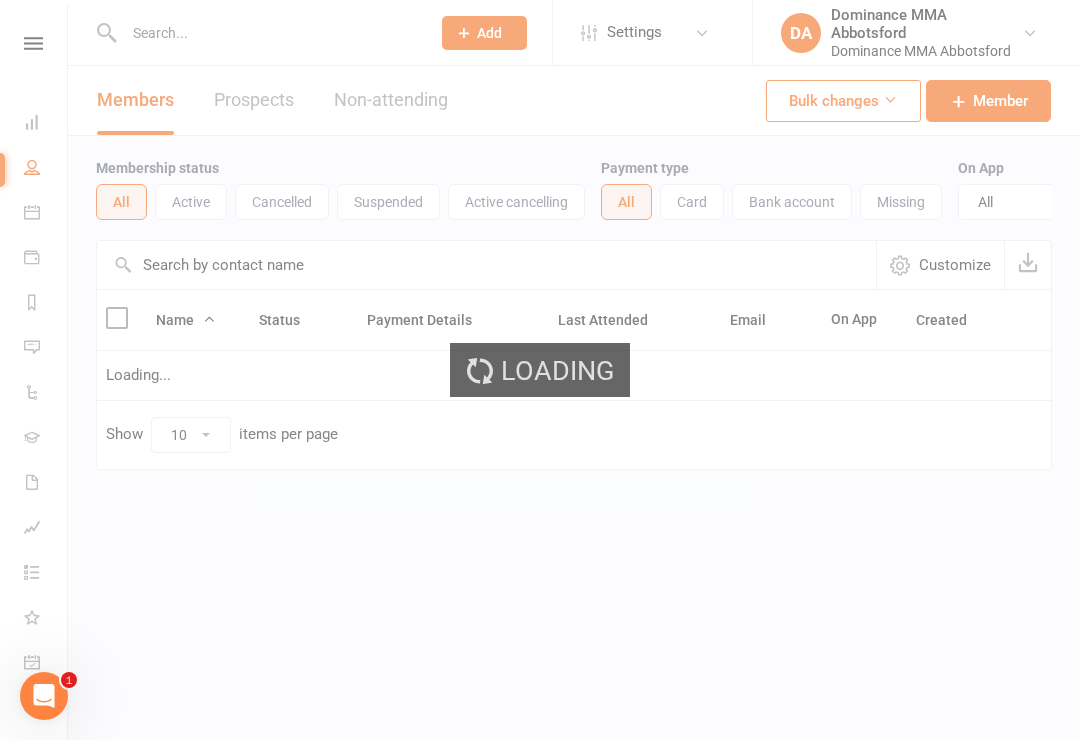 click on "Loading" at bounding box center [540, 370] 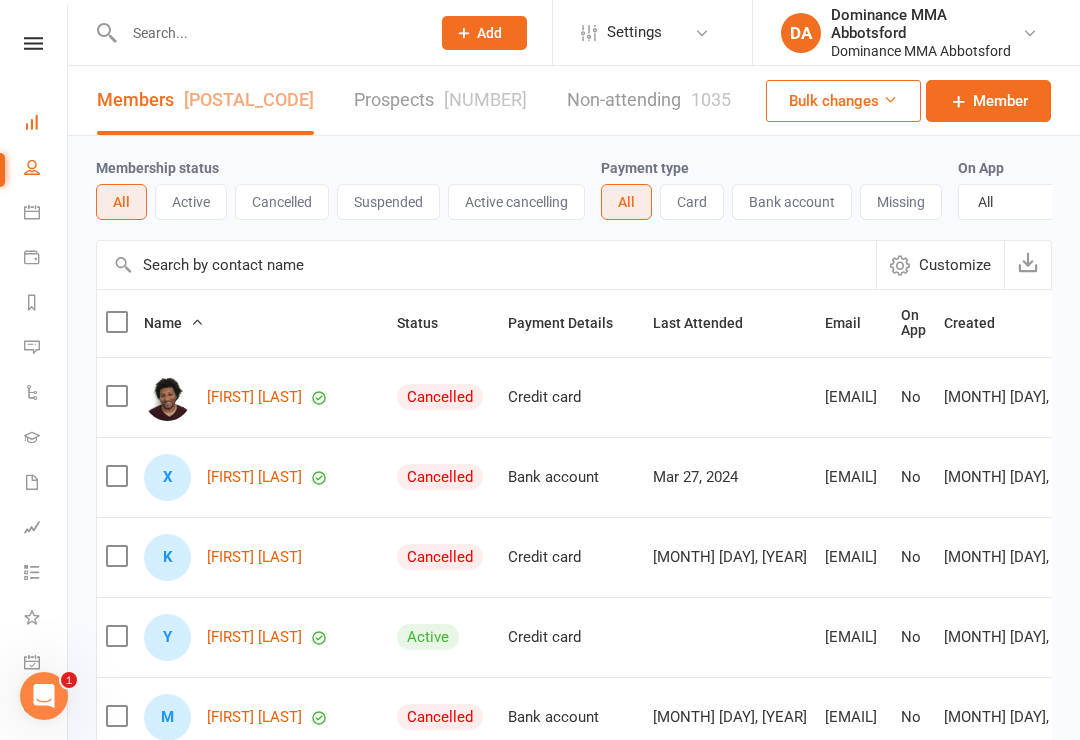 click on "Dashboard" at bounding box center (46, 124) 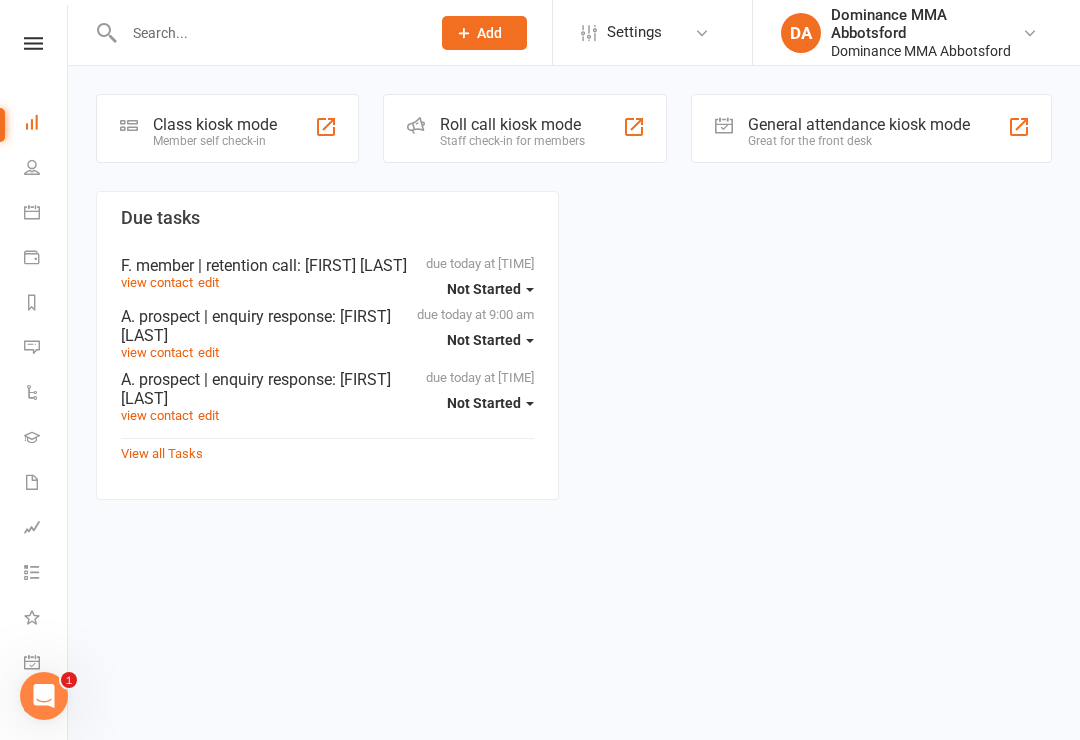 click on "Class kiosk mode Member self check-in" at bounding box center [227, 128] 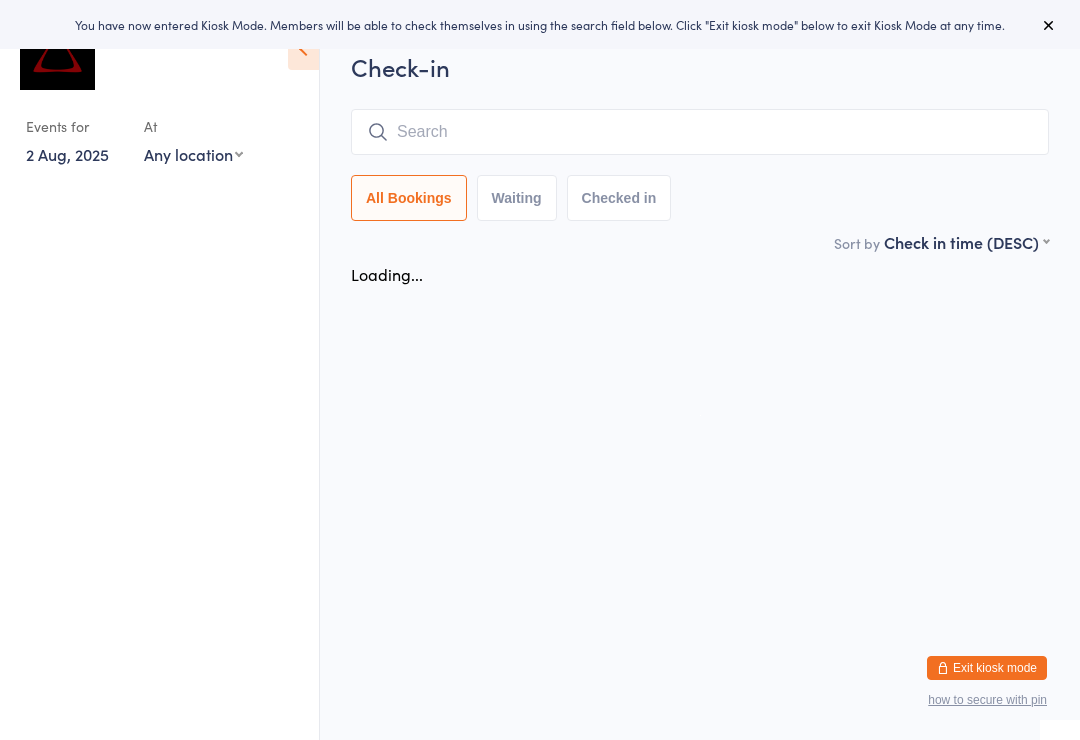scroll, scrollTop: 0, scrollLeft: 0, axis: both 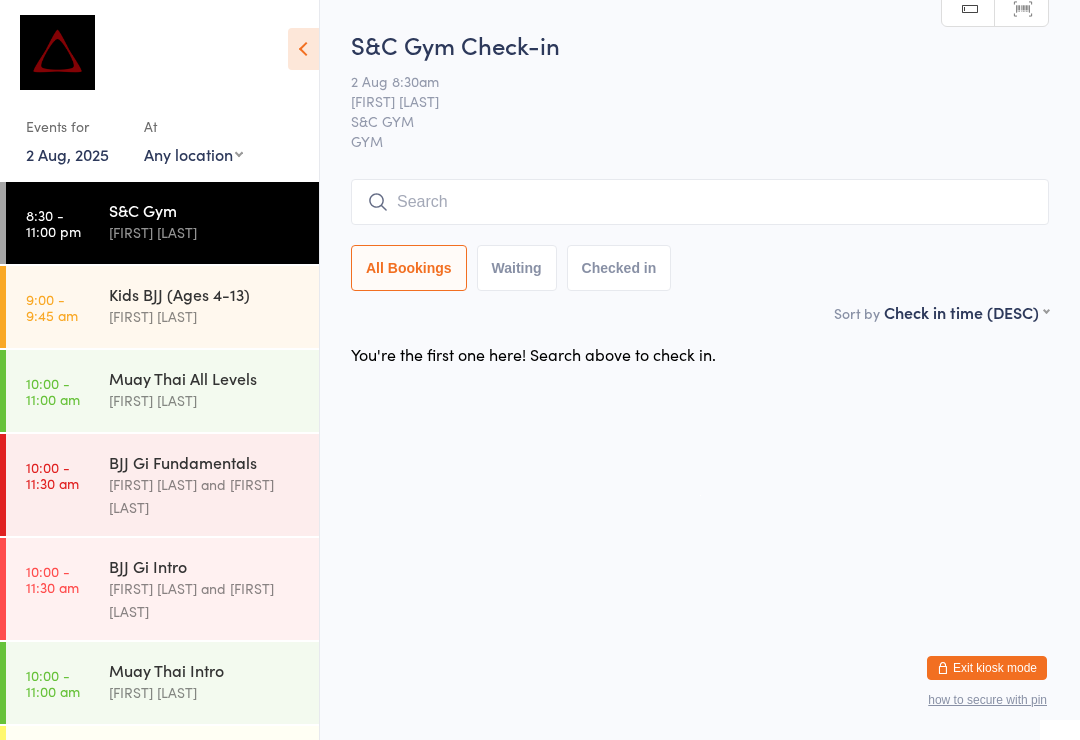 click on "[FIRST] [LAST]" at bounding box center (205, 776) 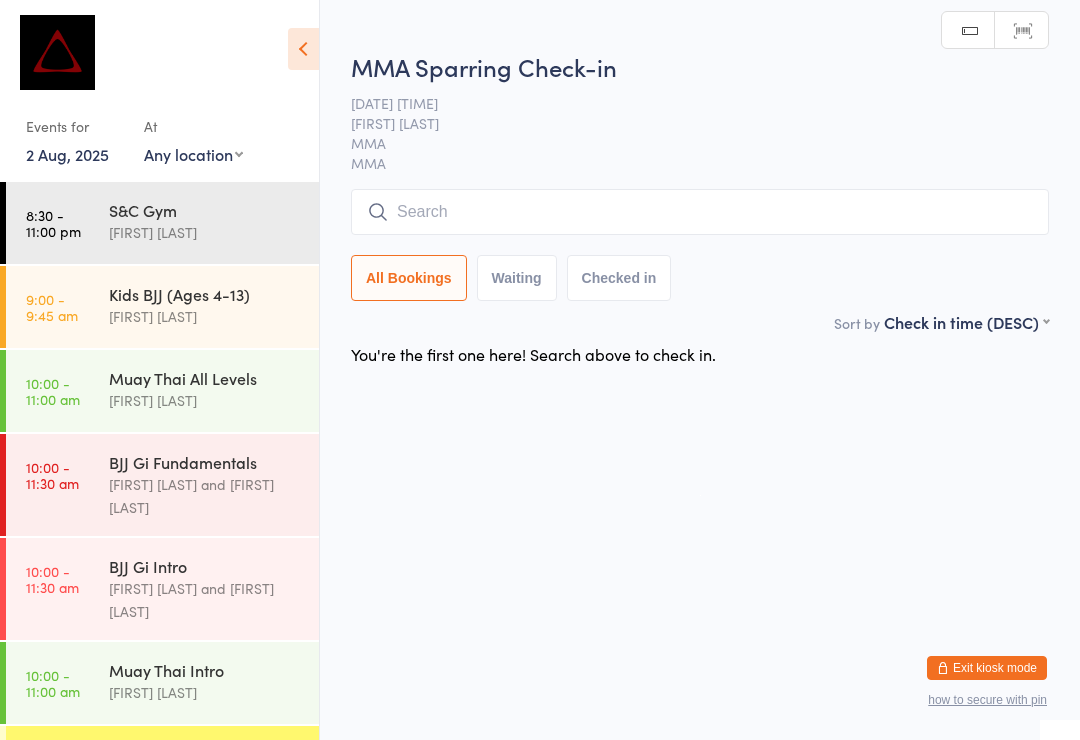 click at bounding box center (700, 212) 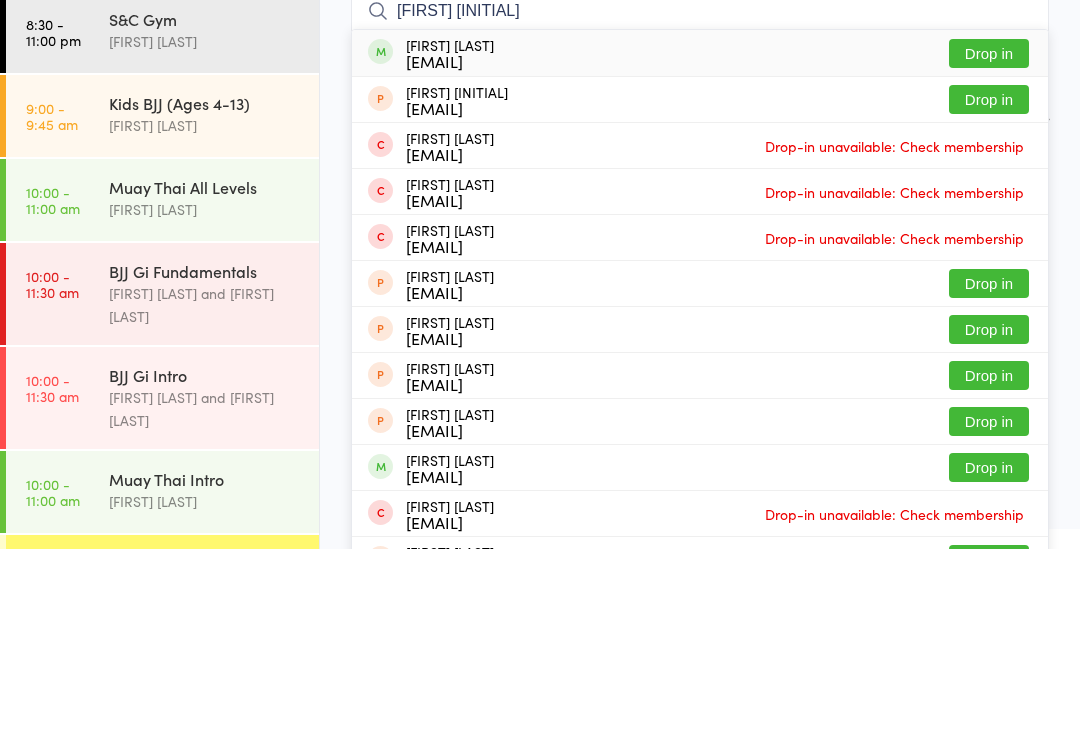 type on "Tom pi" 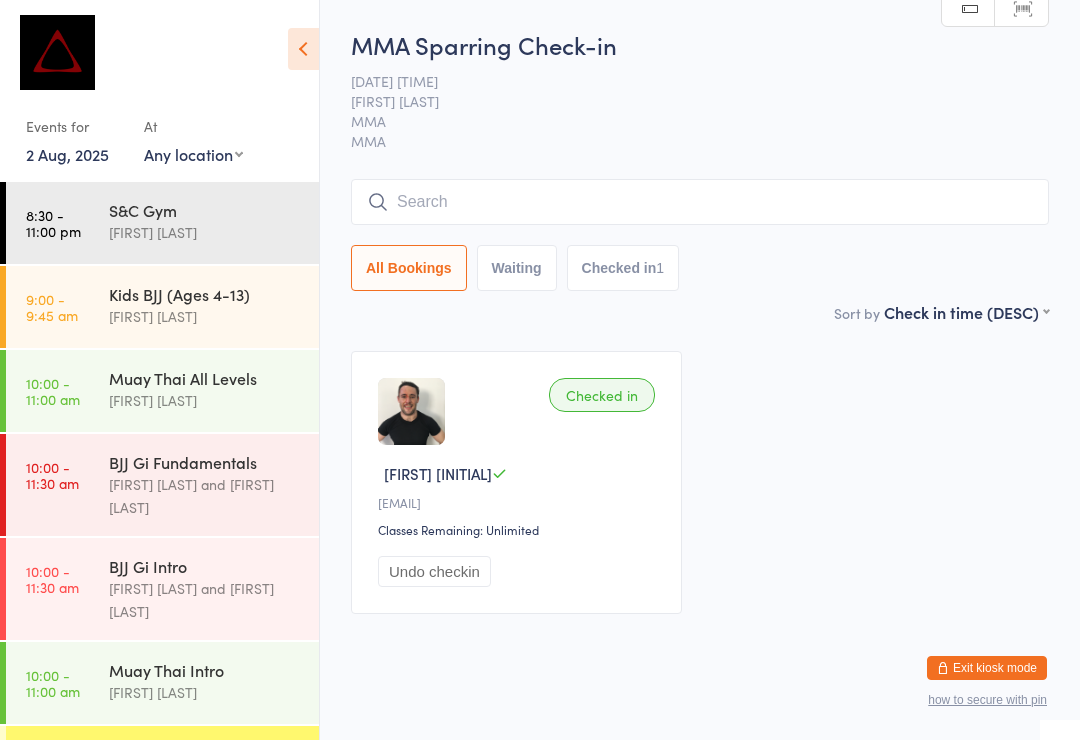 click on "MMA Sparring Check-in 2 Aug 11:00am  David Hart  MMA  MMA  Manual search Scanner input All Bookings Waiting  Checked in  1" at bounding box center [700, 164] 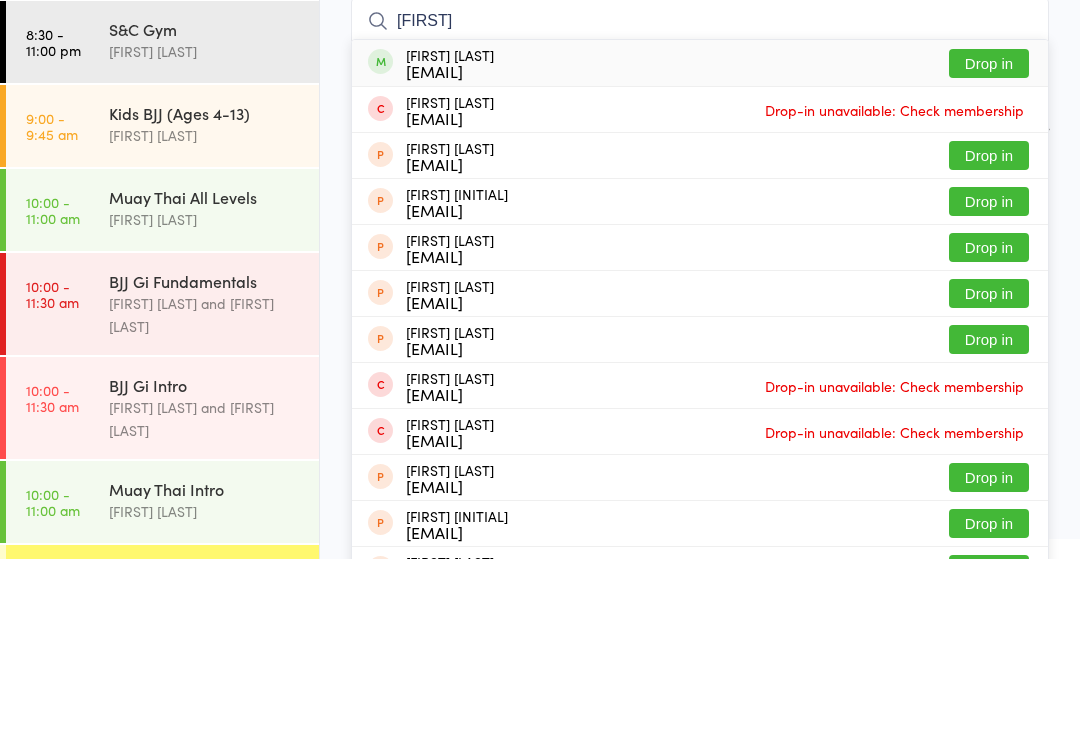 type on "Kandre" 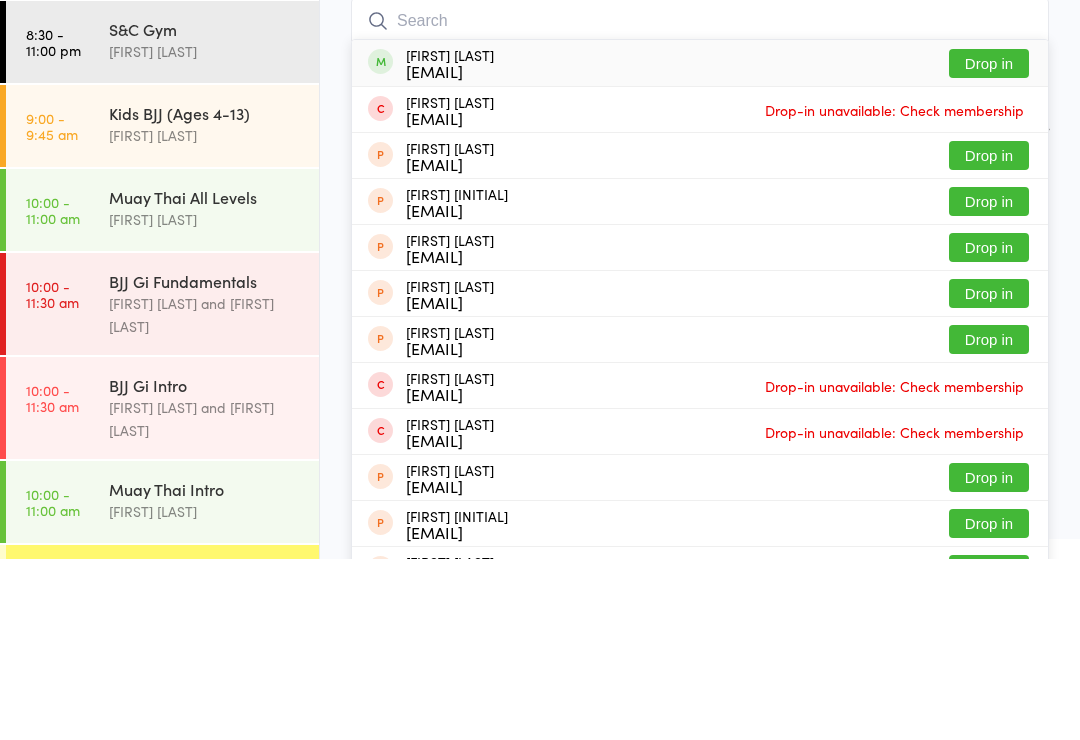scroll, scrollTop: 38, scrollLeft: 0, axis: vertical 